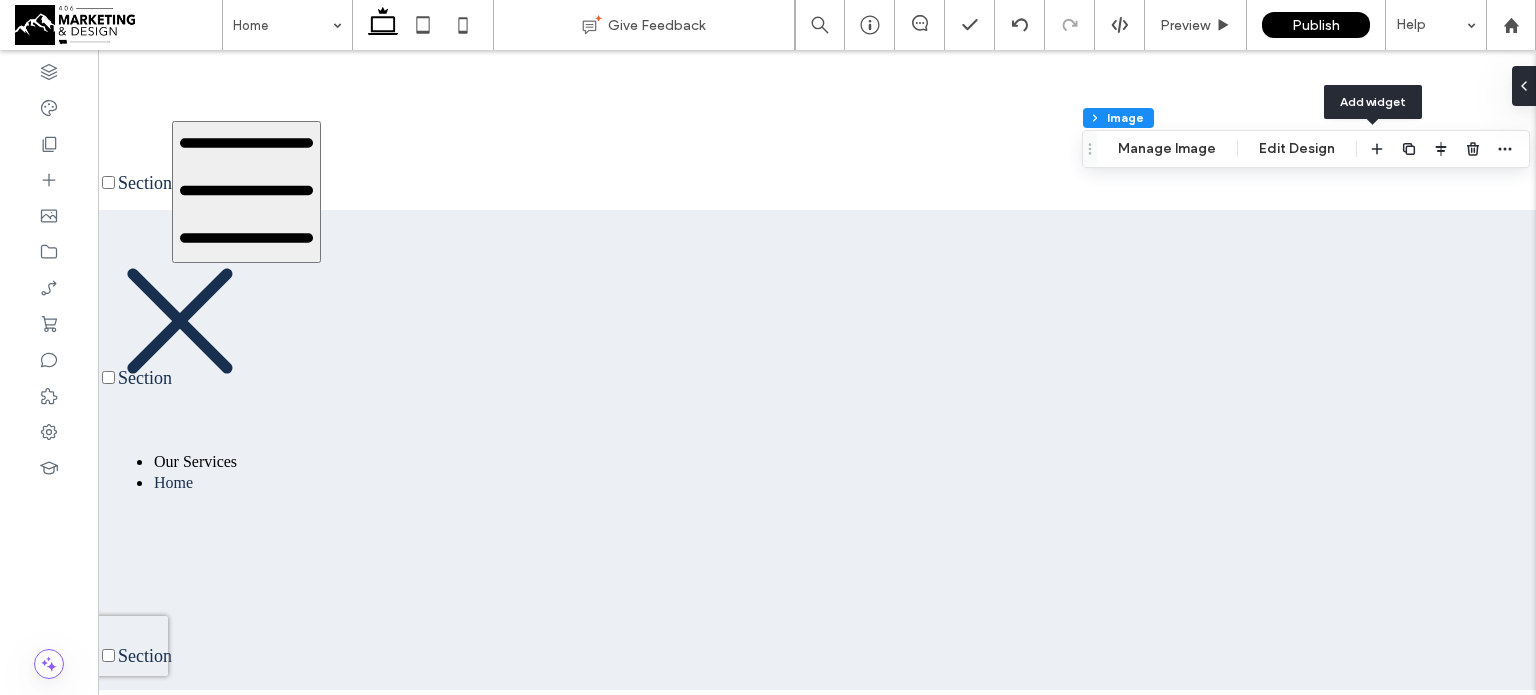 scroll, scrollTop: 1538, scrollLeft: 0, axis: vertical 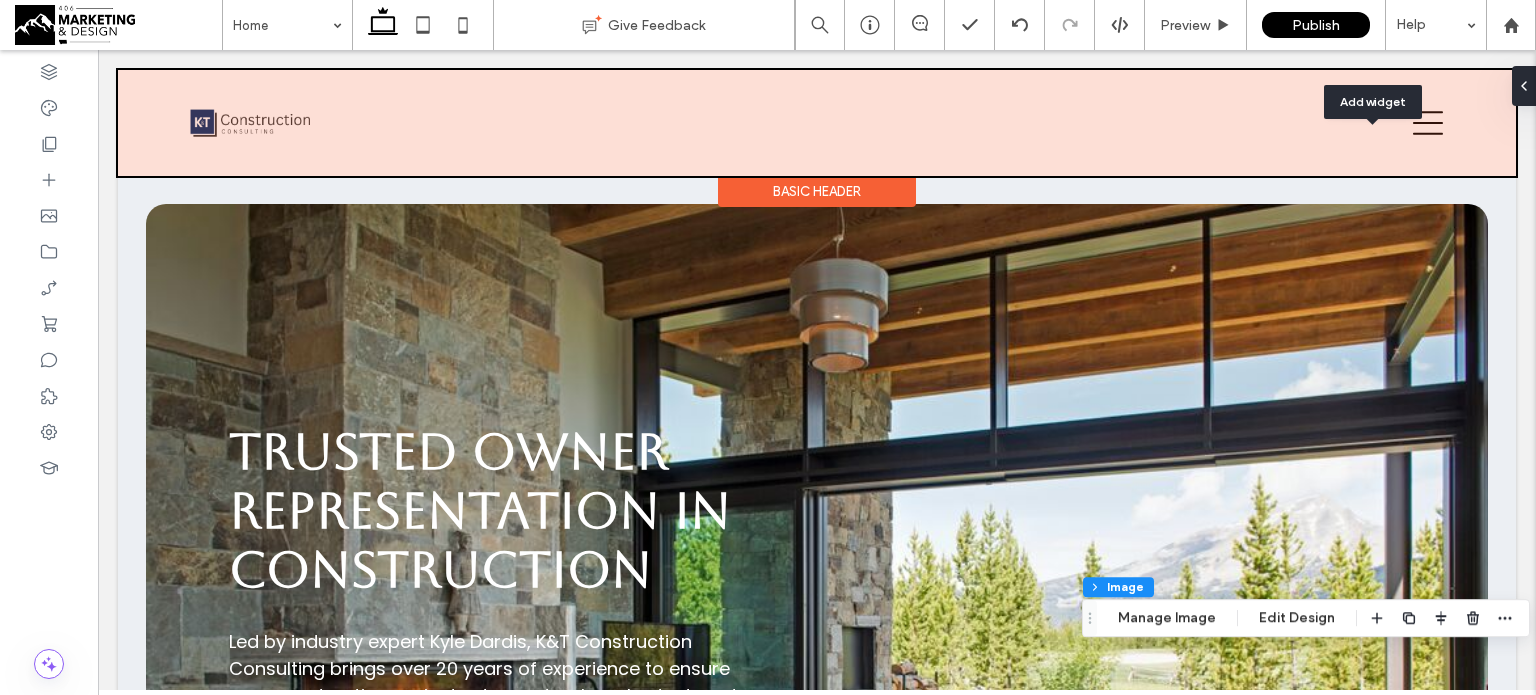 click at bounding box center (817, 123) 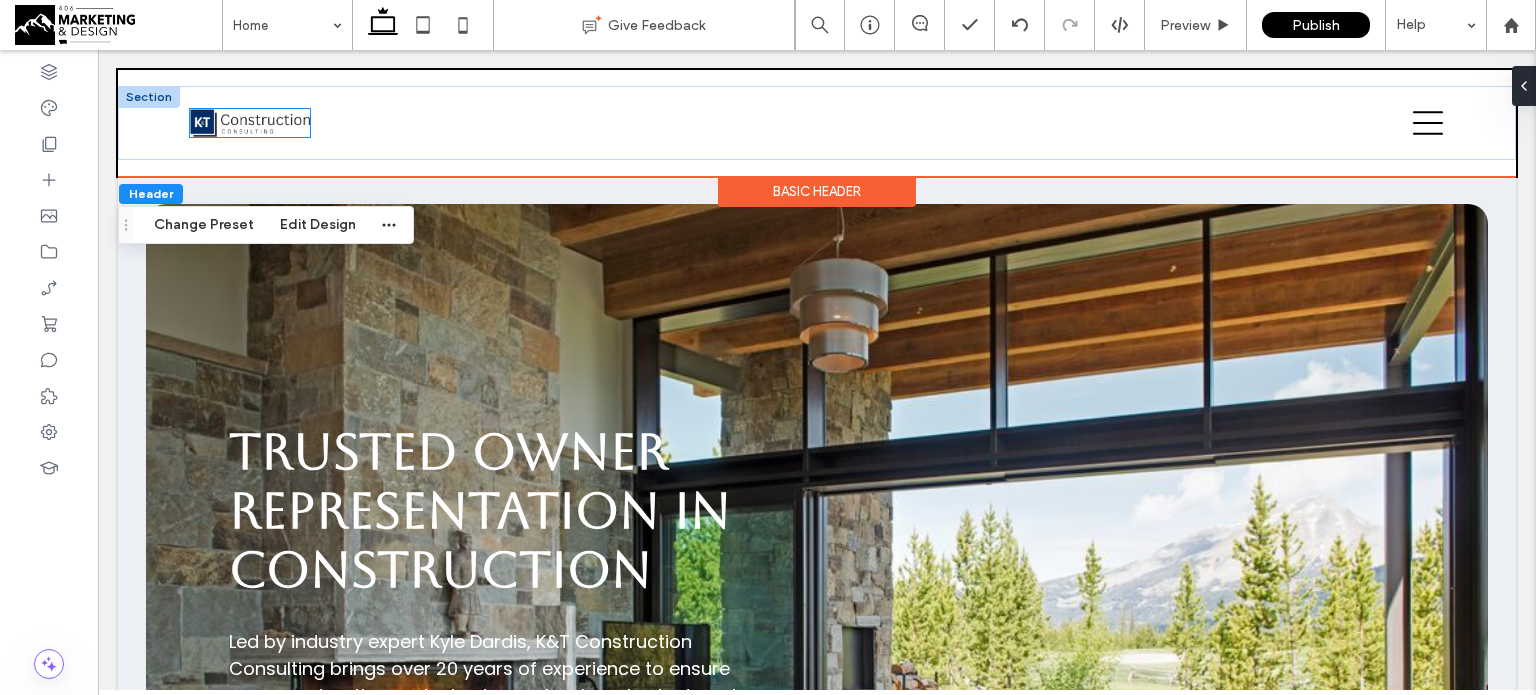 click at bounding box center [250, 122] 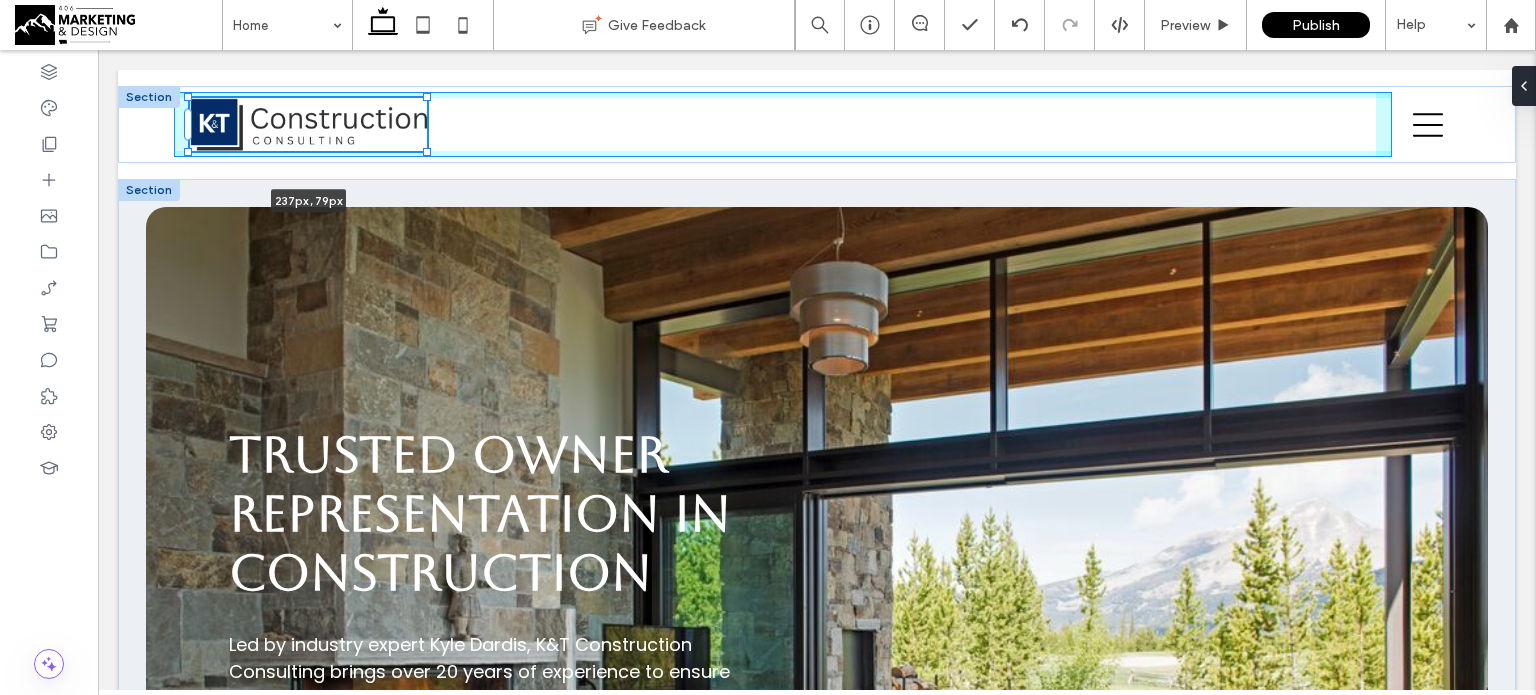 drag, startPoint x: 308, startPoint y: 136, endPoint x: 406, endPoint y: 208, distance: 121.60592 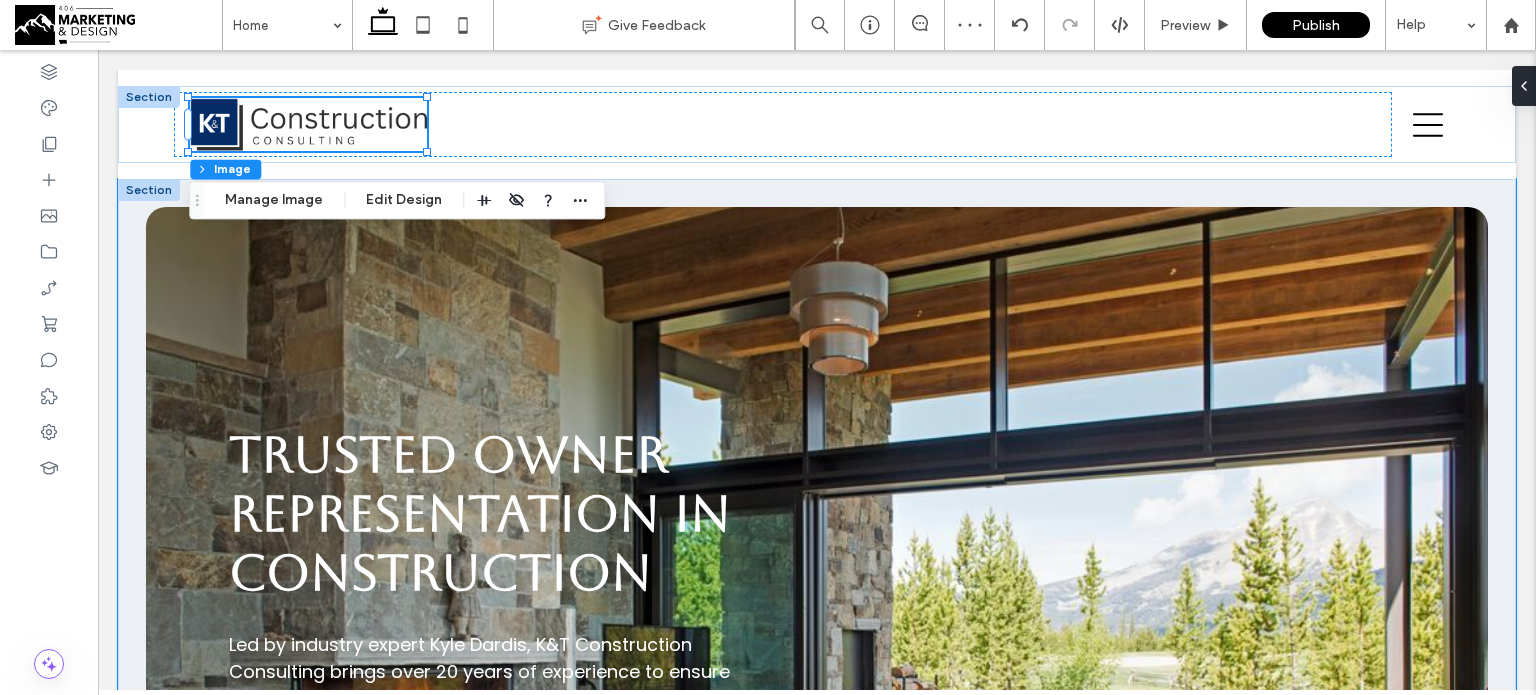 click on "Trusted Owner Representation in Construction
Led by industry expert [NAME] [LAST], K&T Construction Consulting brings over 20 years of experience to ensure your construction projects stay on track, on budget, and aligned with your vision. We focus on clear communication, contract enforcement, and protecting your investment every step of the way.
Learn More" at bounding box center (817, 625) 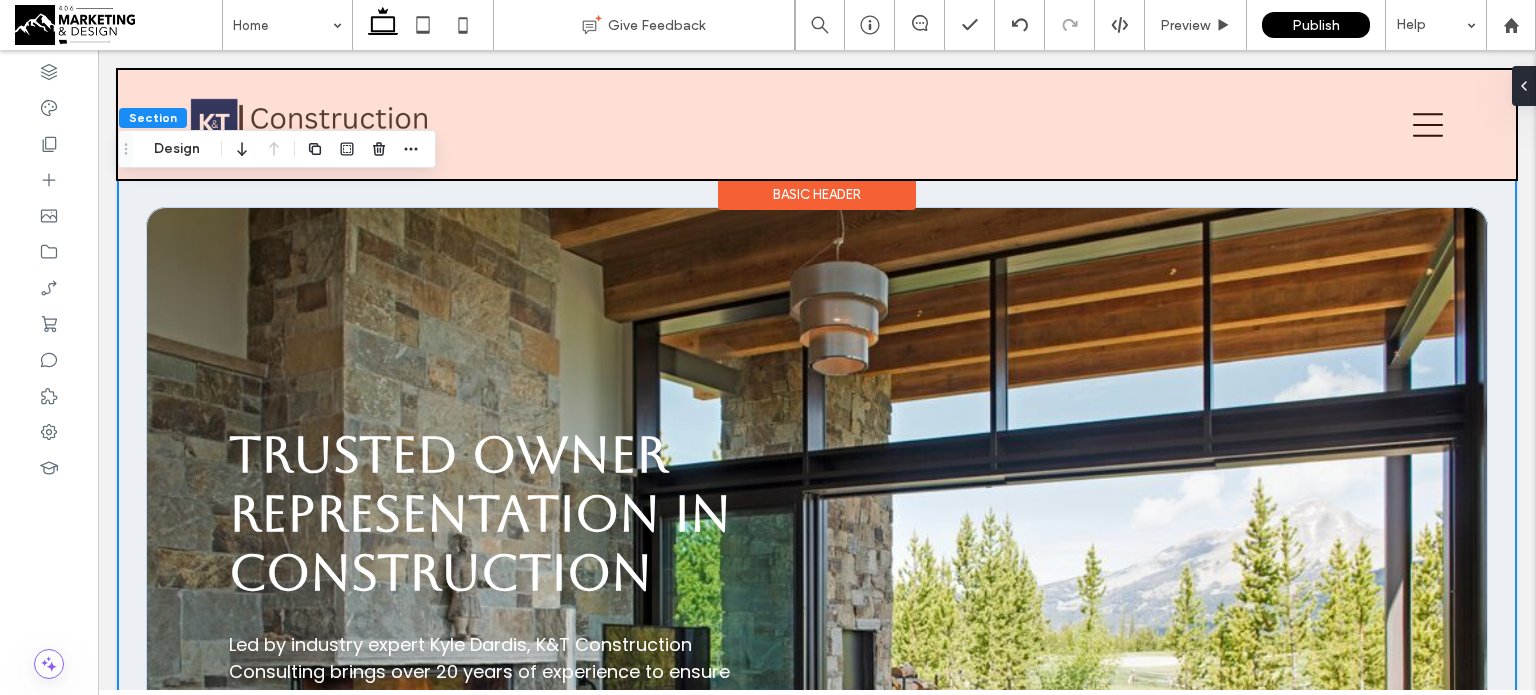 click at bounding box center [817, 124] 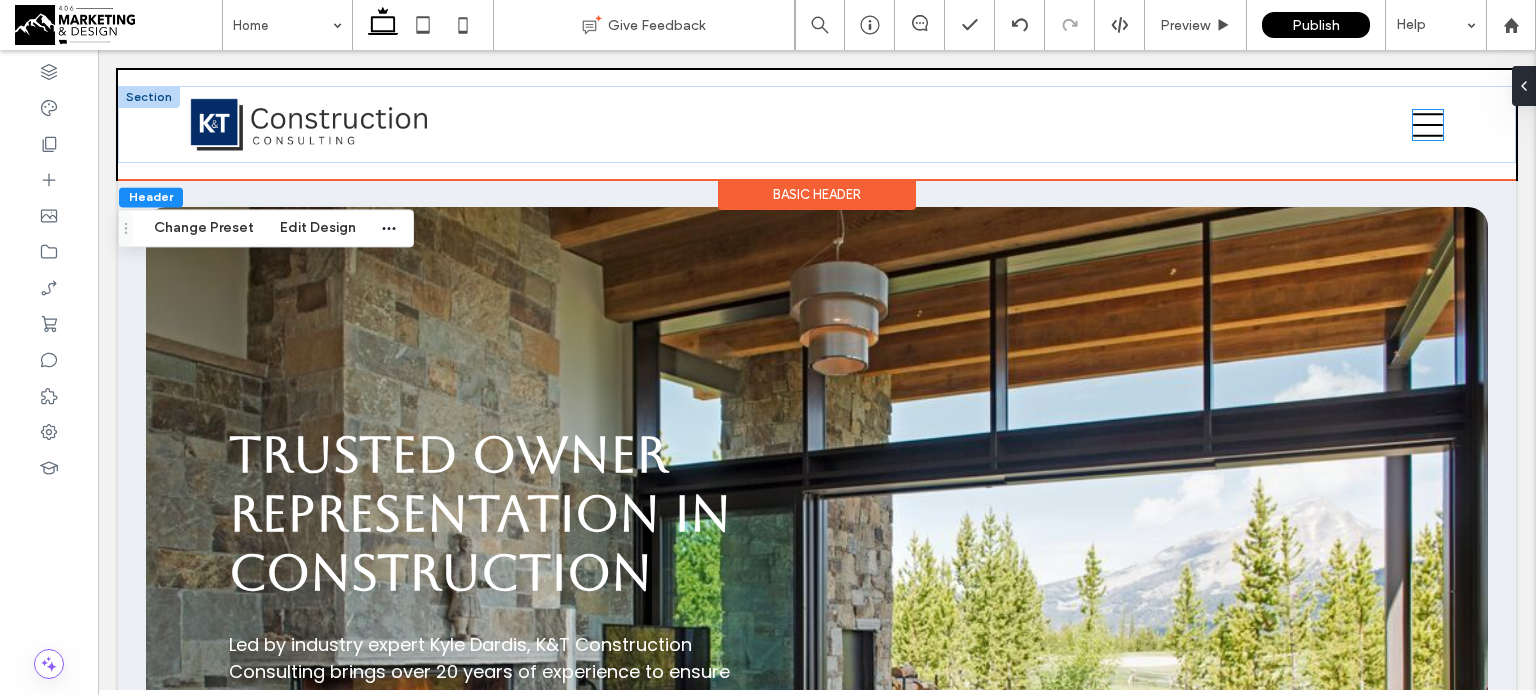 click 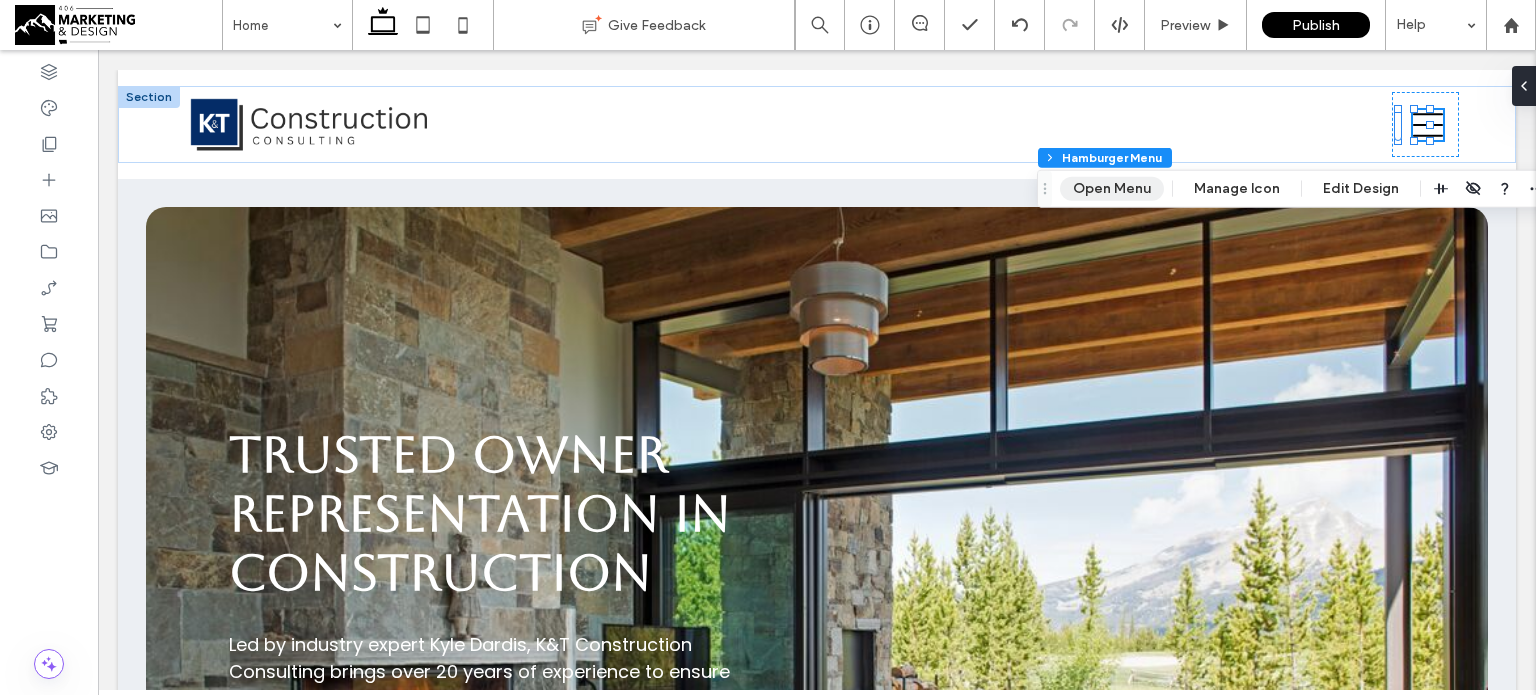 click on "Open Menu" at bounding box center [1112, 189] 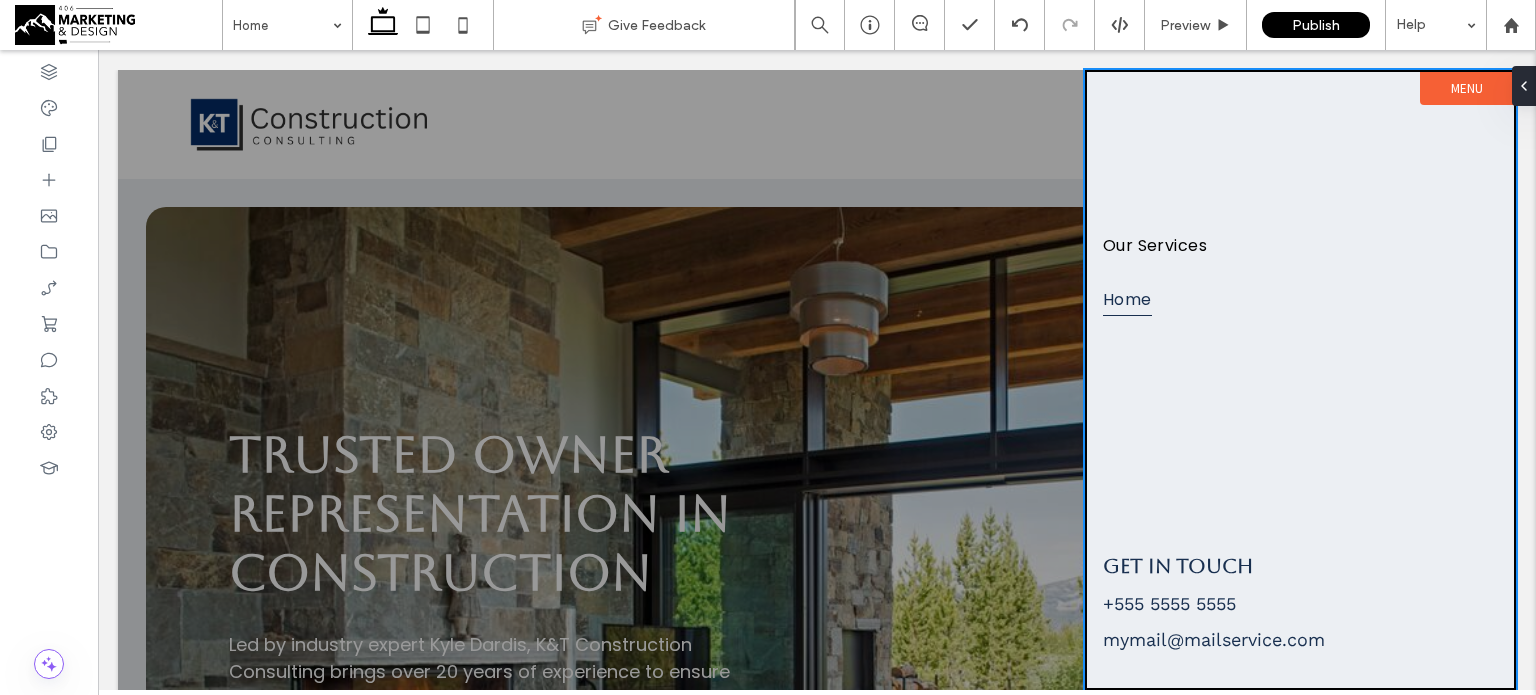 click at bounding box center [817, 380] 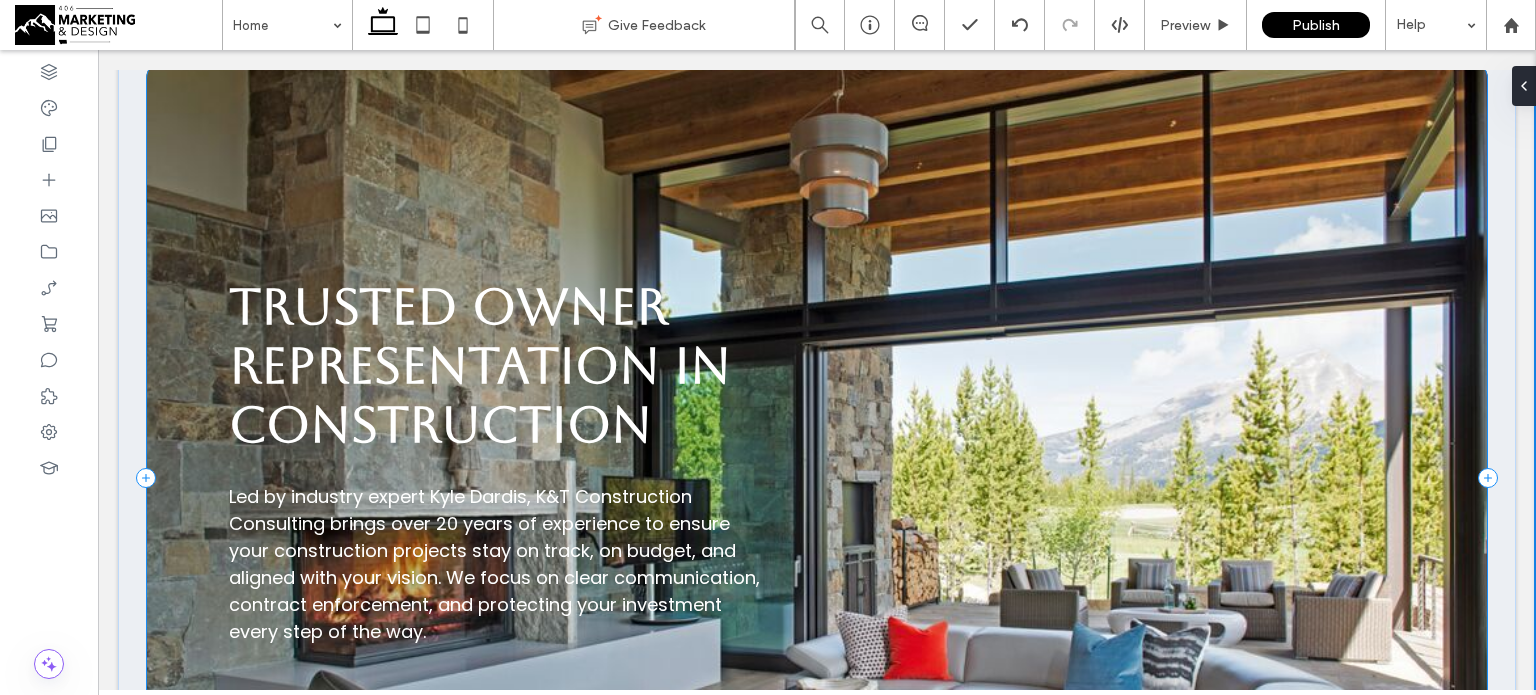 scroll, scrollTop: 154, scrollLeft: 0, axis: vertical 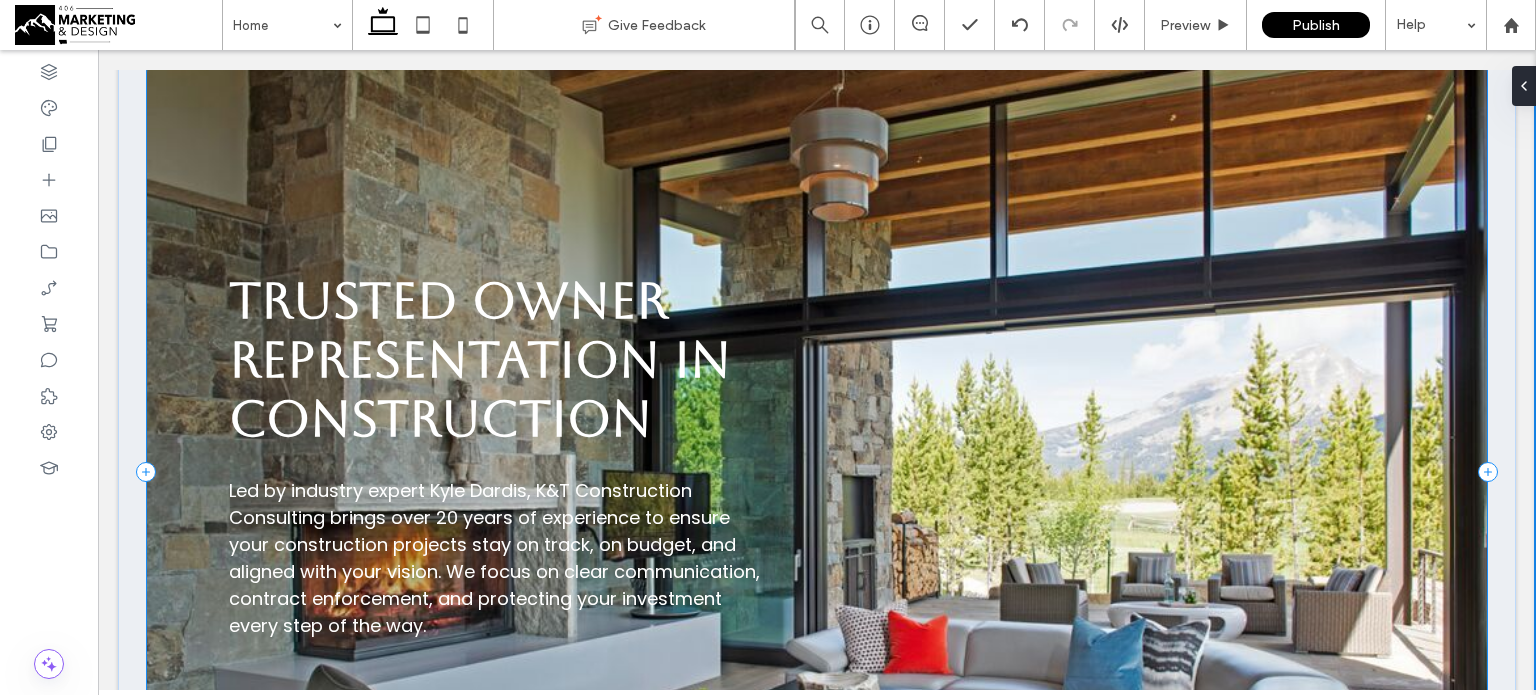 click on "Trusted Owner Representation in Construction
Led by industry expert [NAME] [LAST], K&T Construction Consulting brings over 20 years of experience to ensure your construction projects stay on track, on budget, and aligned with your vision. We focus on clear communication, contract enforcement, and protecting your investment every step of the way.
Learn More" at bounding box center (817, 471) 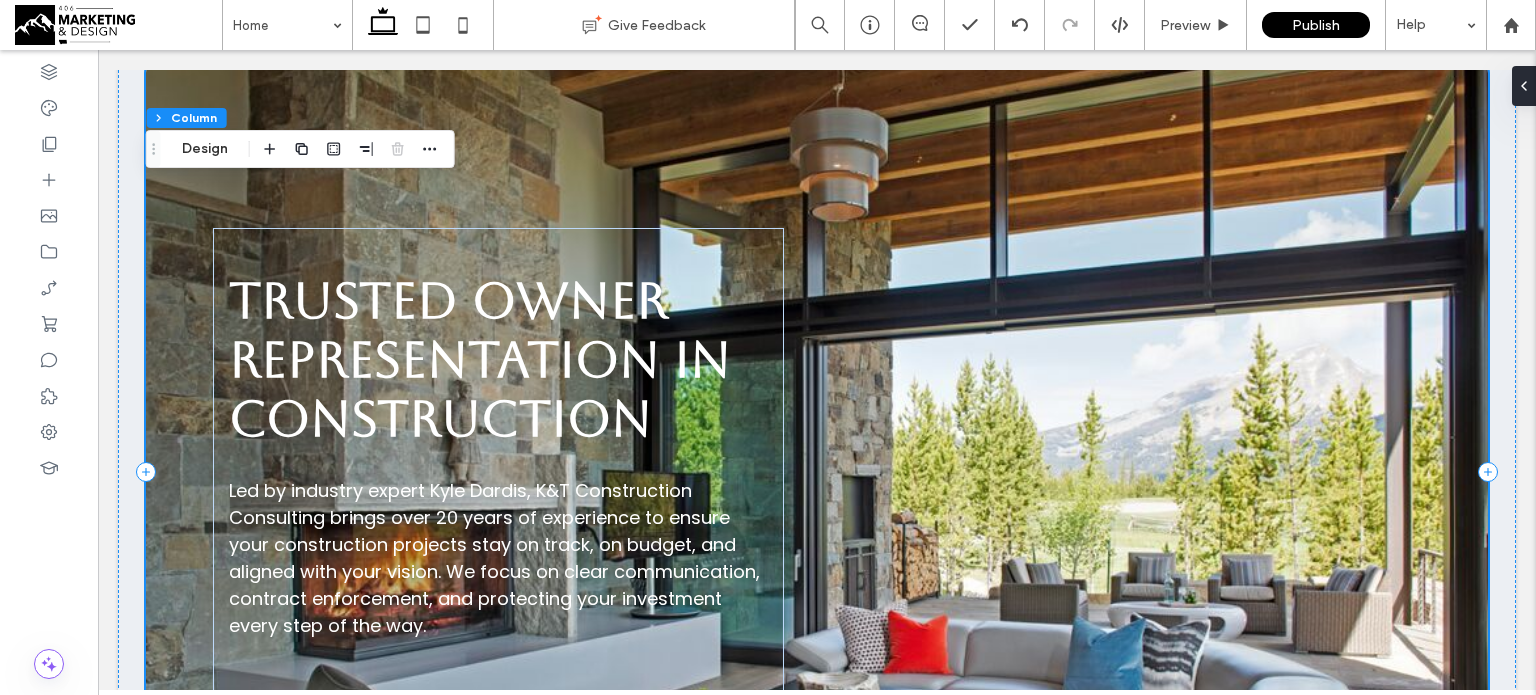 click on "Trusted Owner Representation in Construction
Led by industry expert [NAME] [LAST], K&T Construction Consulting brings over 20 years of experience to ensure your construction projects stay on track, on budget, and aligned with your vision. We focus on clear communication, contract enforcement, and protecting your investment every step of the way.
Learn More" at bounding box center [817, 471] 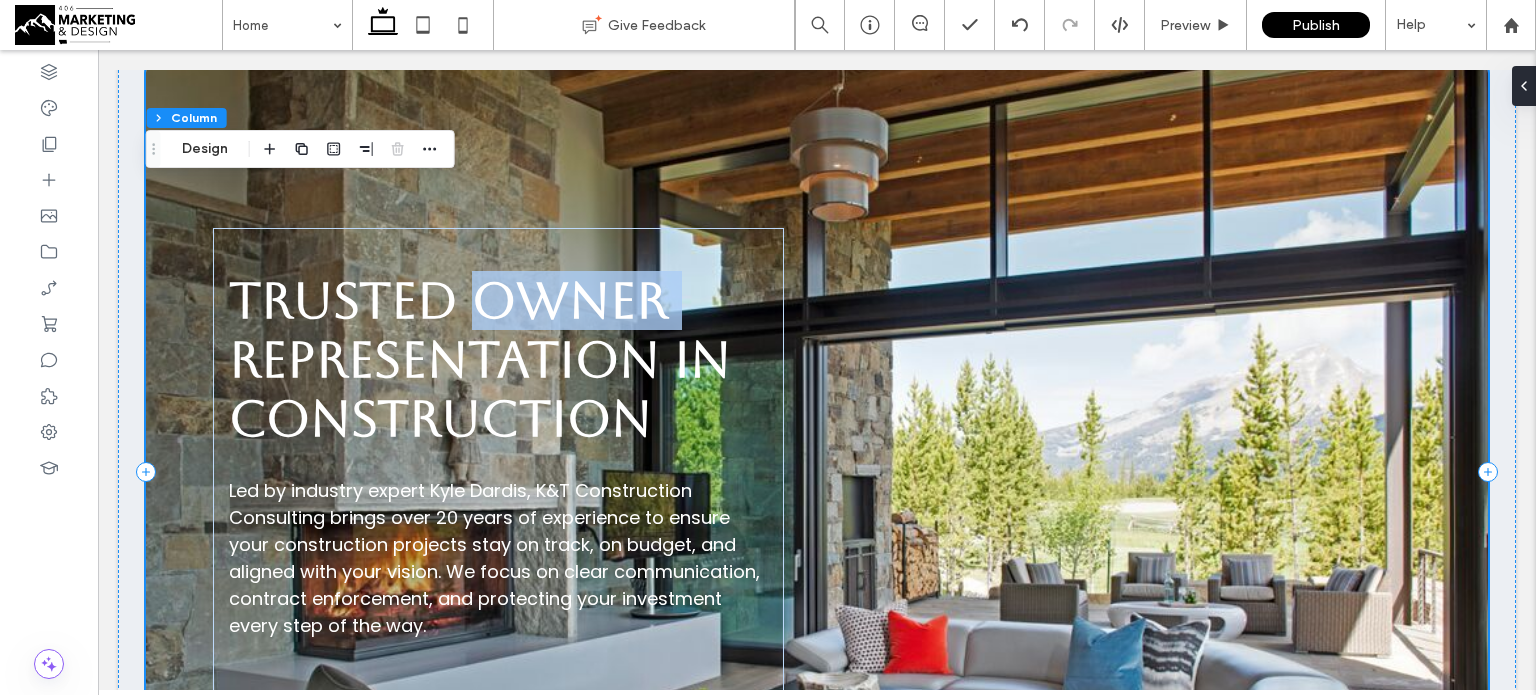 click on "Trusted Owner Representation in Construction
Led by industry expert [NAME] [LAST], K&T Construction Consulting brings over 20 years of experience to ensure your construction projects stay on track, on budget, and aligned with your vision. We focus on clear communication, contract enforcement, and protecting your investment every step of the way.
Learn More" at bounding box center (817, 471) 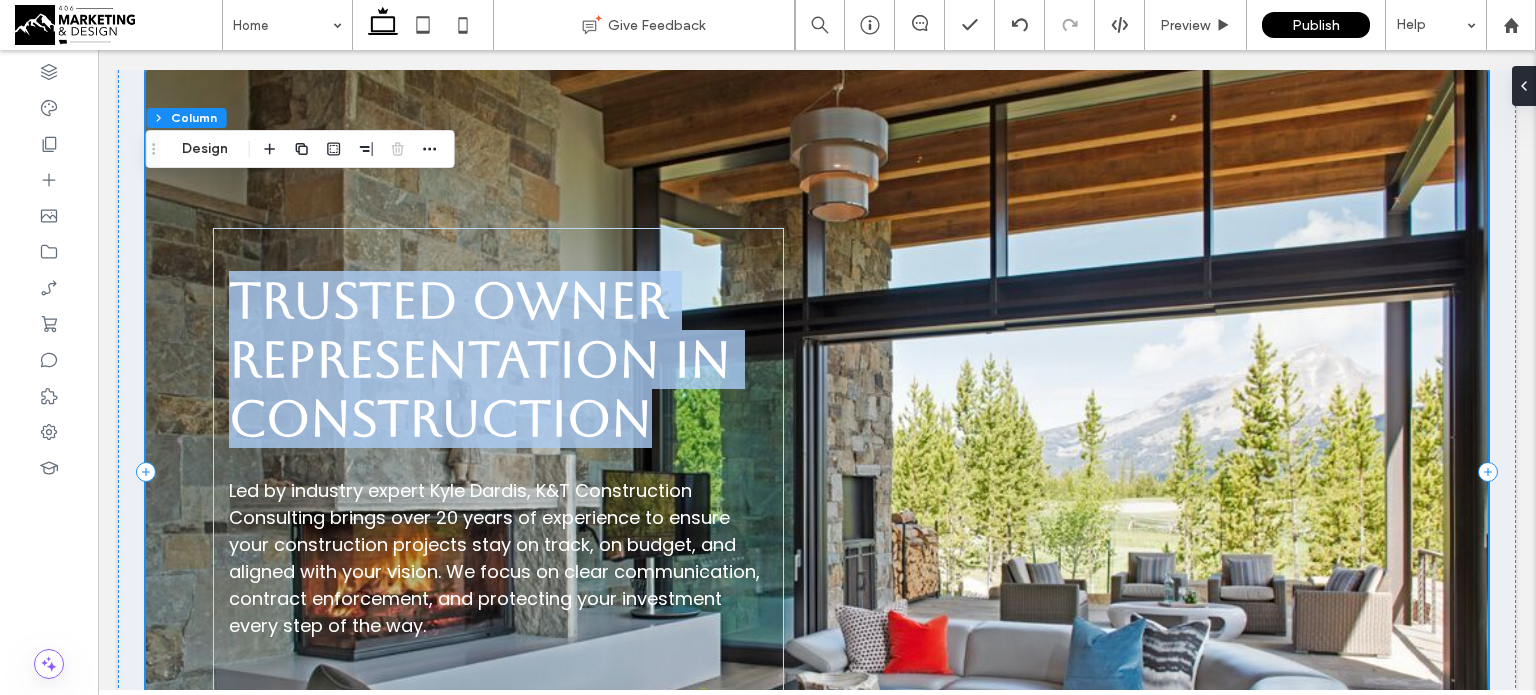 click on "Trusted Owner Representation in Construction
Led by industry expert [NAME] [LAST], K&T Construction Consulting brings over 20 years of experience to ensure your construction projects stay on track, on budget, and aligned with your vision. We focus on clear communication, contract enforcement, and protecting your investment every step of the way.
Learn More" at bounding box center (817, 471) 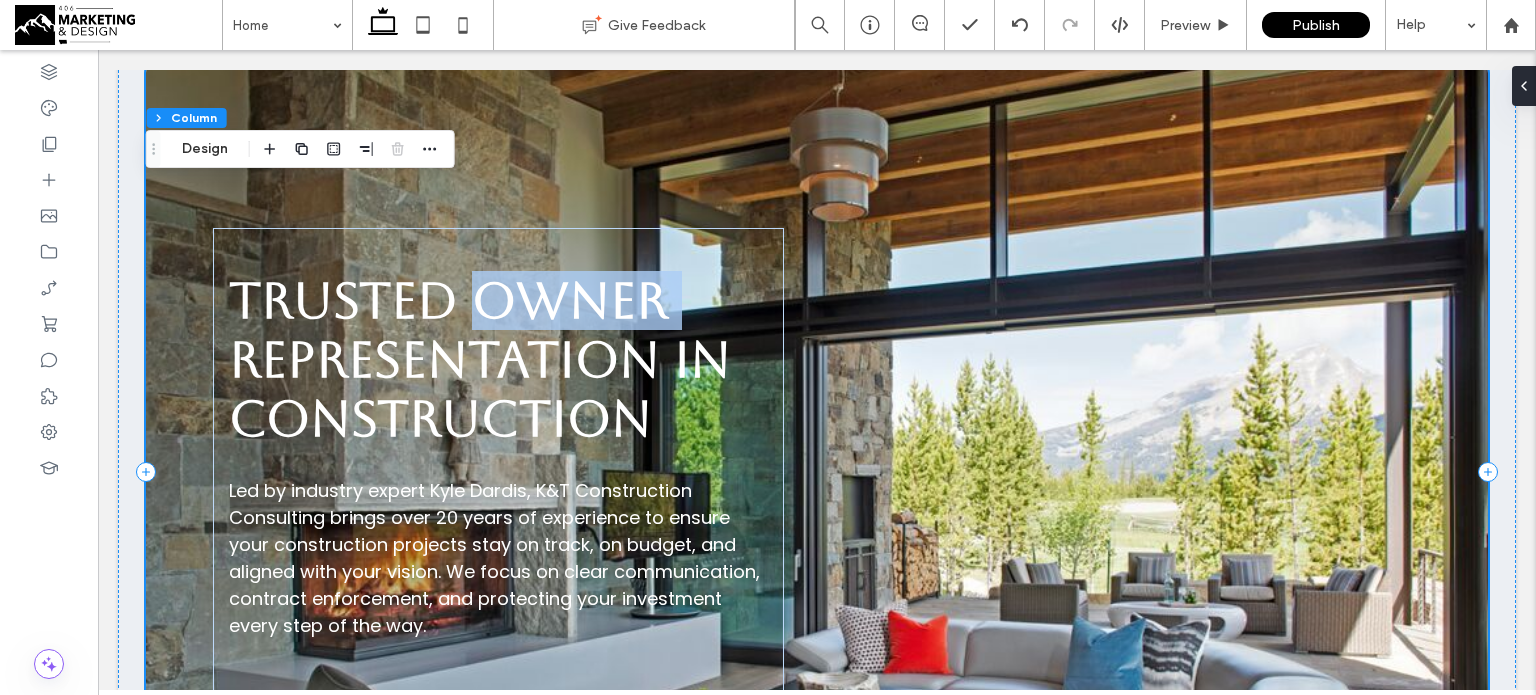 click on "Trusted Owner Representation in Construction
Led by industry expert [NAME] [LAST], K&T Construction Consulting brings over 20 years of experience to ensure your construction projects stay on track, on budget, and aligned with your vision. We focus on clear communication, contract enforcement, and protecting your investment every step of the way.
Learn More" at bounding box center [817, 471] 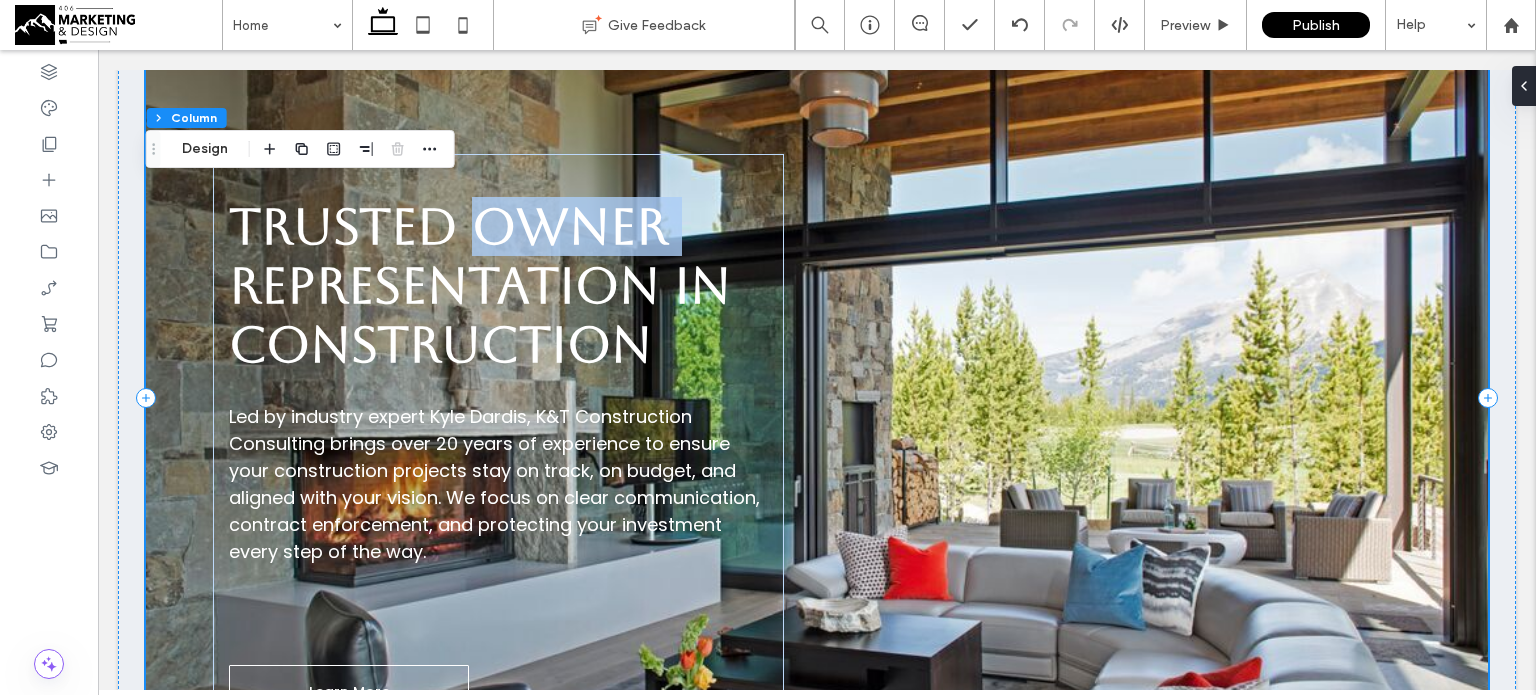 scroll, scrollTop: 0, scrollLeft: 0, axis: both 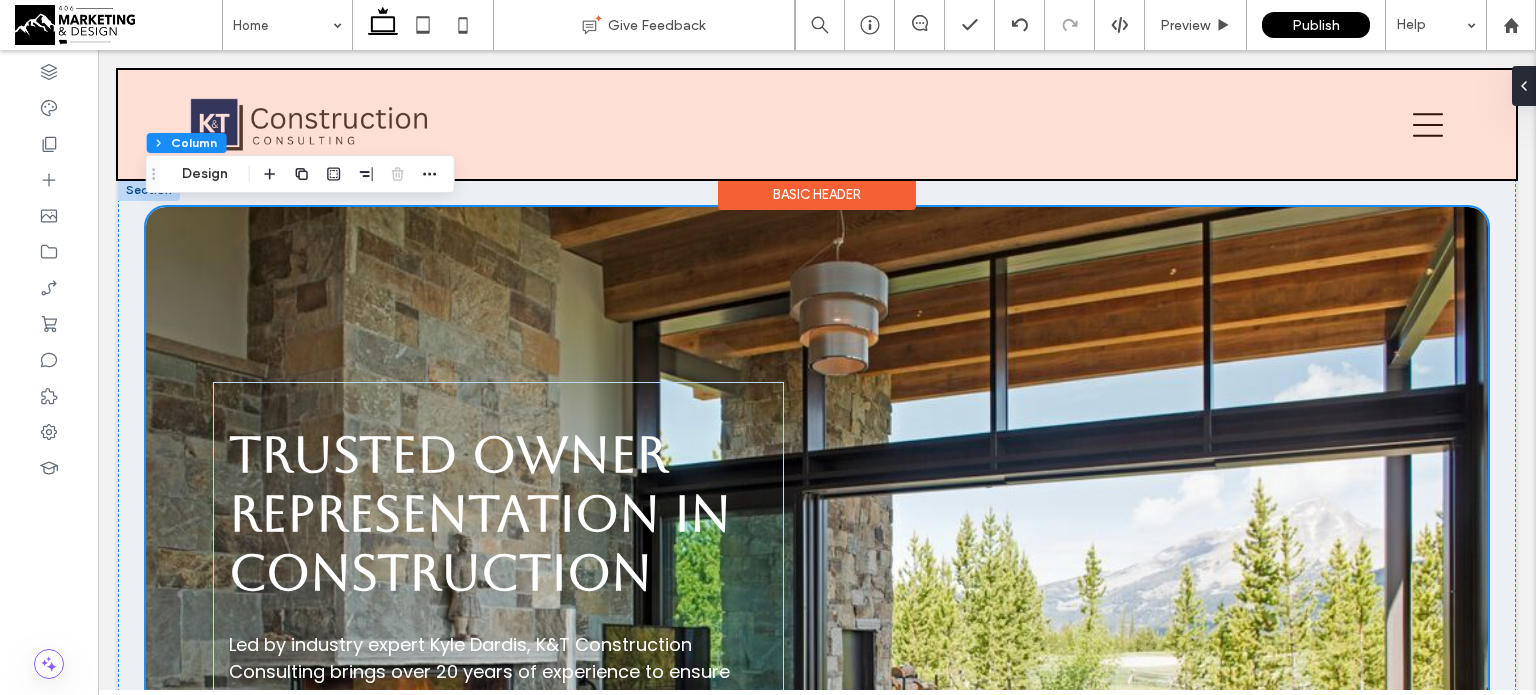 click at bounding box center (817, 124) 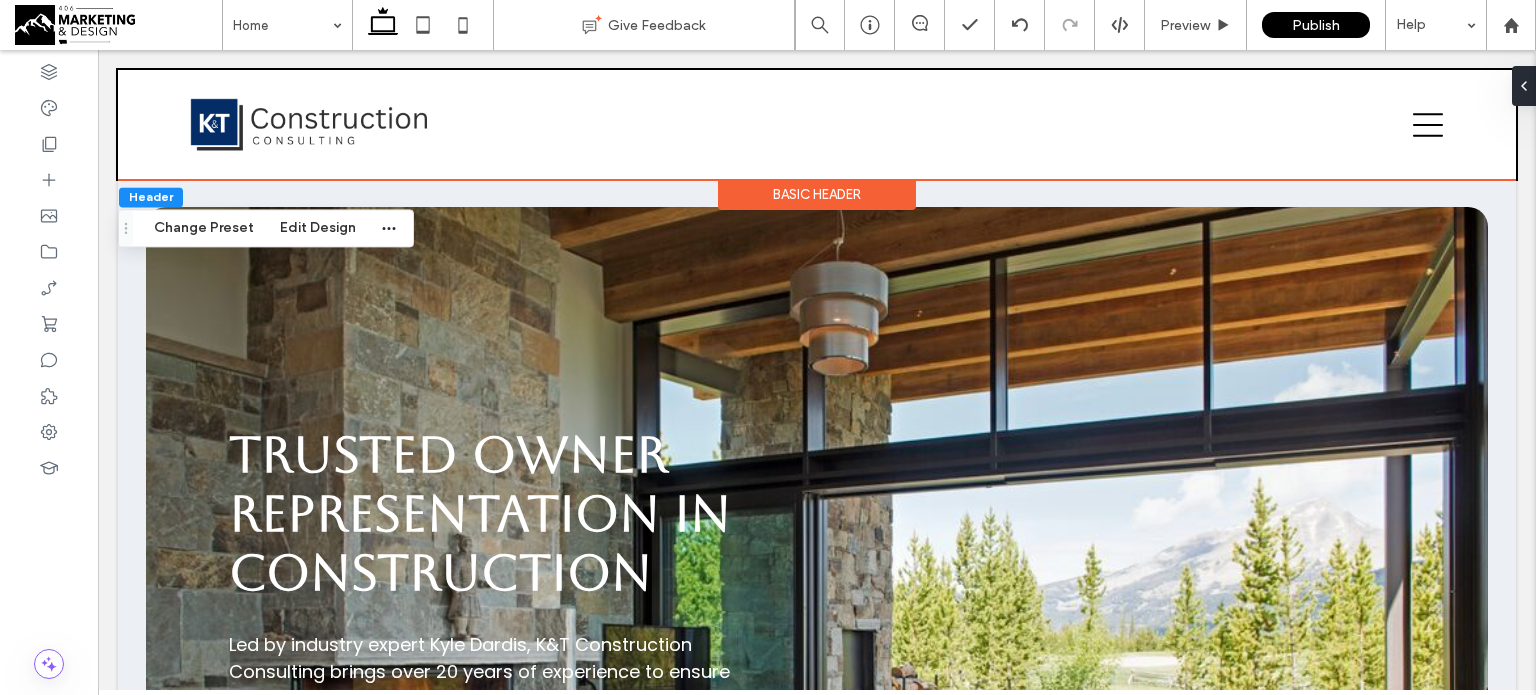 click on "Basic Header" at bounding box center [817, 194] 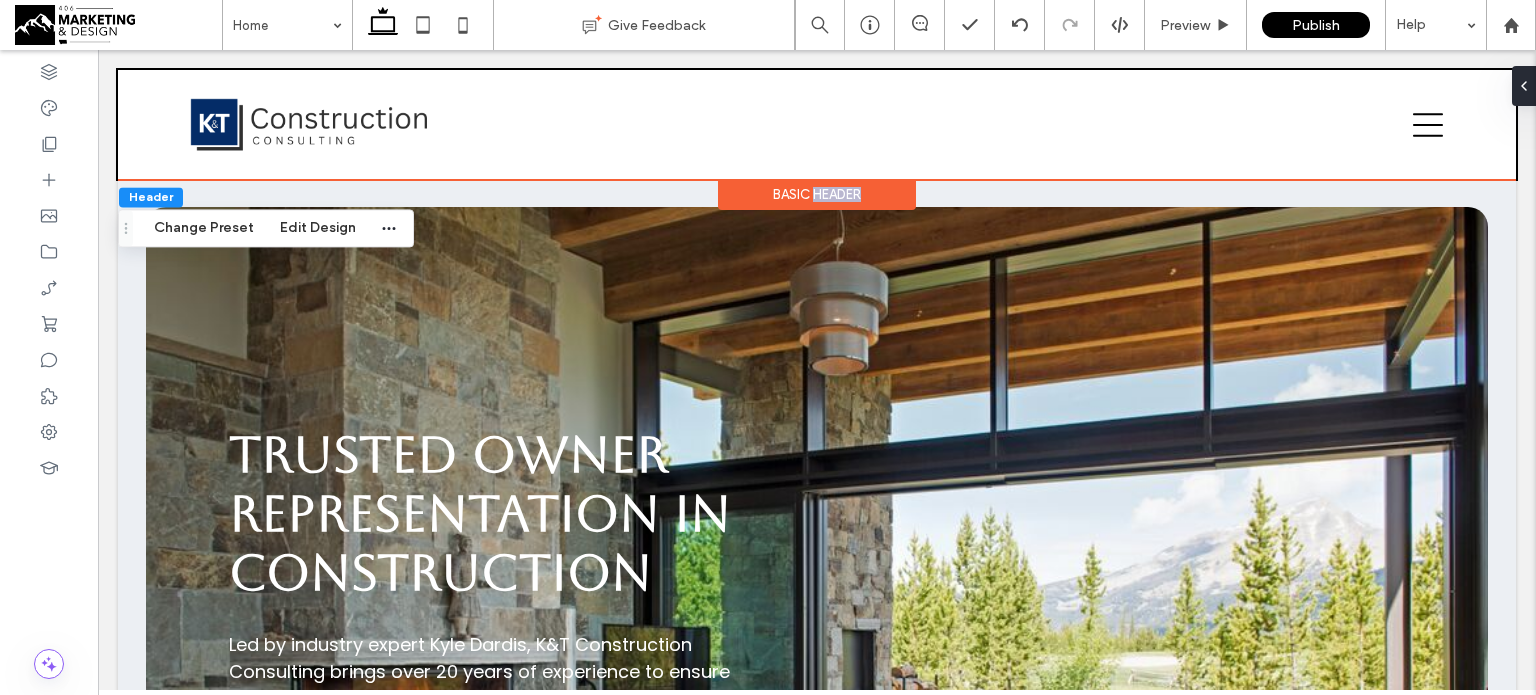 click on "Basic Header" at bounding box center [817, 194] 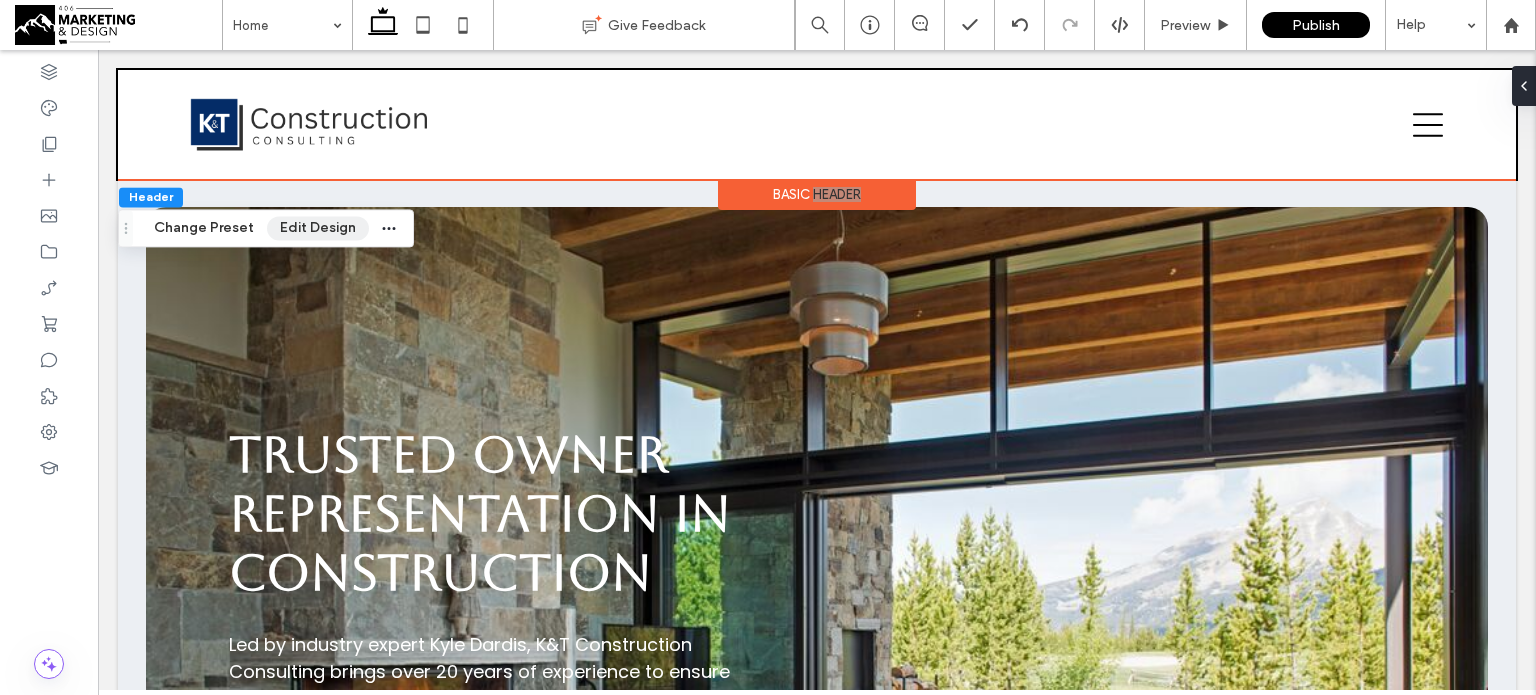 click on "Edit Design" at bounding box center (318, 228) 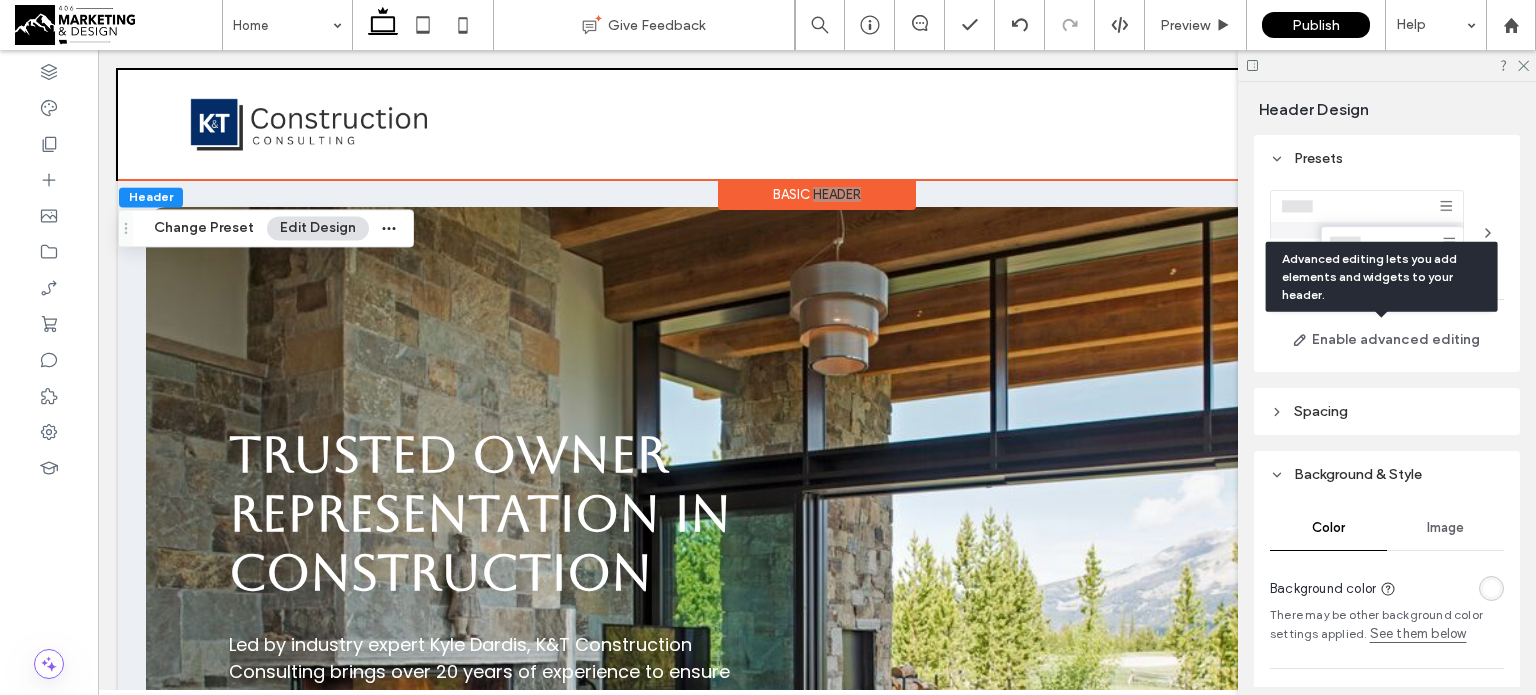 click at bounding box center [1491, 588] 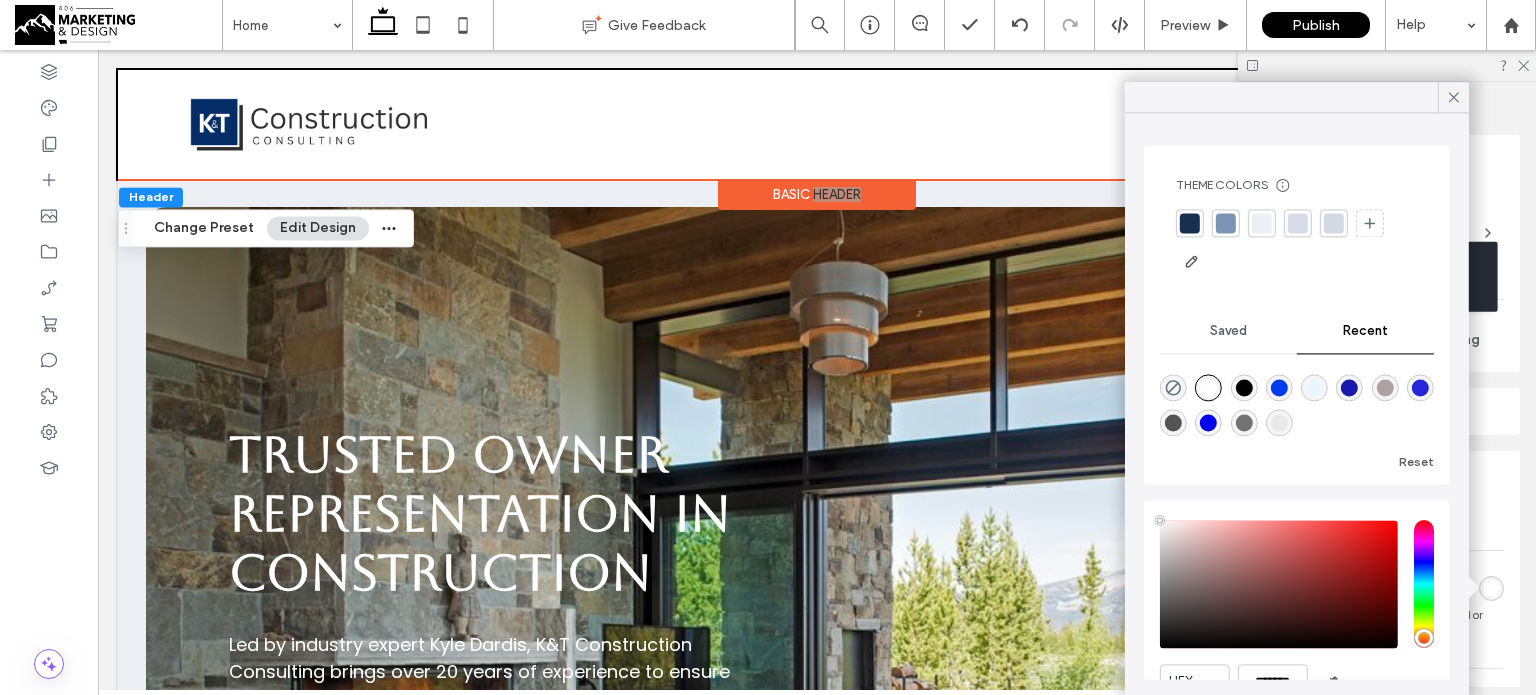 click at bounding box center (1190, 223) 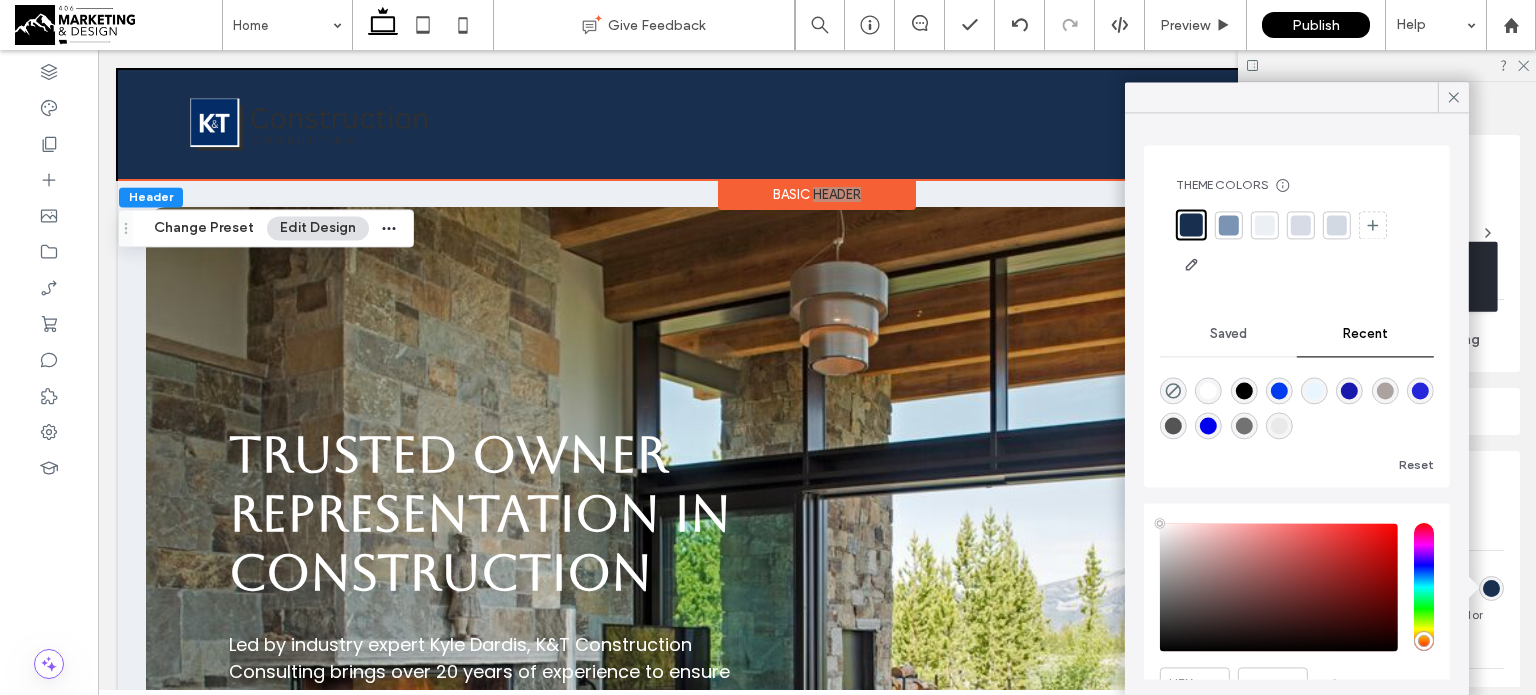 click at bounding box center [1279, 587] 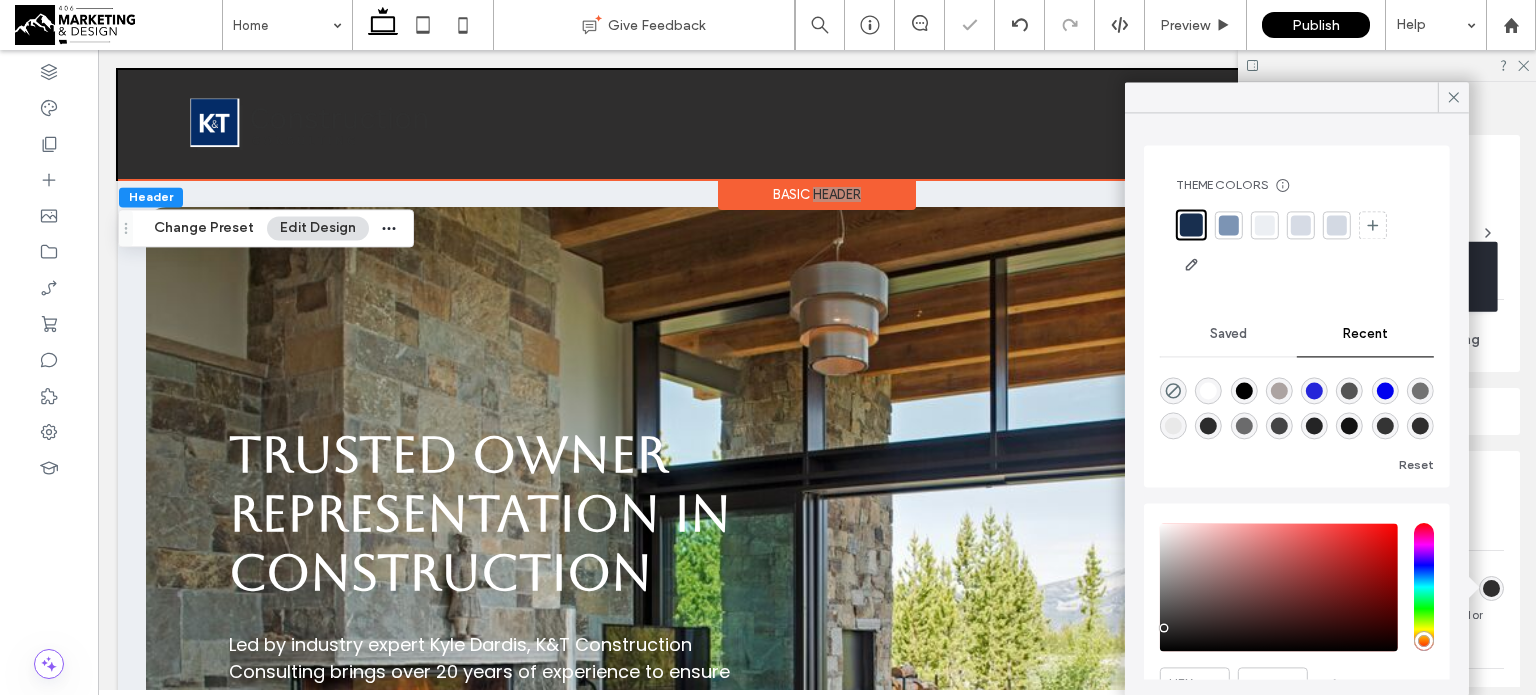 scroll, scrollTop: 11, scrollLeft: 0, axis: vertical 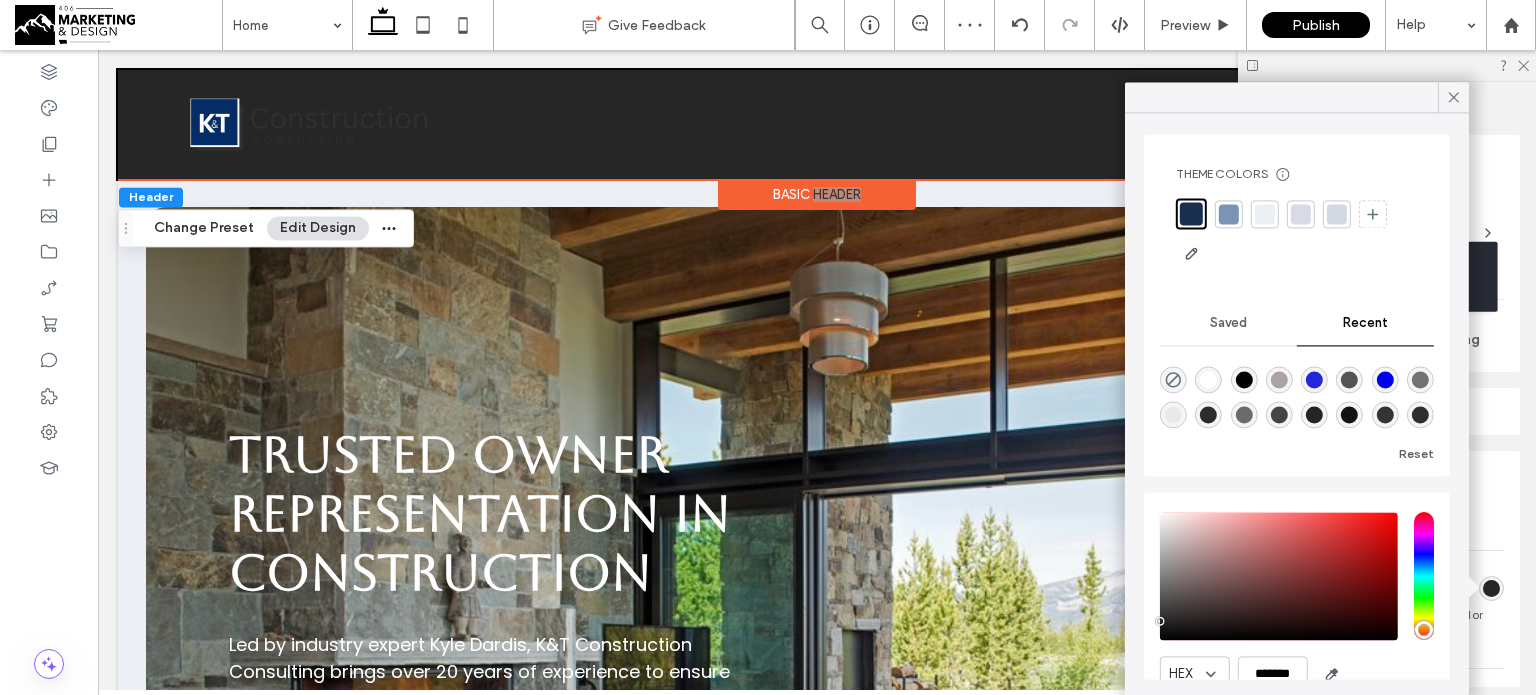 type on "*******" 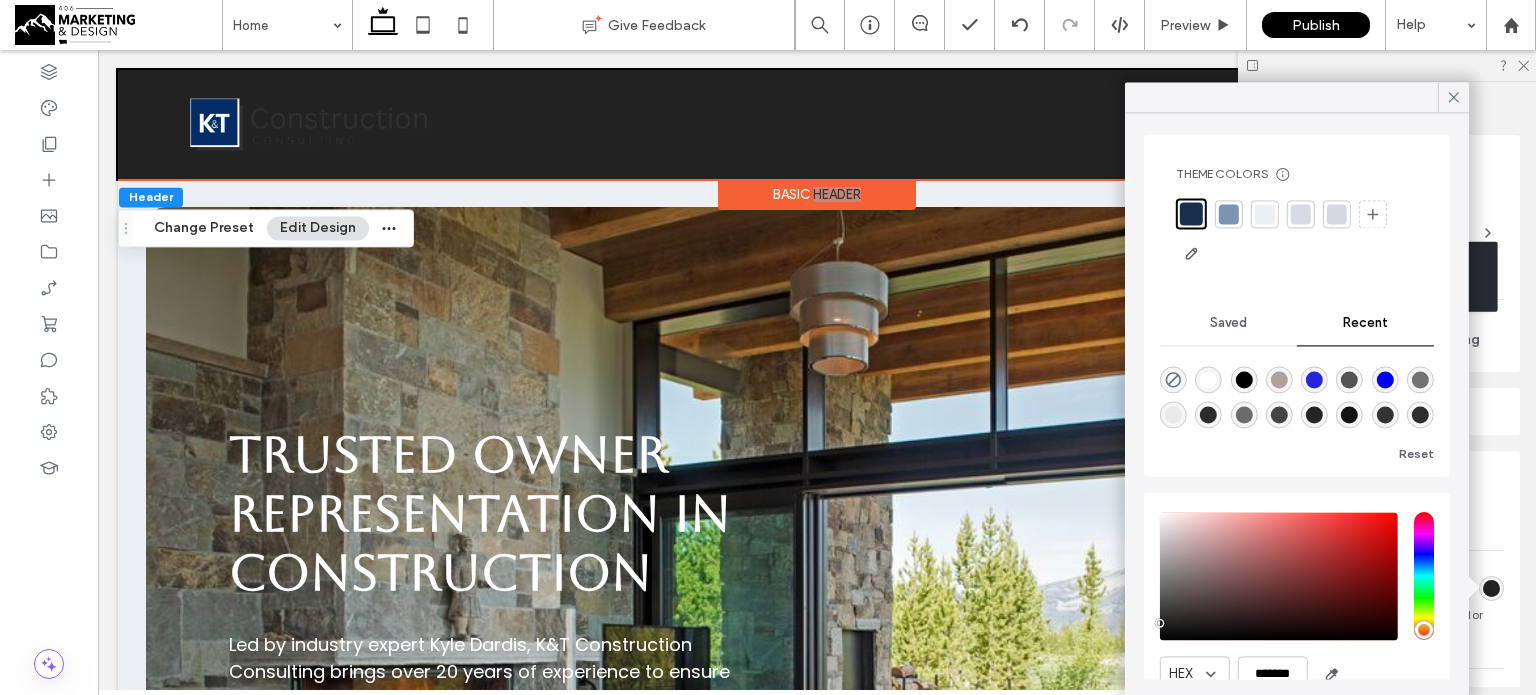 click at bounding box center (1279, 576) 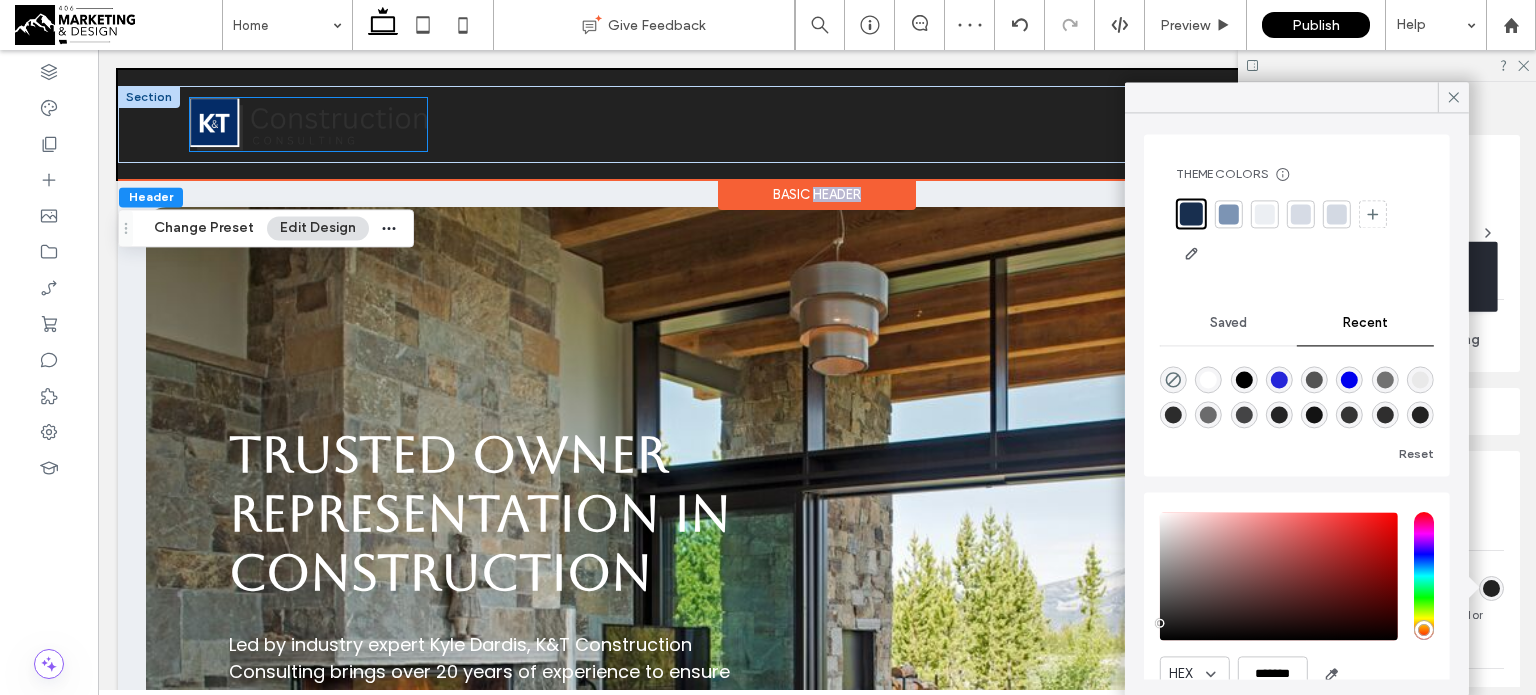 click at bounding box center (308, 124) 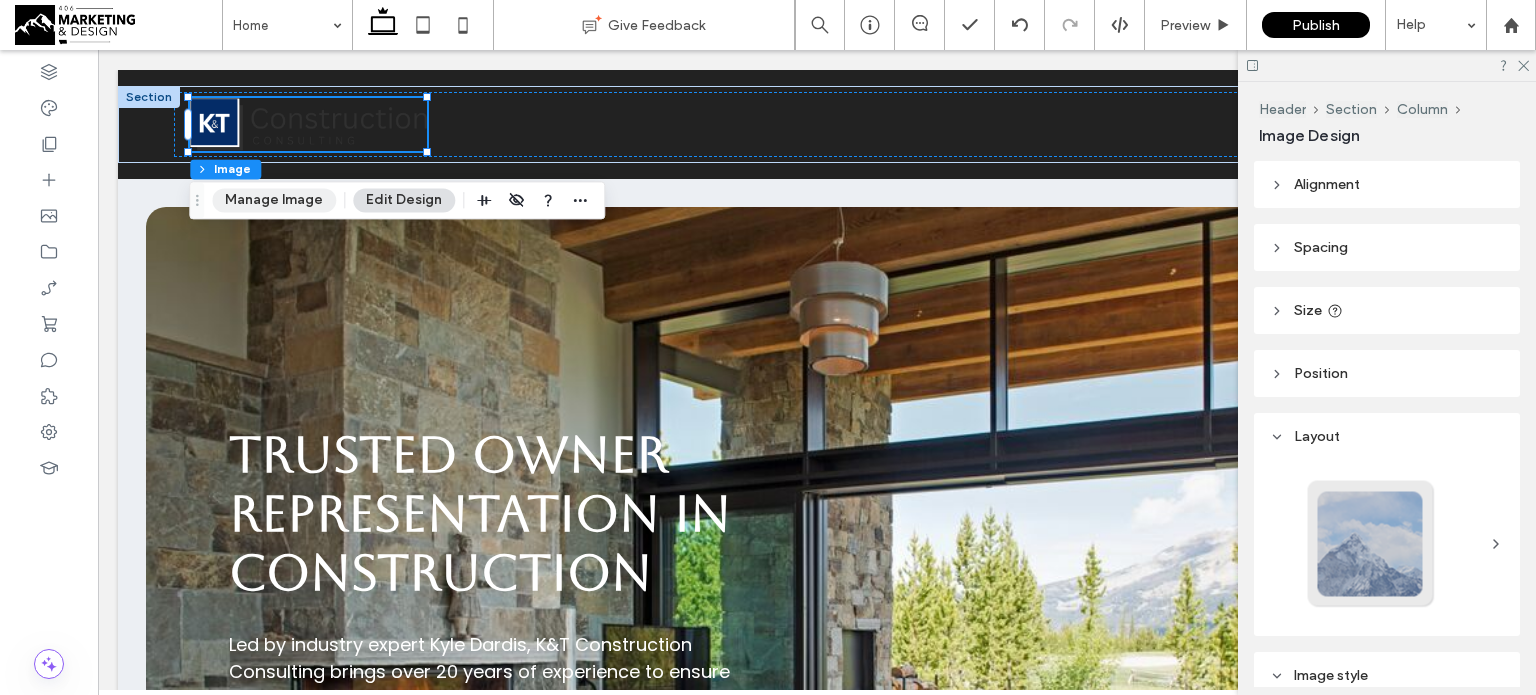 click on "Manage Image" at bounding box center (274, 200) 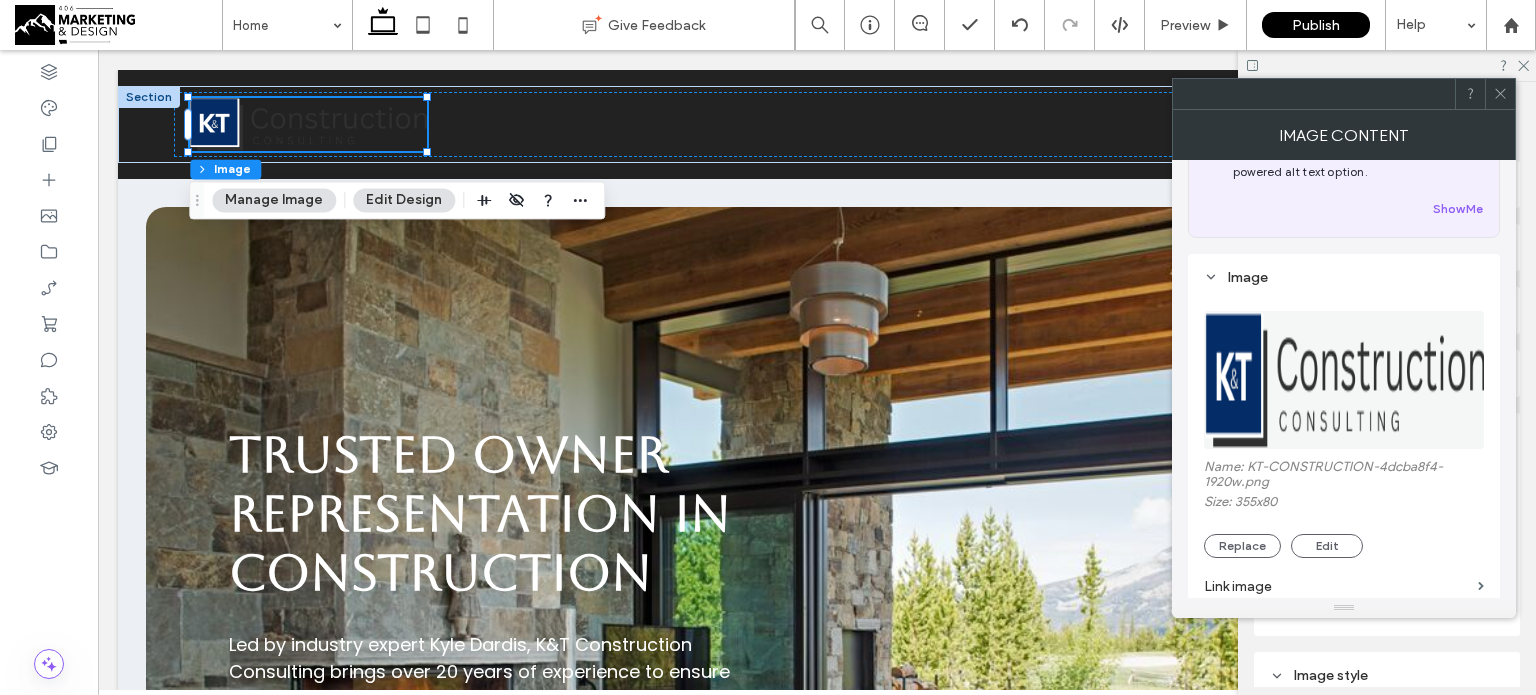 scroll, scrollTop: 106, scrollLeft: 0, axis: vertical 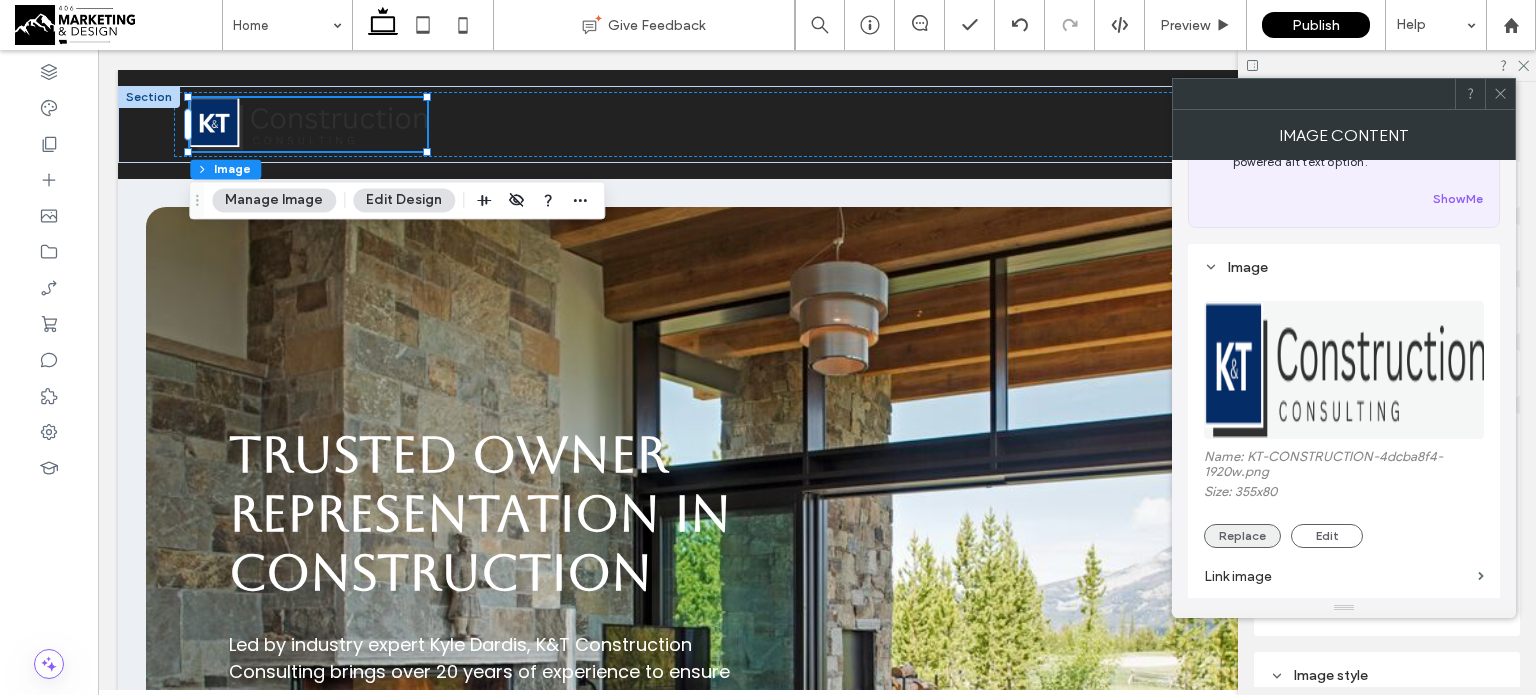 click on "Replace" at bounding box center (1242, 536) 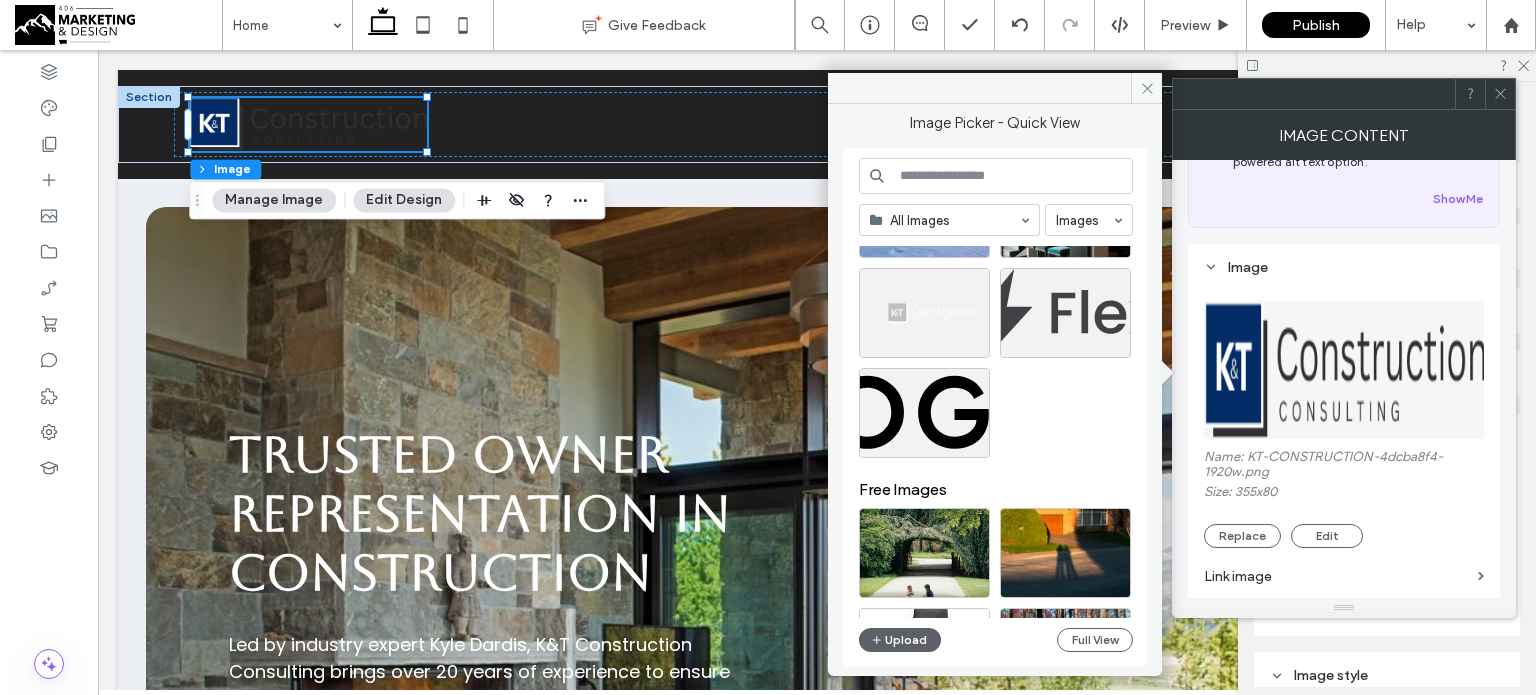 scroll, scrollTop: 1809, scrollLeft: 0, axis: vertical 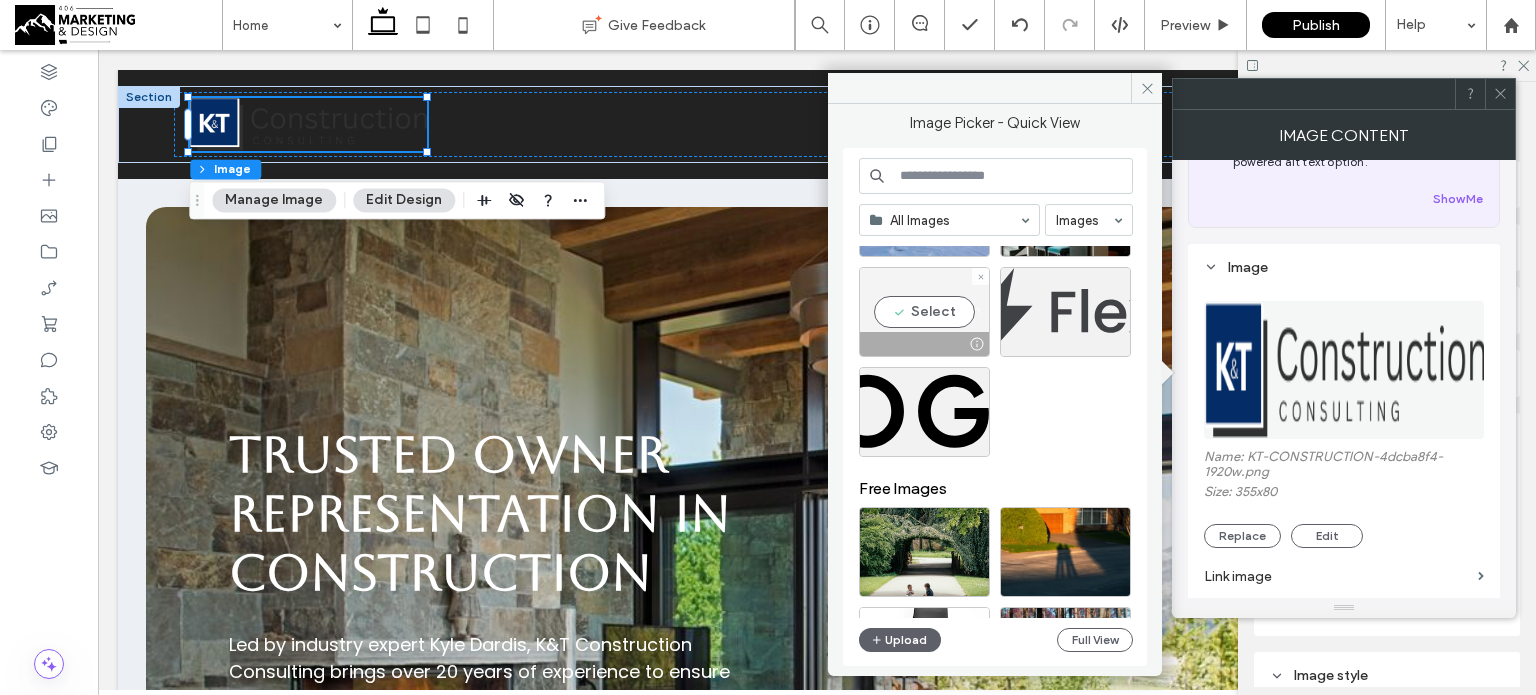 click on "Select" at bounding box center (924, 312) 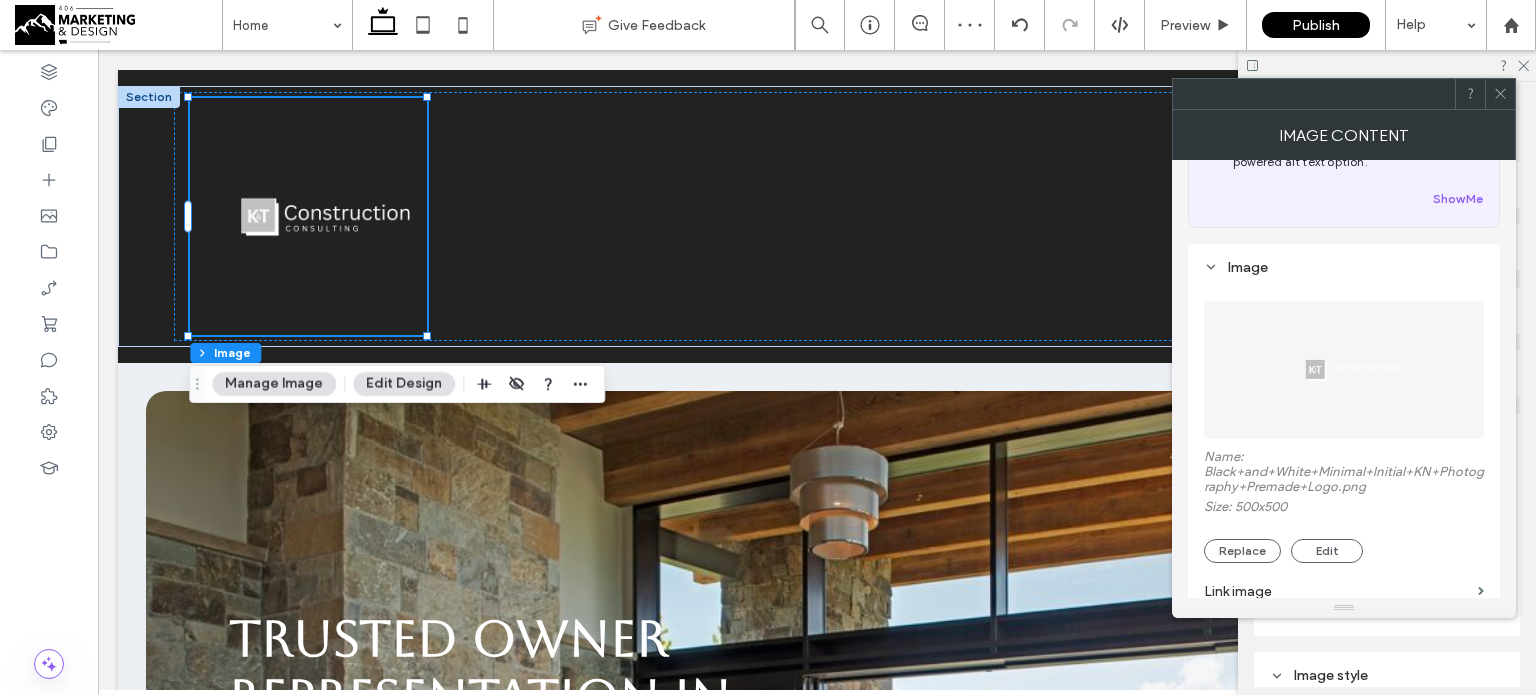 click on "Manage Image" at bounding box center [274, 384] 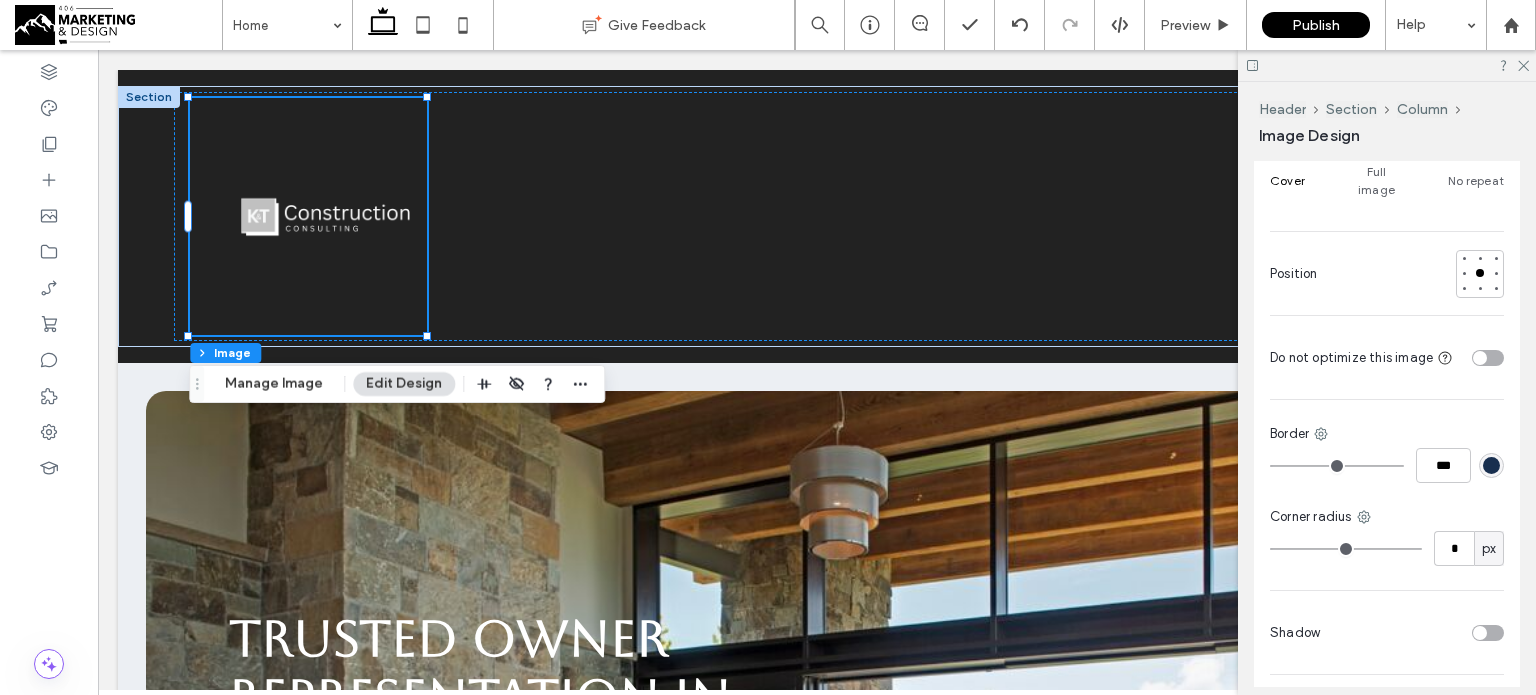 scroll, scrollTop: 591, scrollLeft: 0, axis: vertical 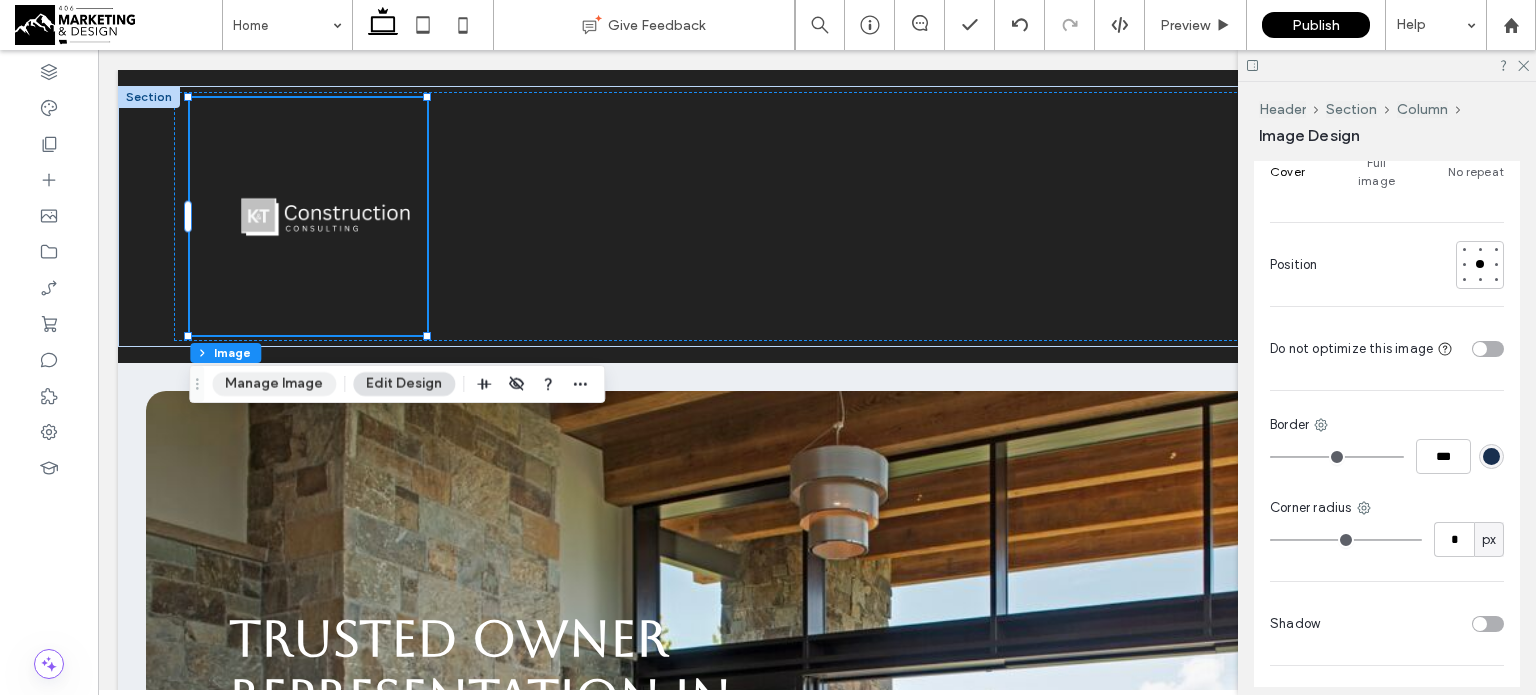 click on "Manage Image" at bounding box center (274, 384) 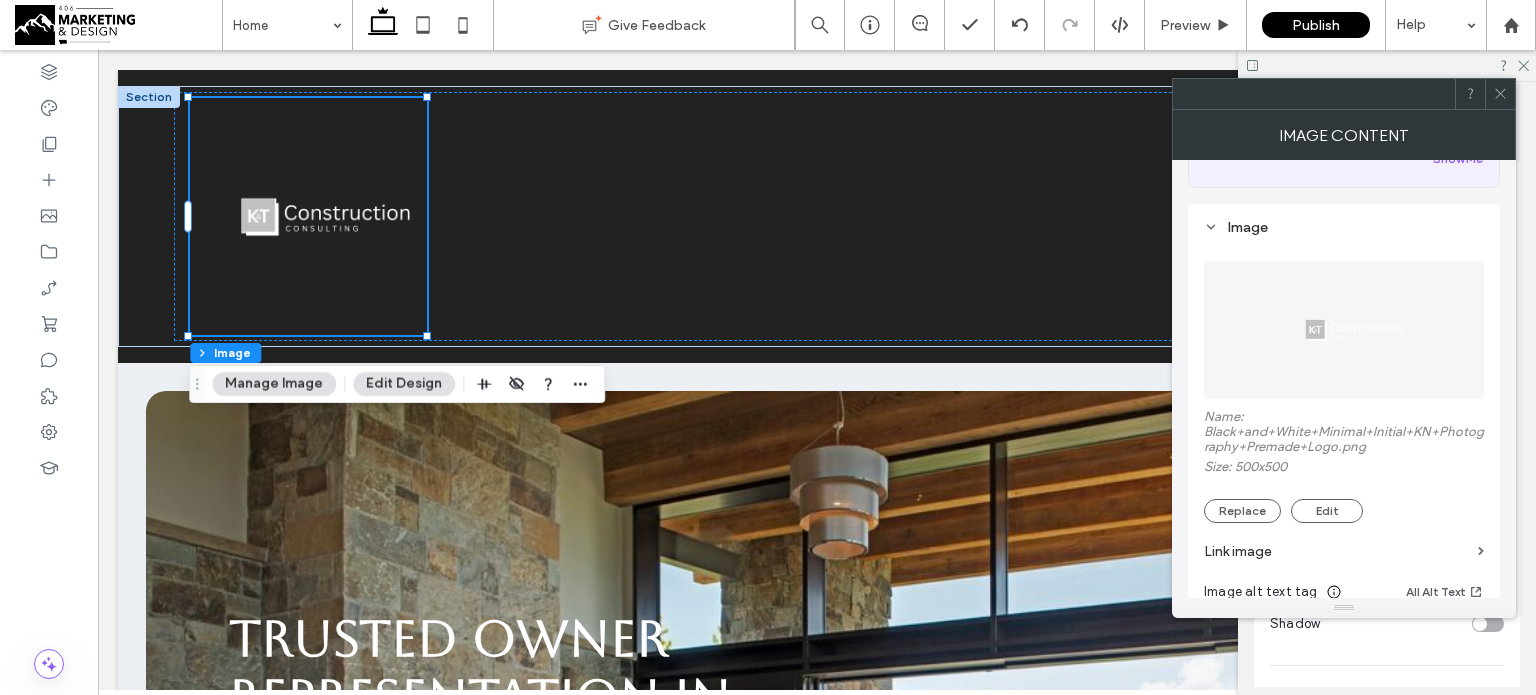 scroll, scrollTop: 164, scrollLeft: 0, axis: vertical 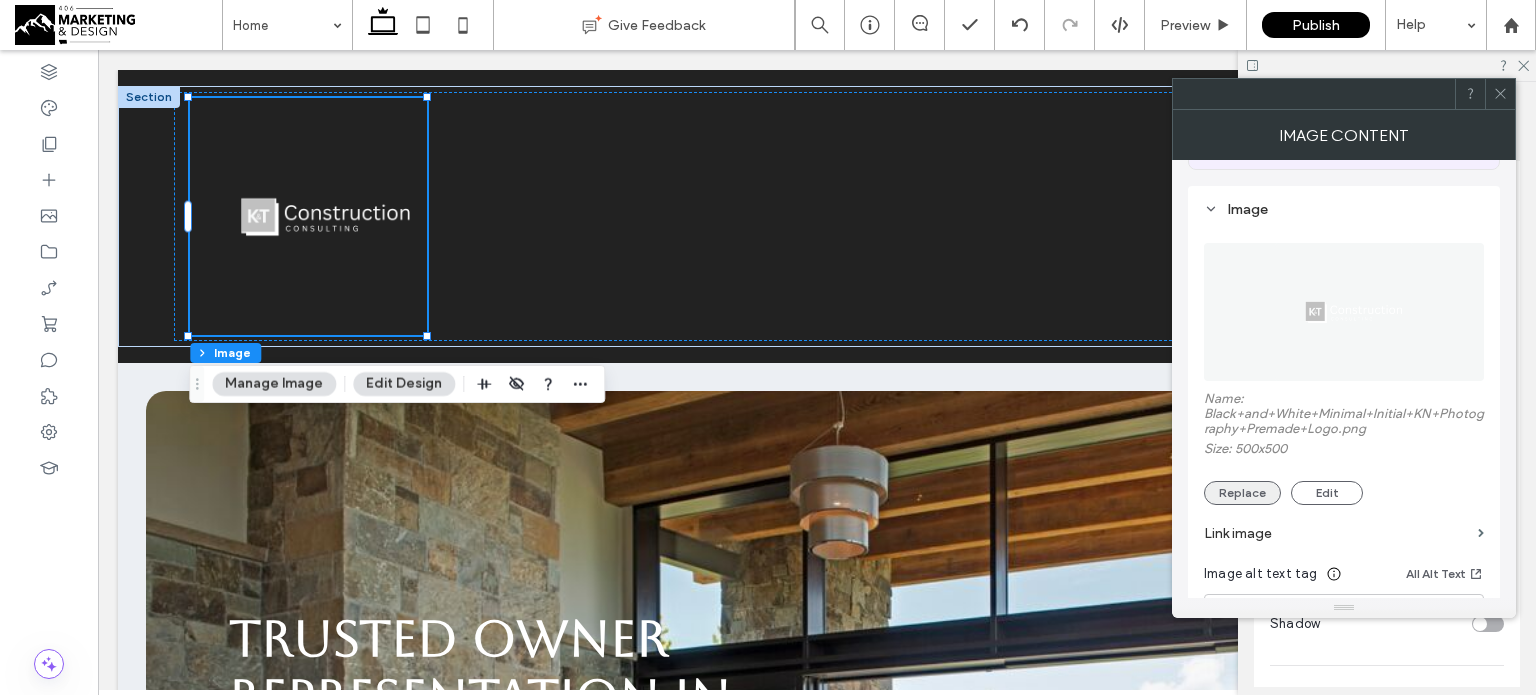 click on "Replace" at bounding box center (1242, 493) 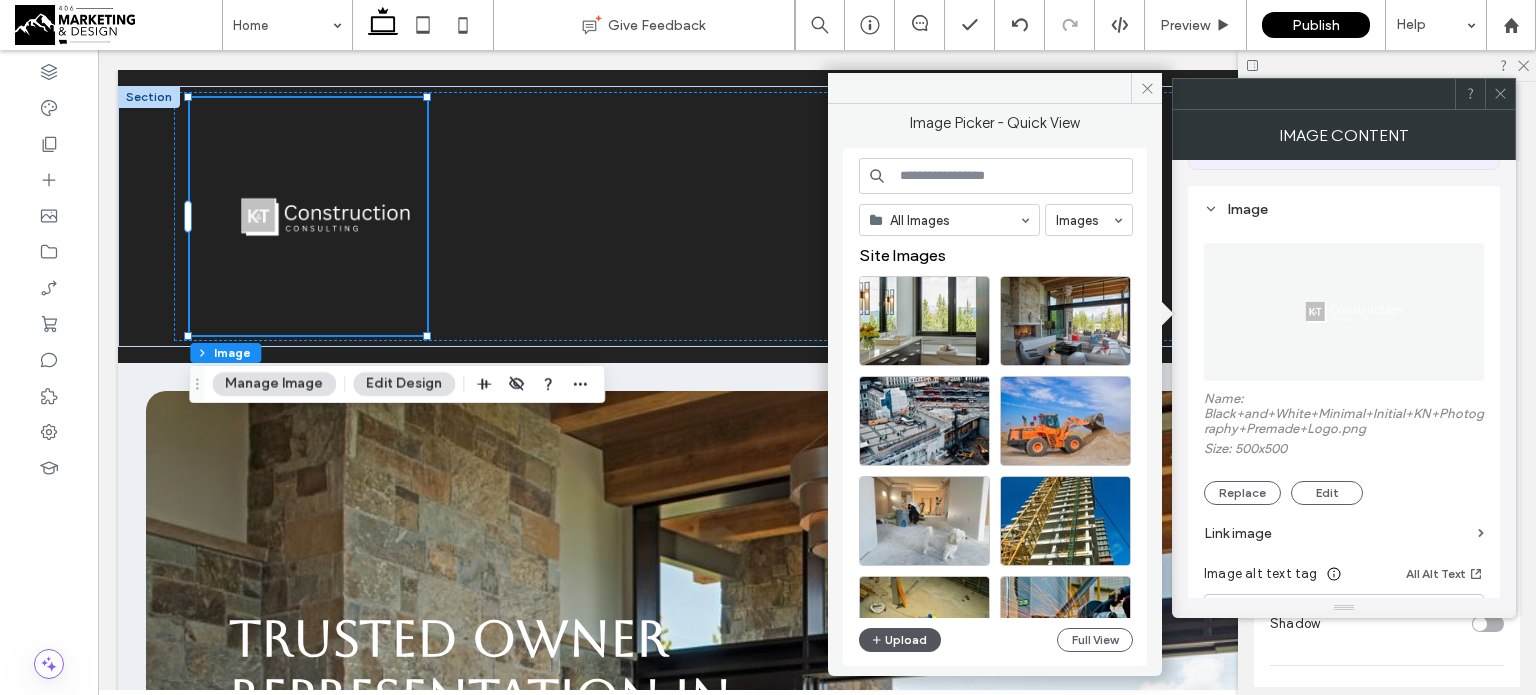 click at bounding box center (878, 640) 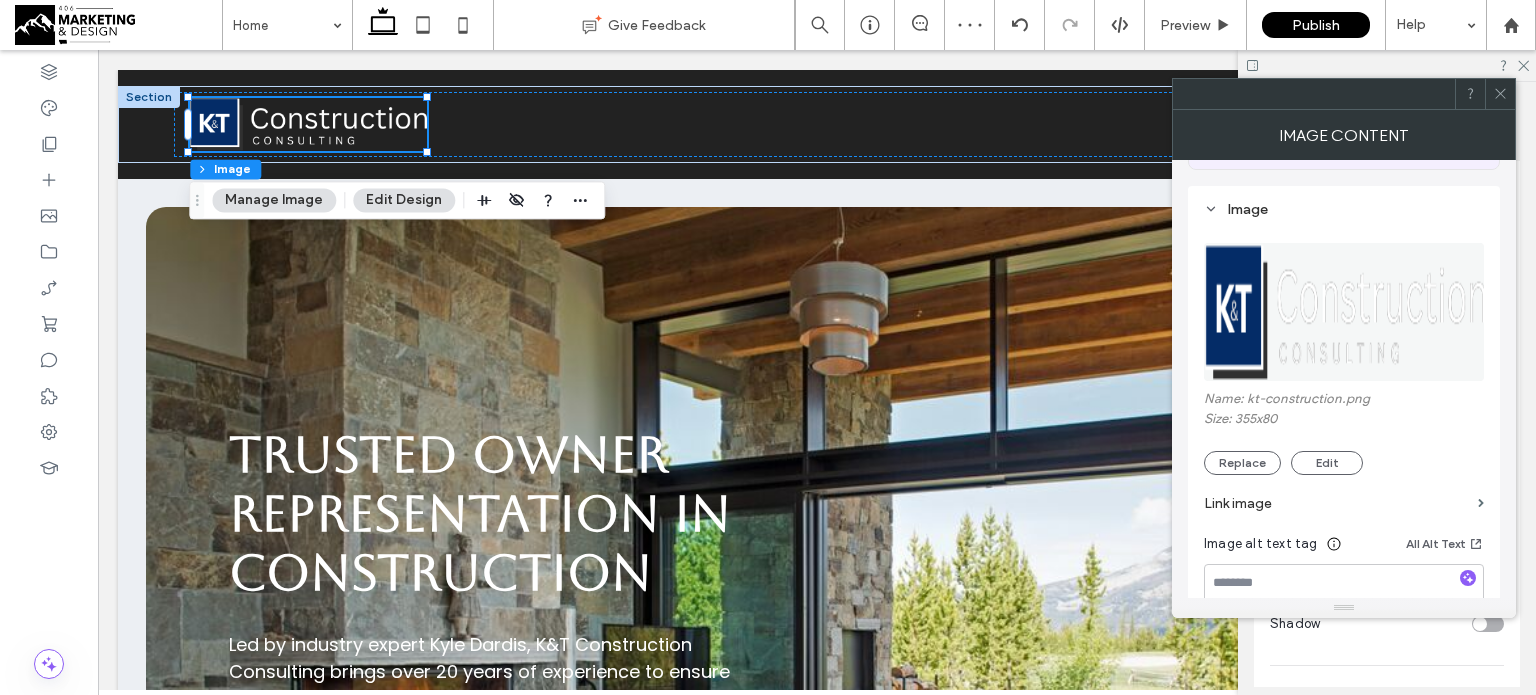 click 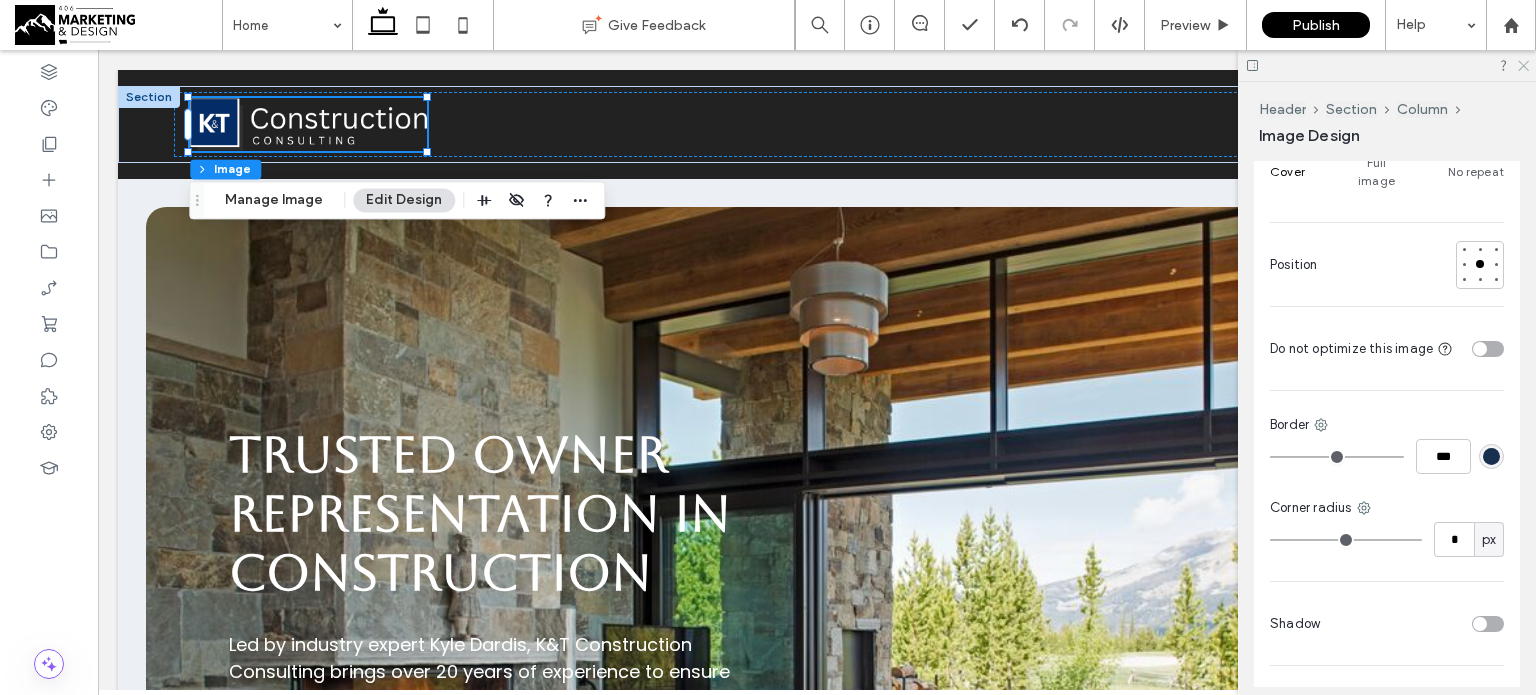 click 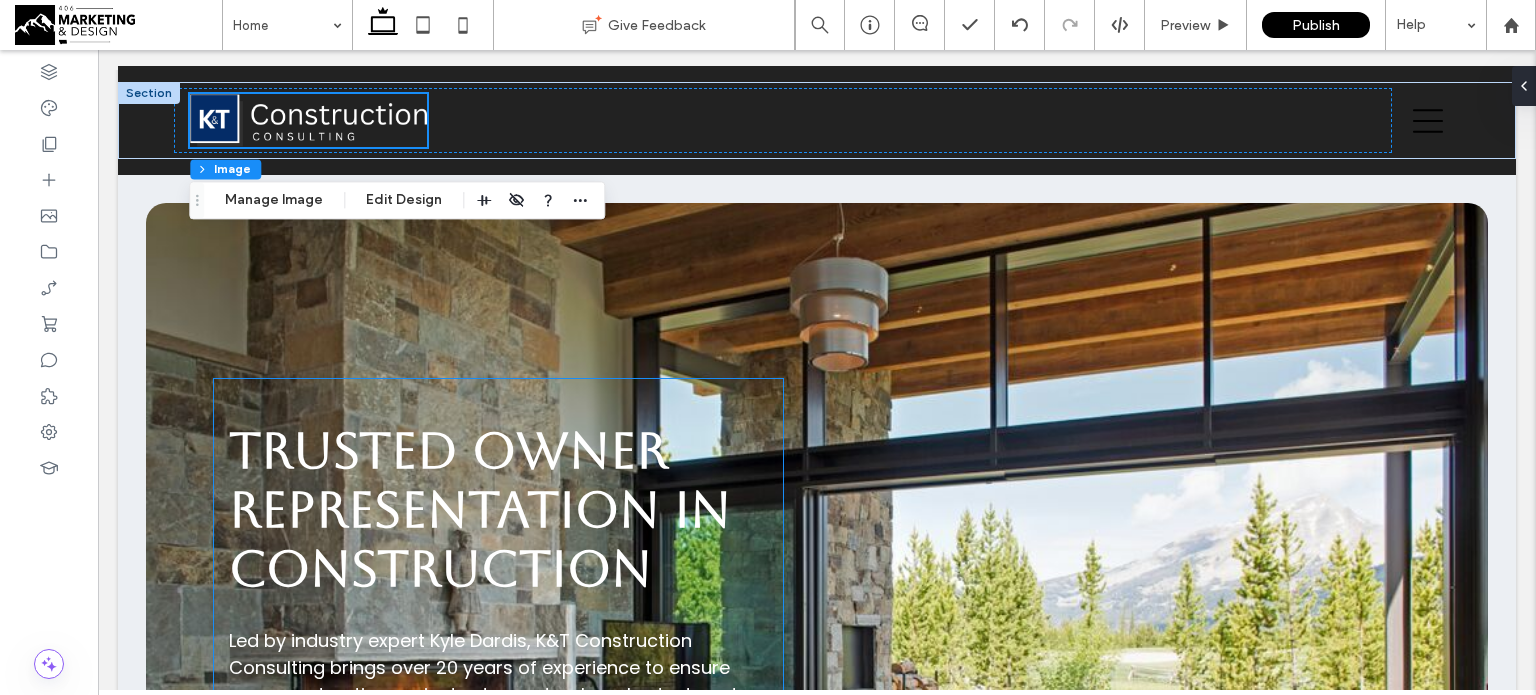 scroll, scrollTop: 0, scrollLeft: 0, axis: both 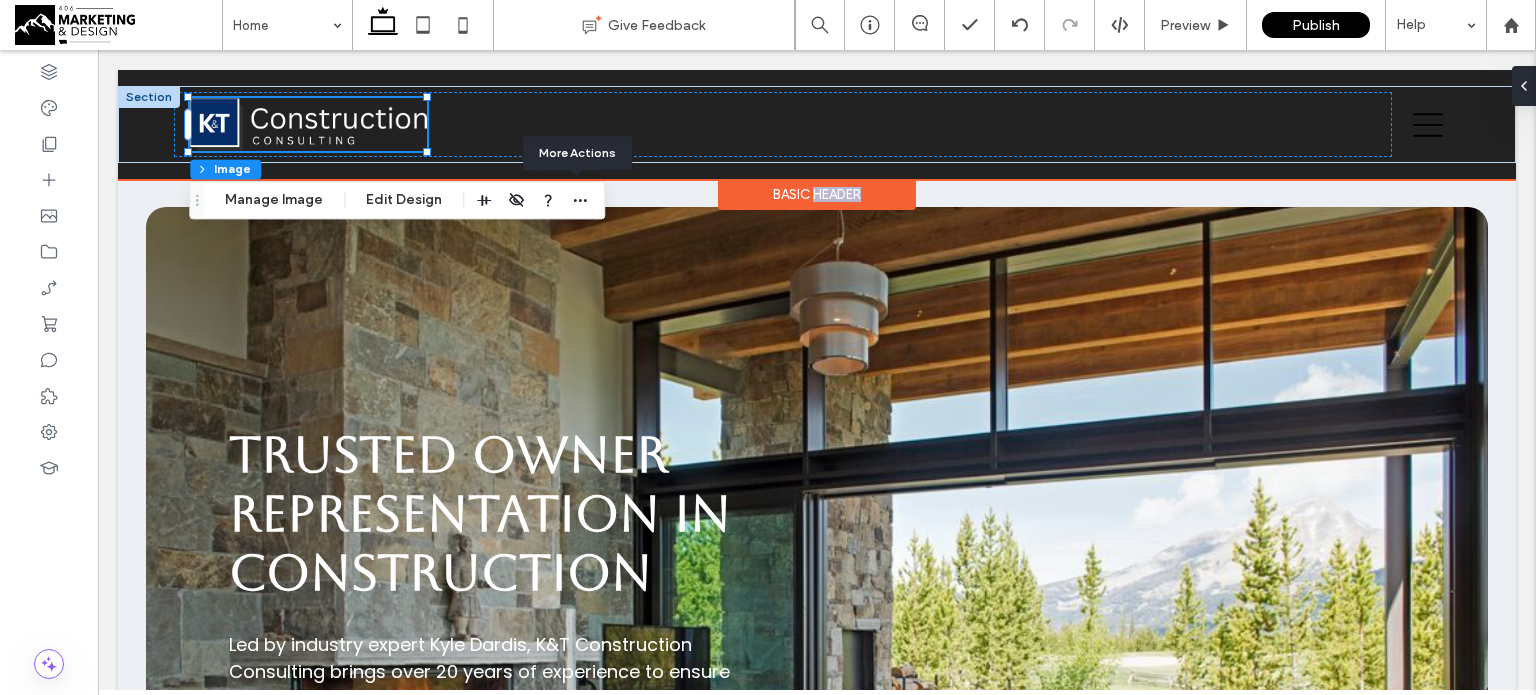 click on "Basic Header" at bounding box center [817, 194] 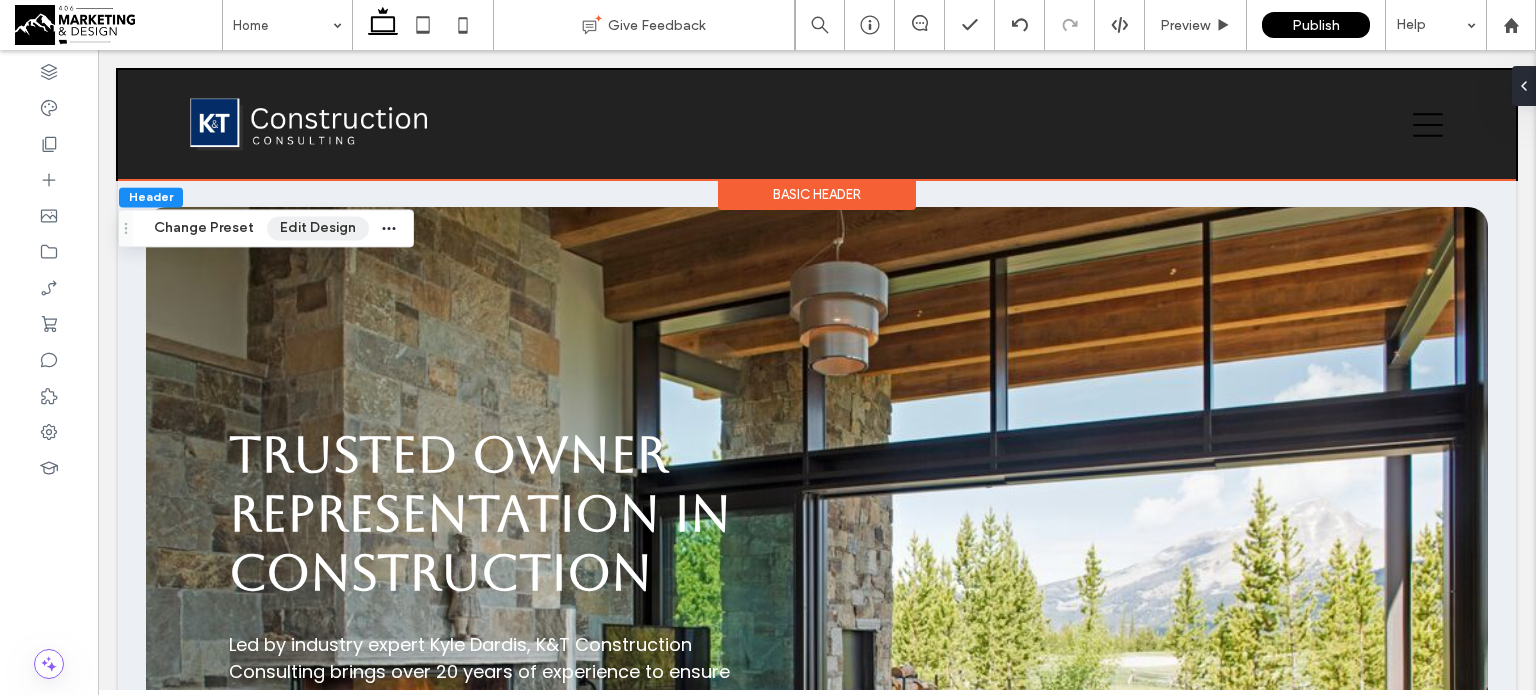 click on "Edit Design" at bounding box center (318, 228) 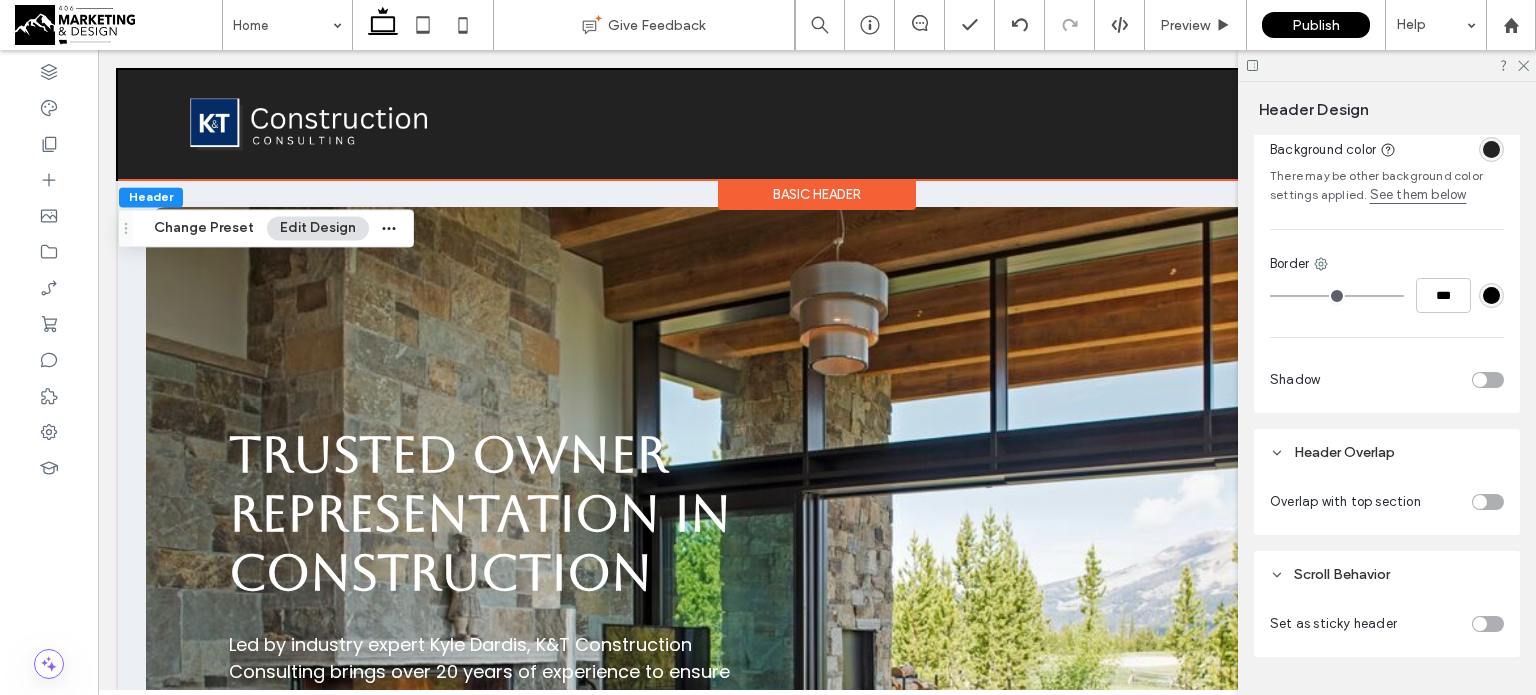 scroll, scrollTop: 488, scrollLeft: 0, axis: vertical 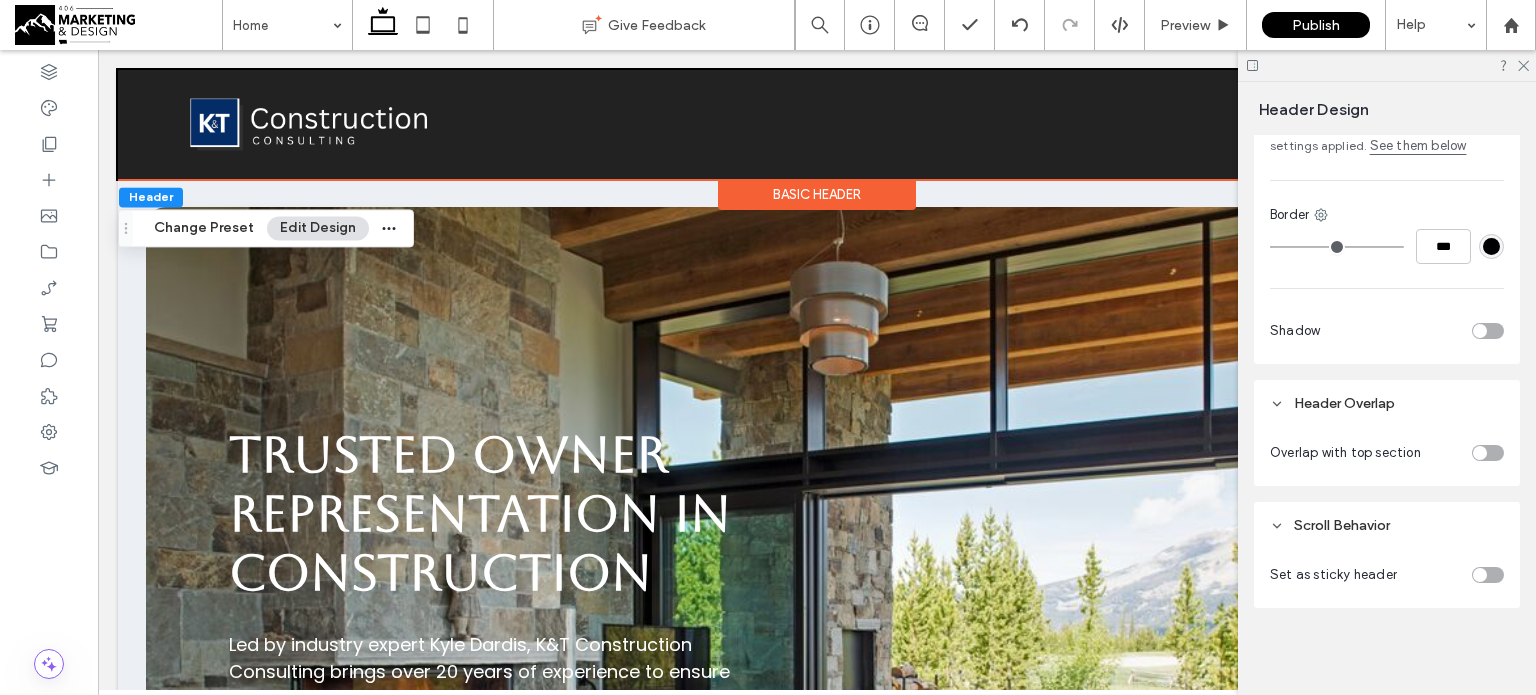 click at bounding box center [1387, 65] 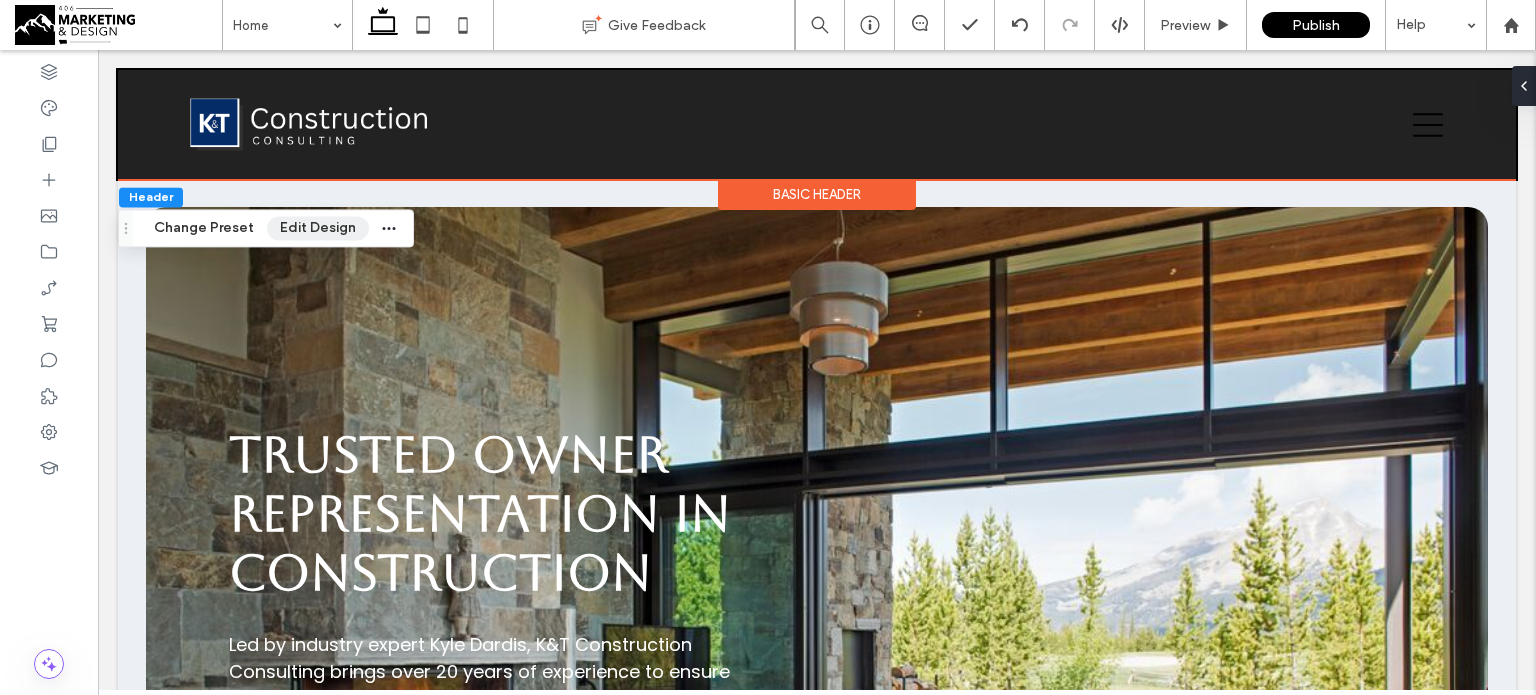 click on "Edit Design" at bounding box center [318, 228] 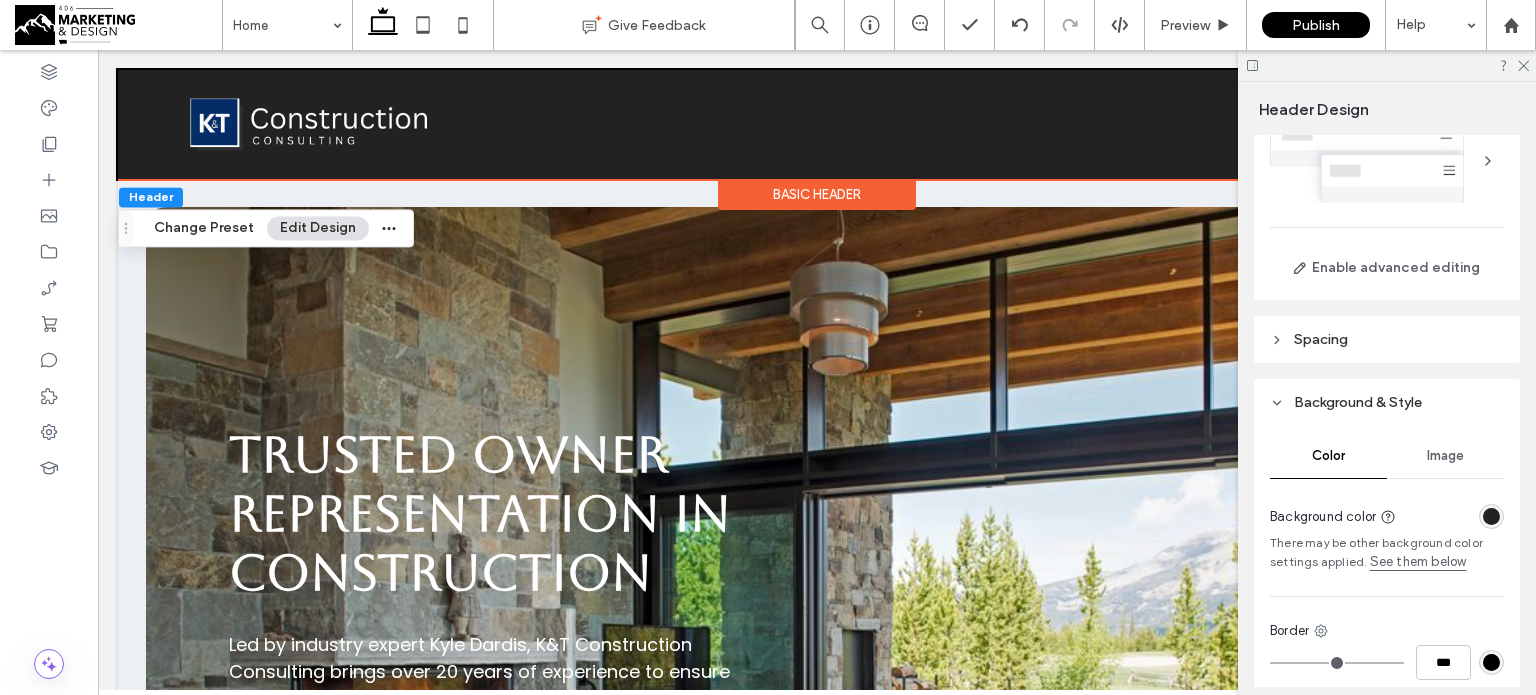 scroll, scrollTop: 0, scrollLeft: 0, axis: both 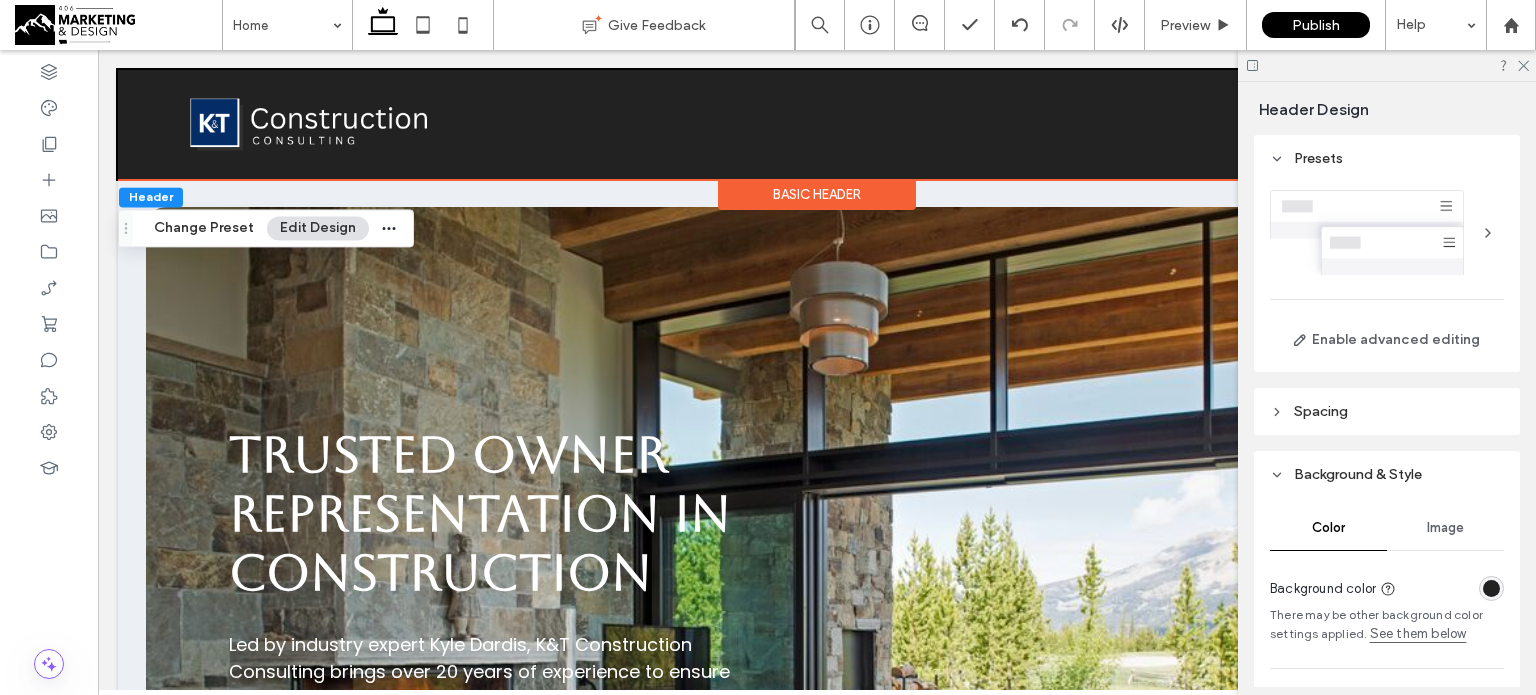 click on "Basic Header" at bounding box center (817, 194) 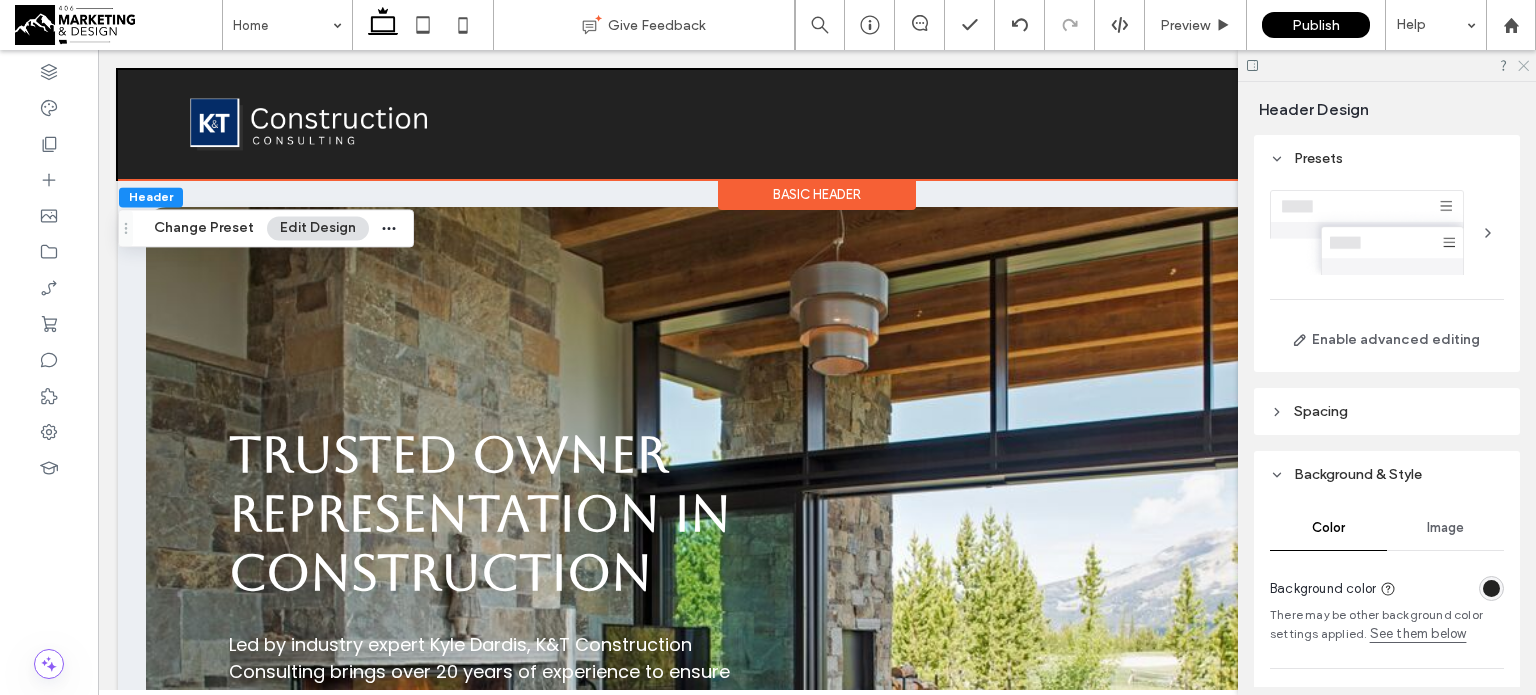 click 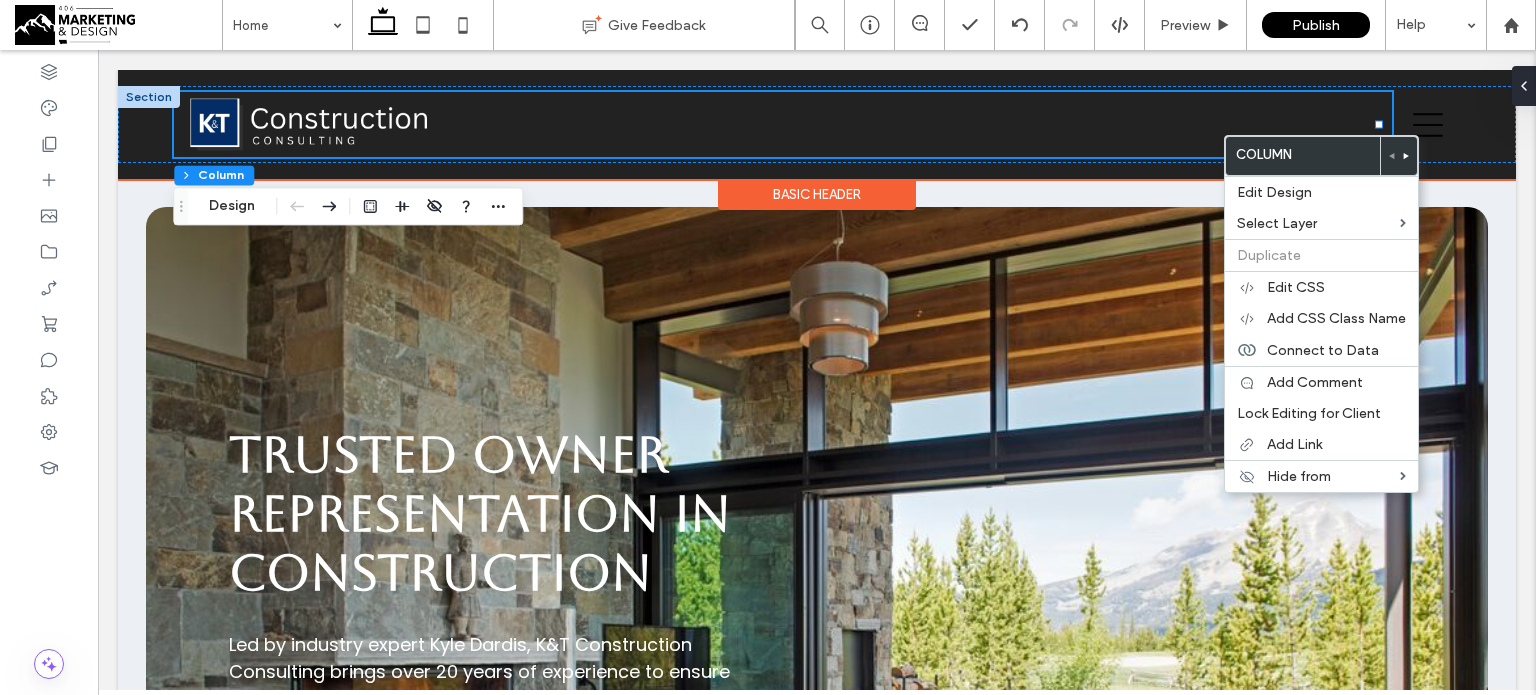 click at bounding box center (783, 124) 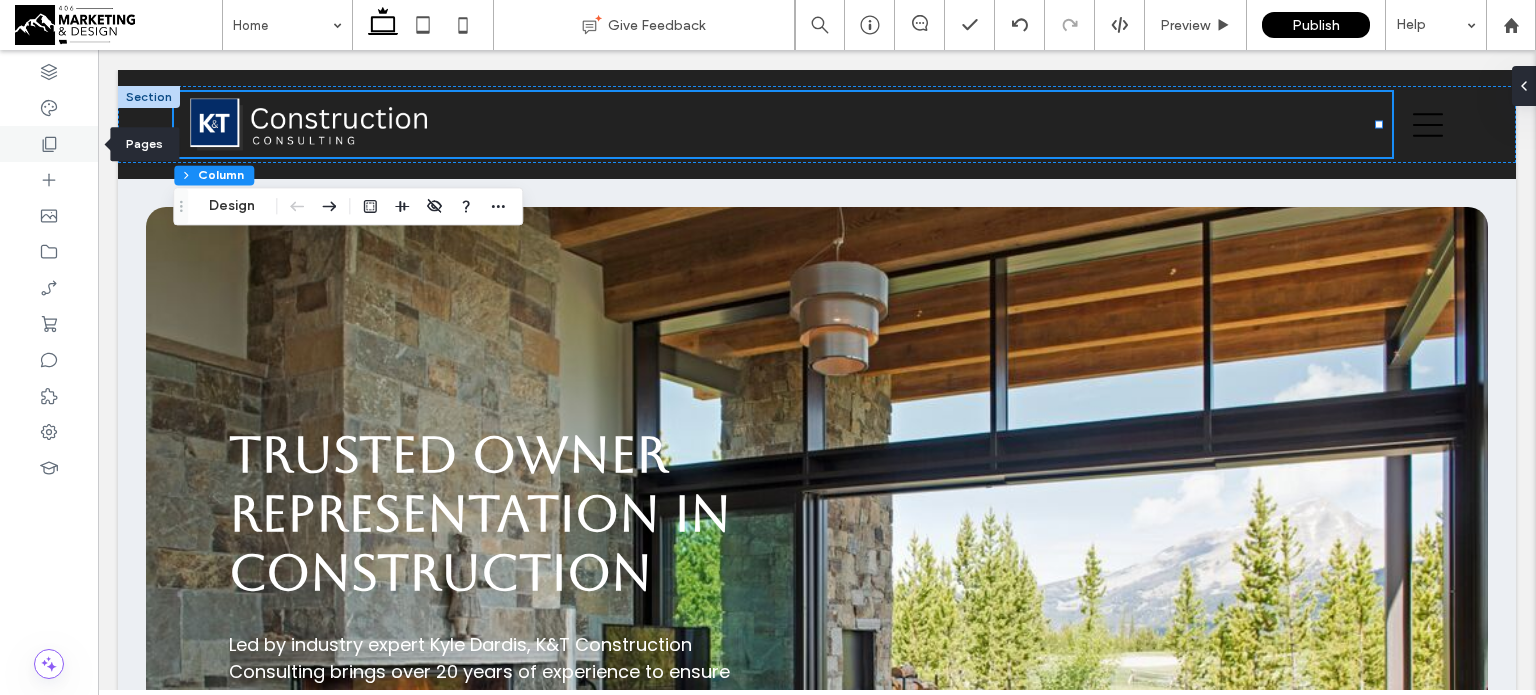 click 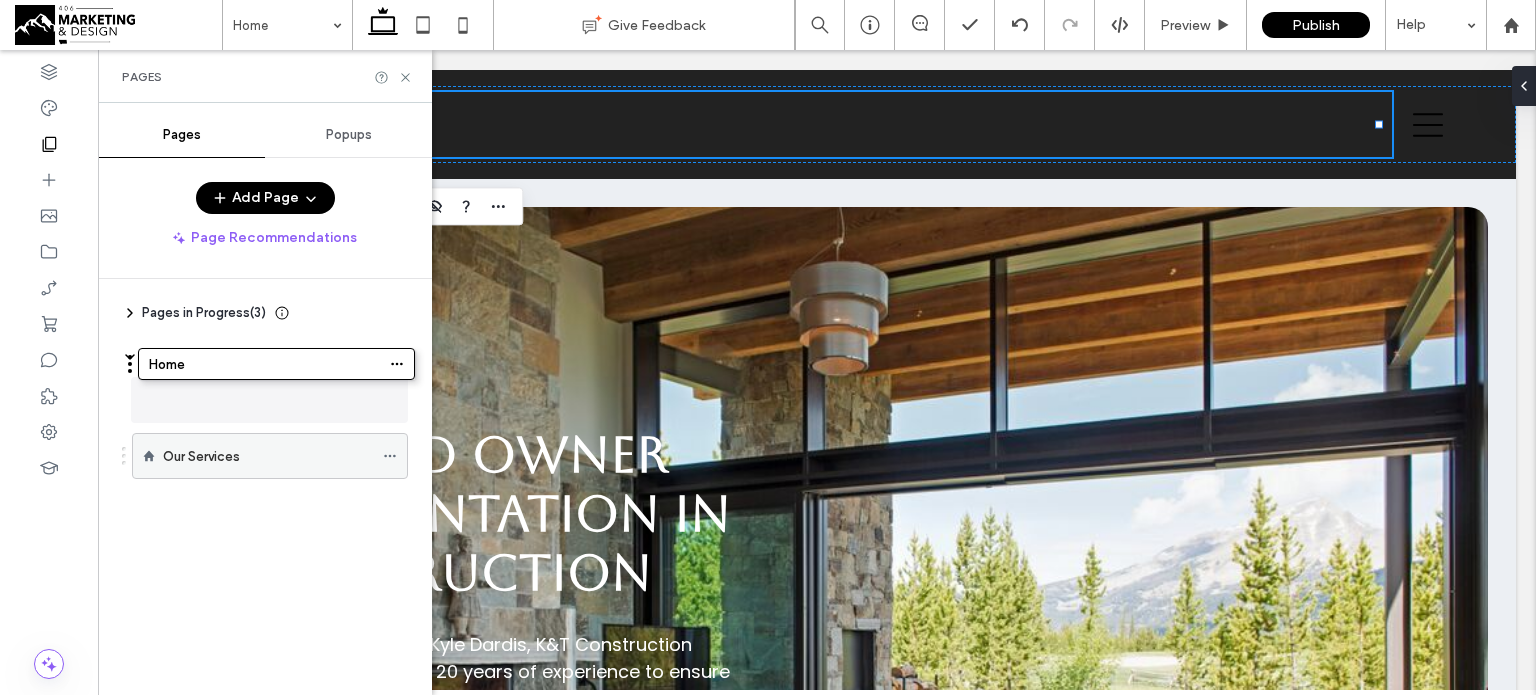 drag, startPoint x: 184, startPoint y: 459, endPoint x: 190, endPoint y: 378, distance: 81.22192 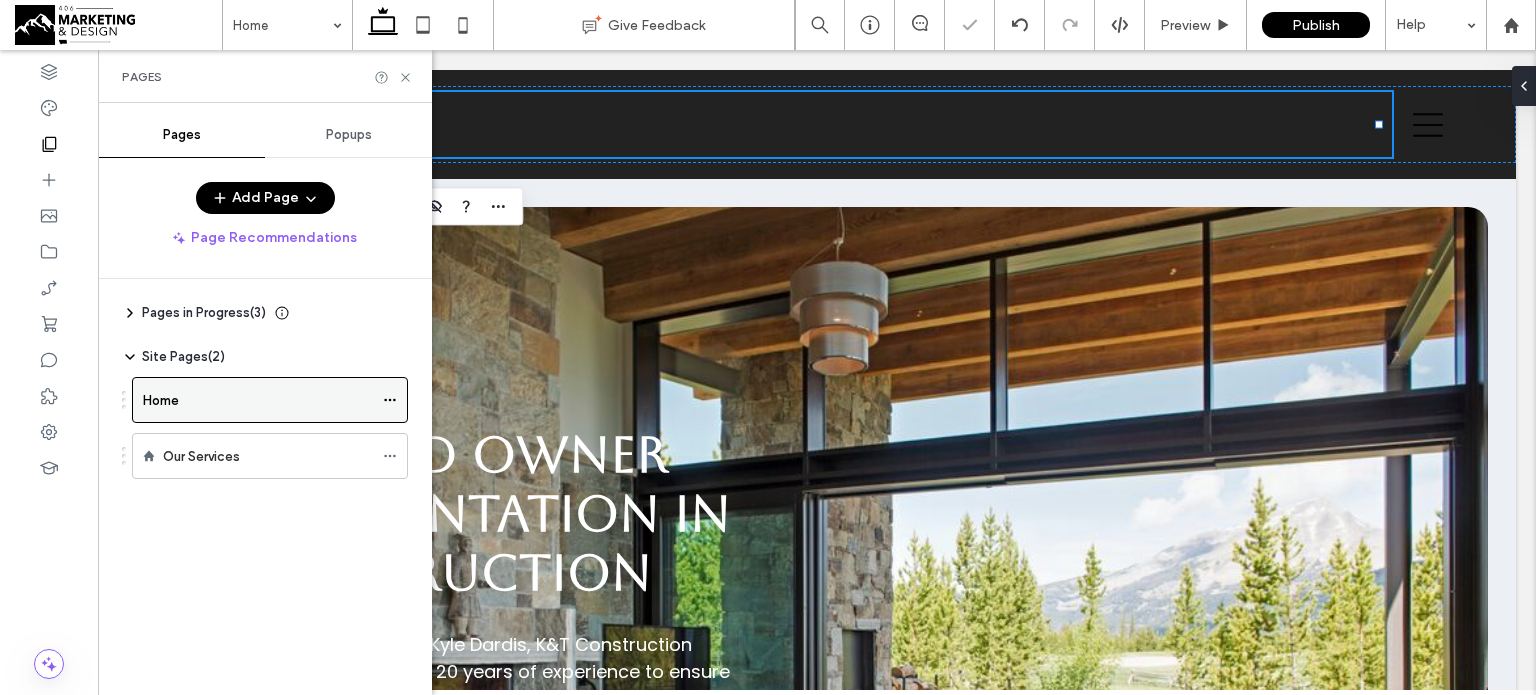 click on "Home" at bounding box center (258, 400) 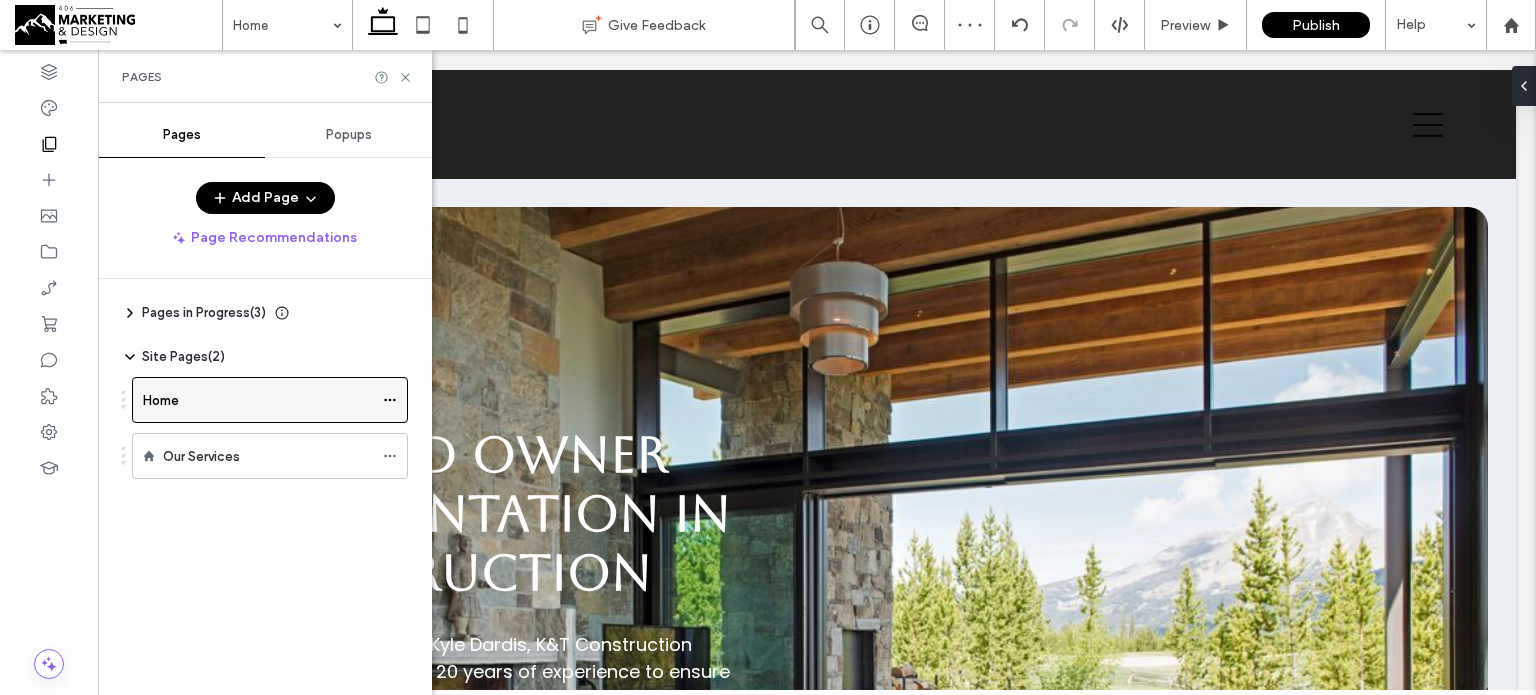 click 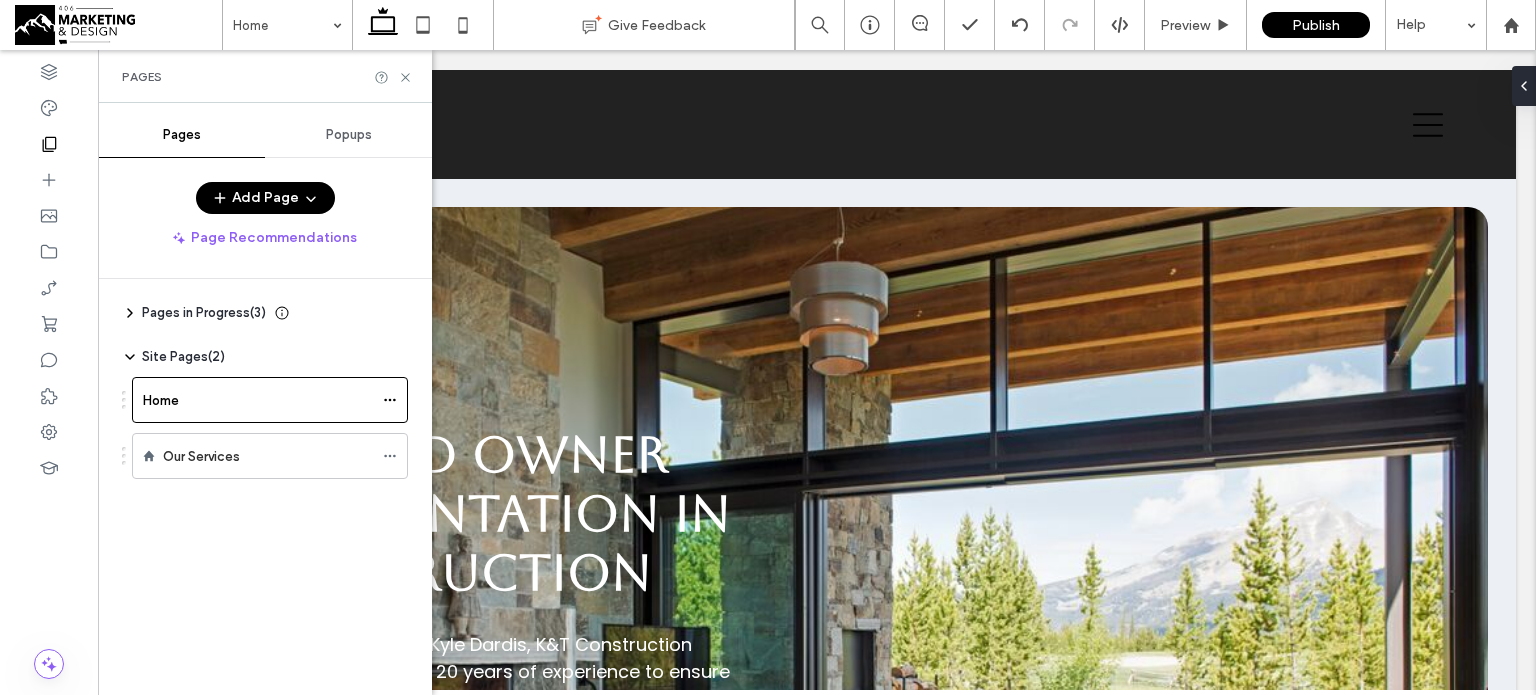 click on "Site Pages  ( 2 ) Home Our Services" at bounding box center (265, 437) 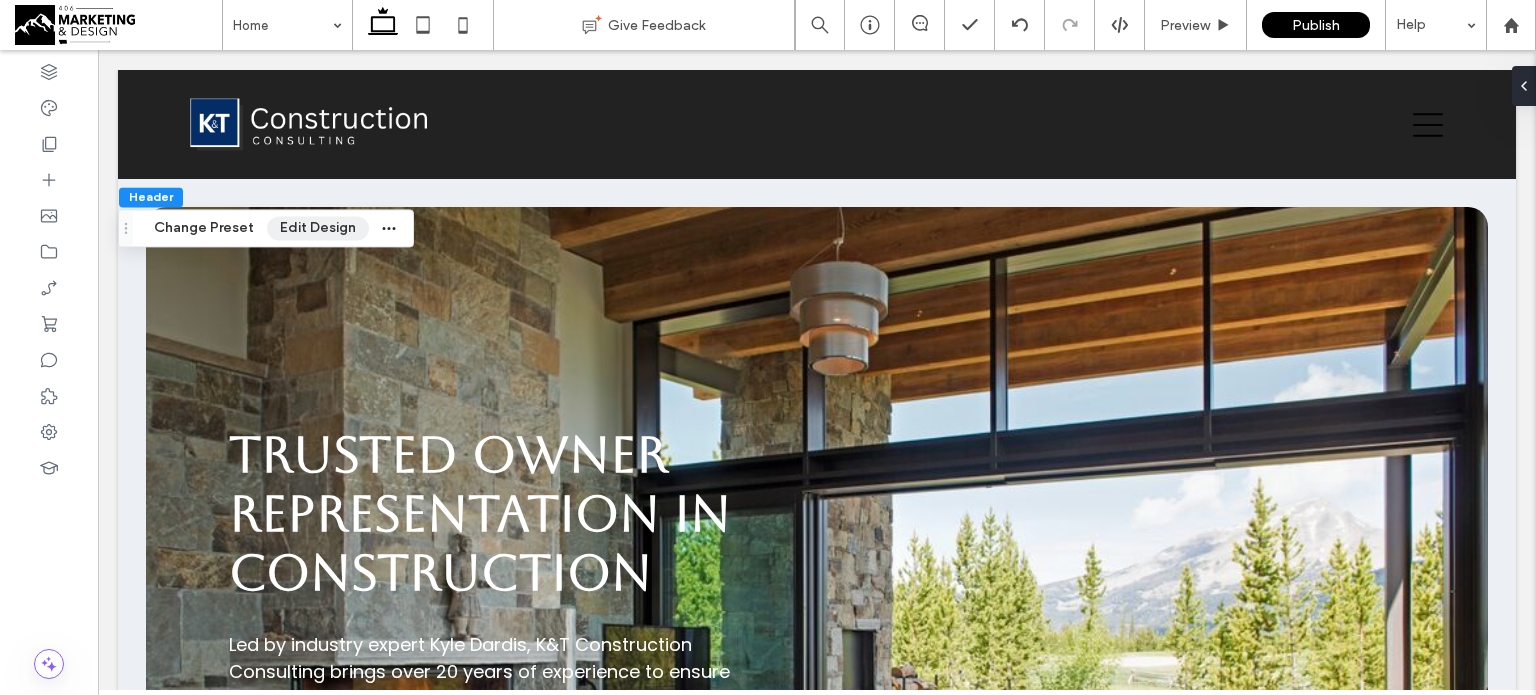 click on "Edit Design" at bounding box center [318, 228] 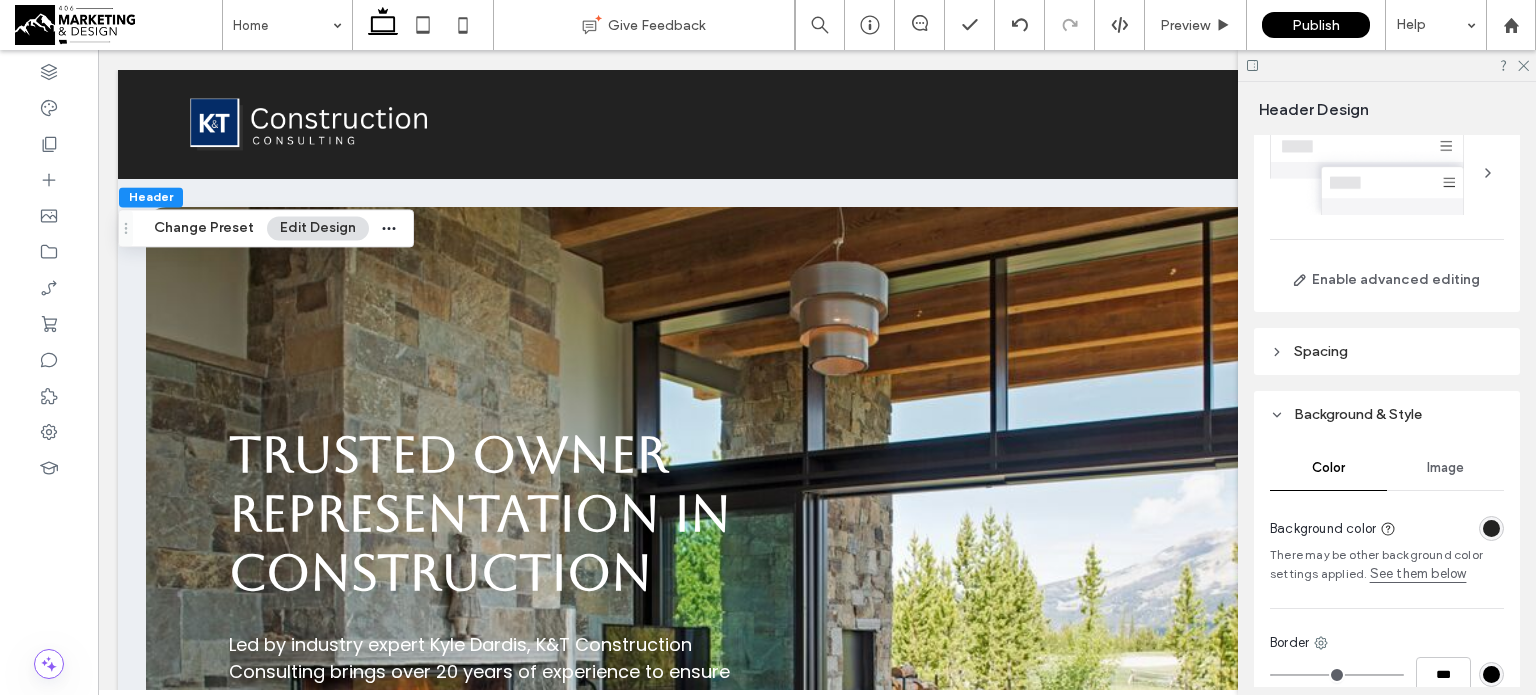 scroll, scrollTop: 0, scrollLeft: 0, axis: both 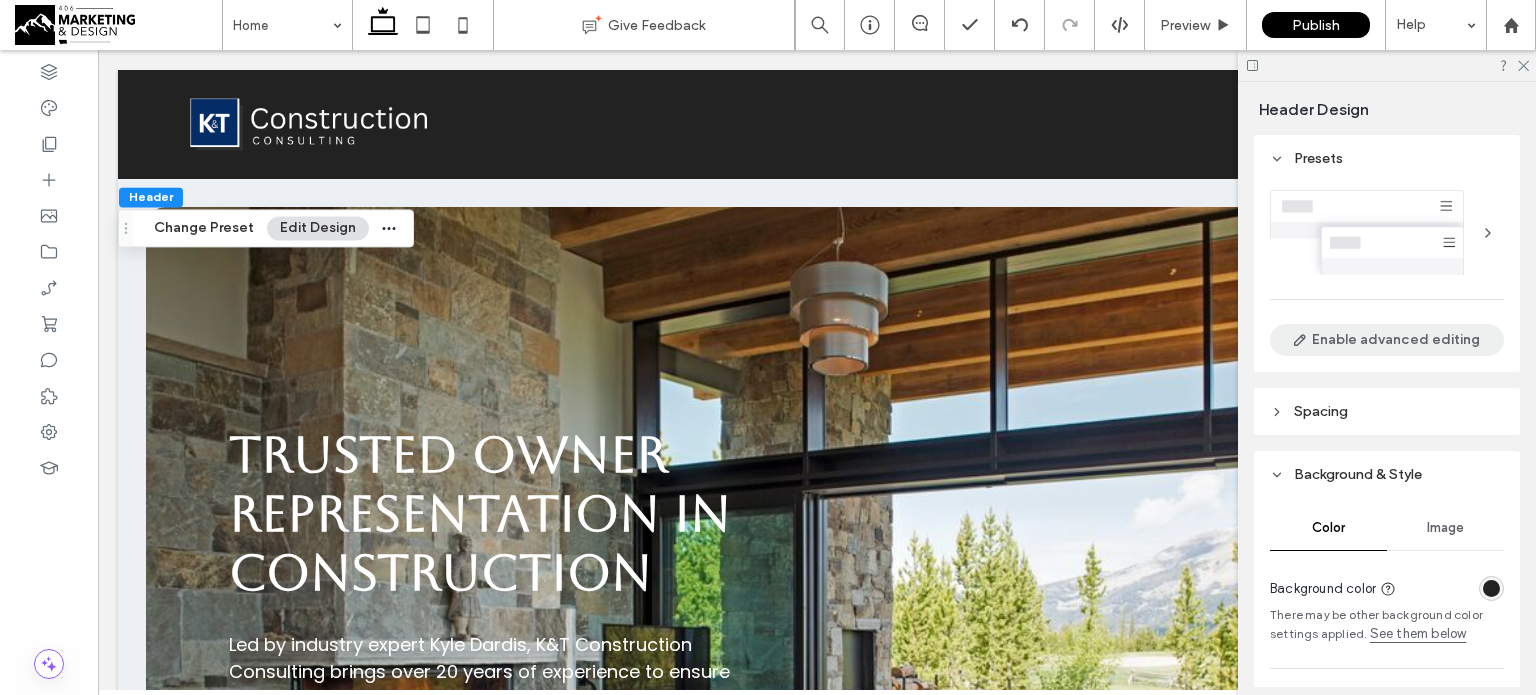click on "Enable advanced editing" at bounding box center (1387, 340) 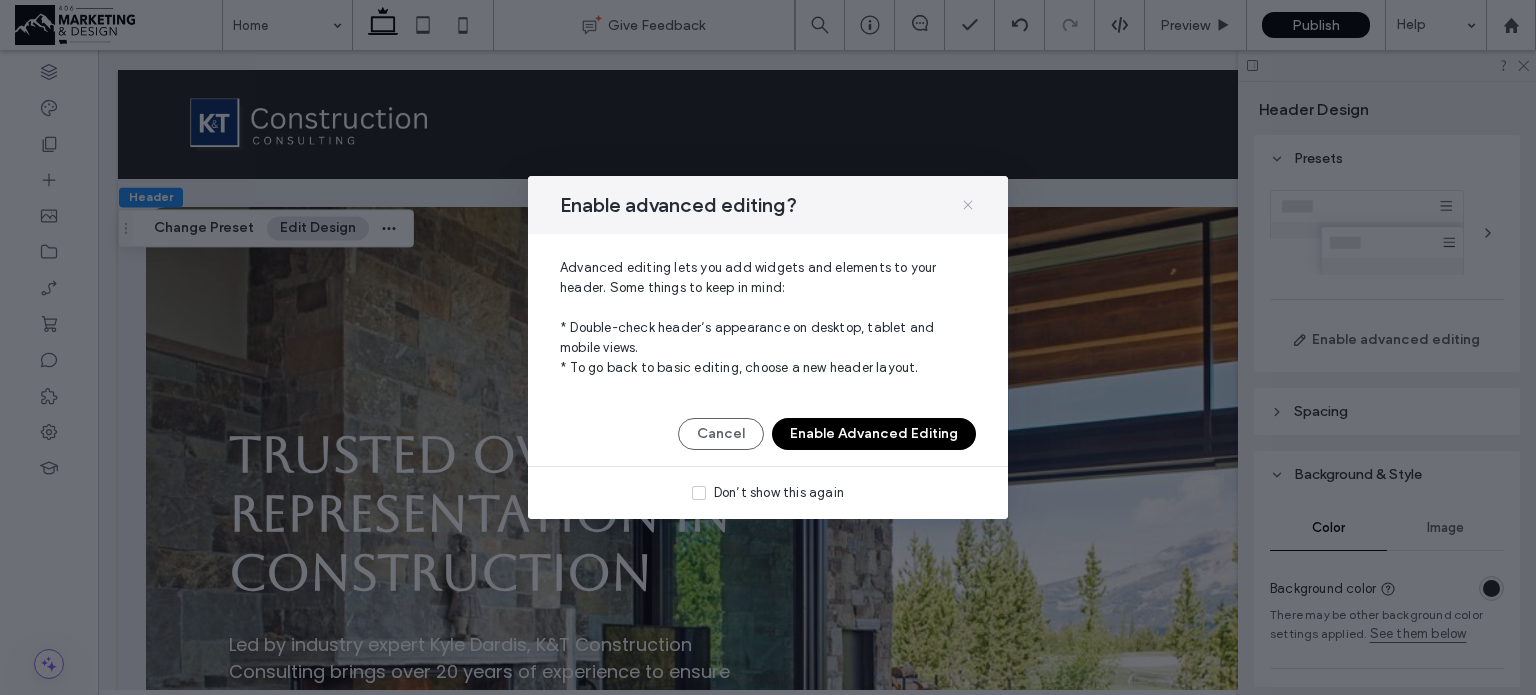 click 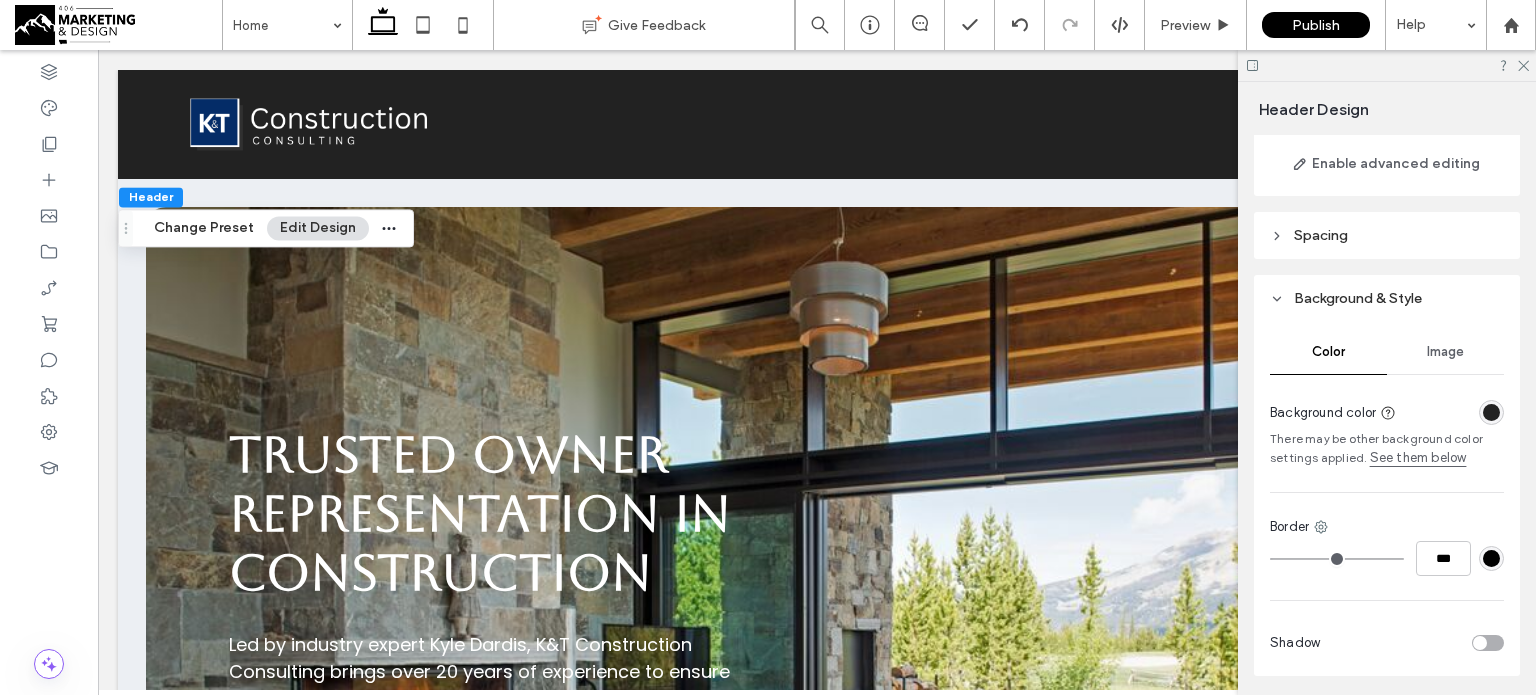 scroll, scrollTop: 208, scrollLeft: 0, axis: vertical 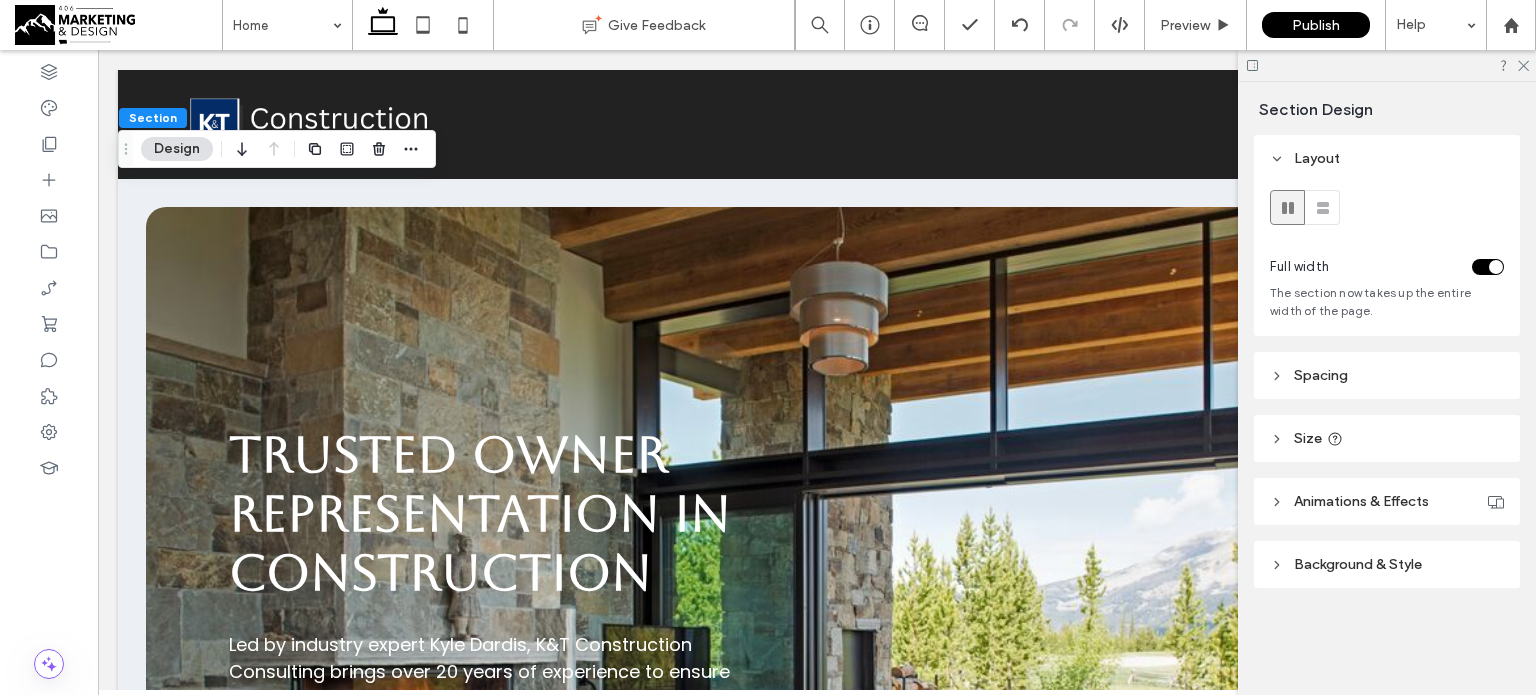 click on "Spacing" at bounding box center [1387, 375] 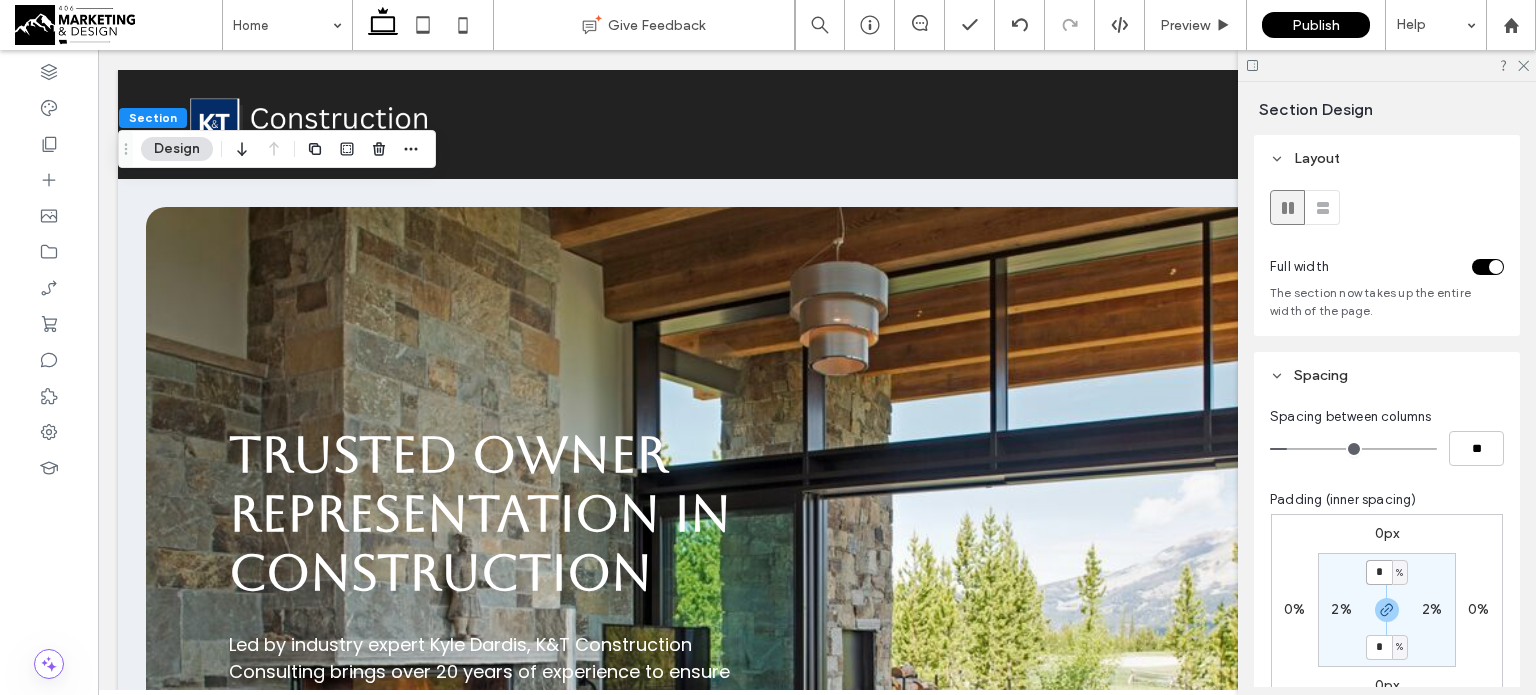 click on "*" at bounding box center [1379, 572] 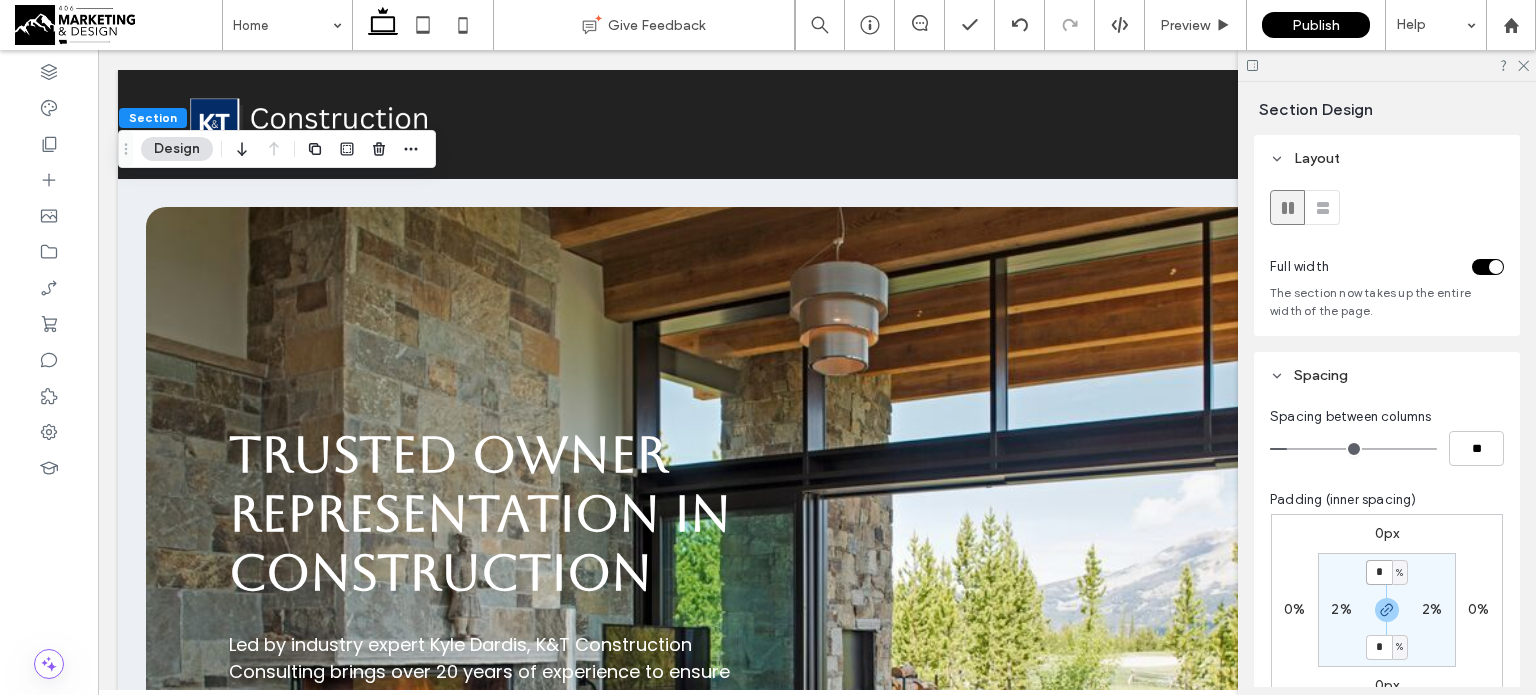 type on "*" 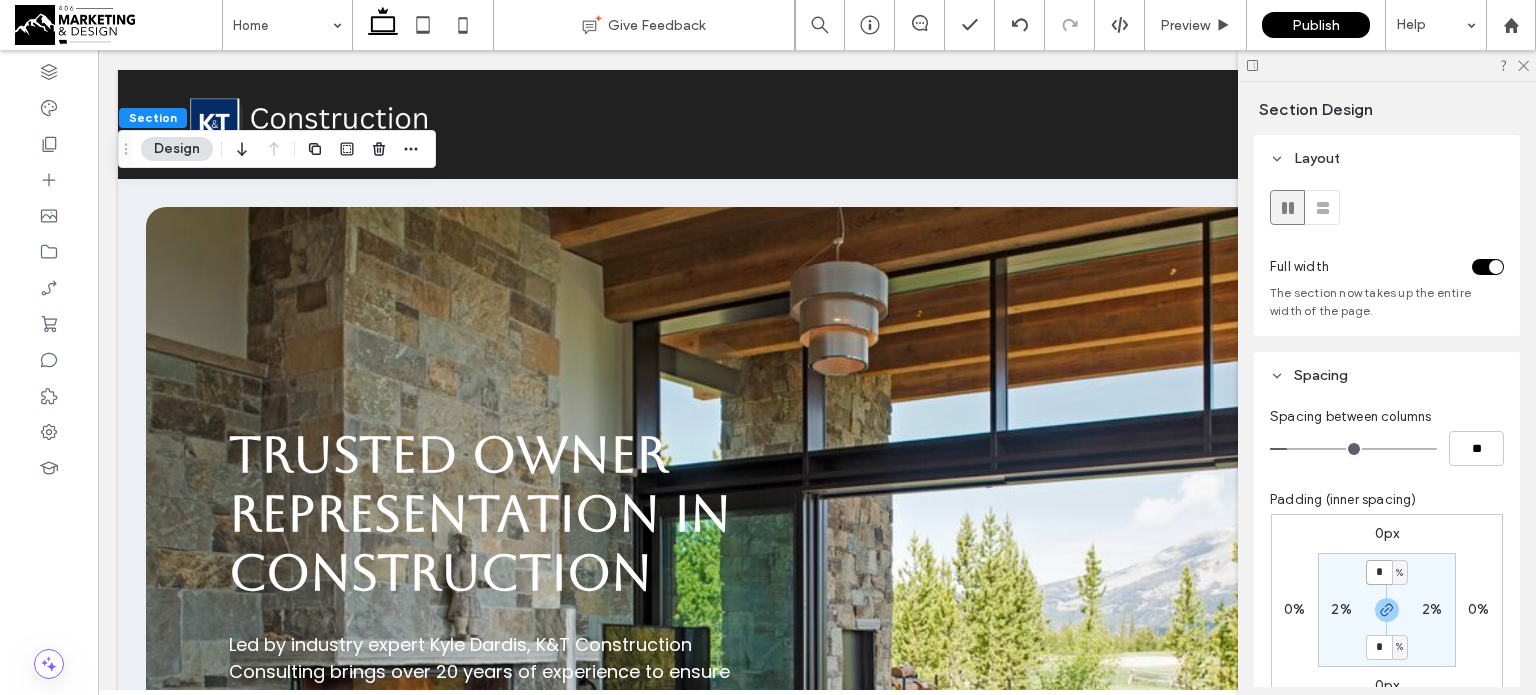 type on "*" 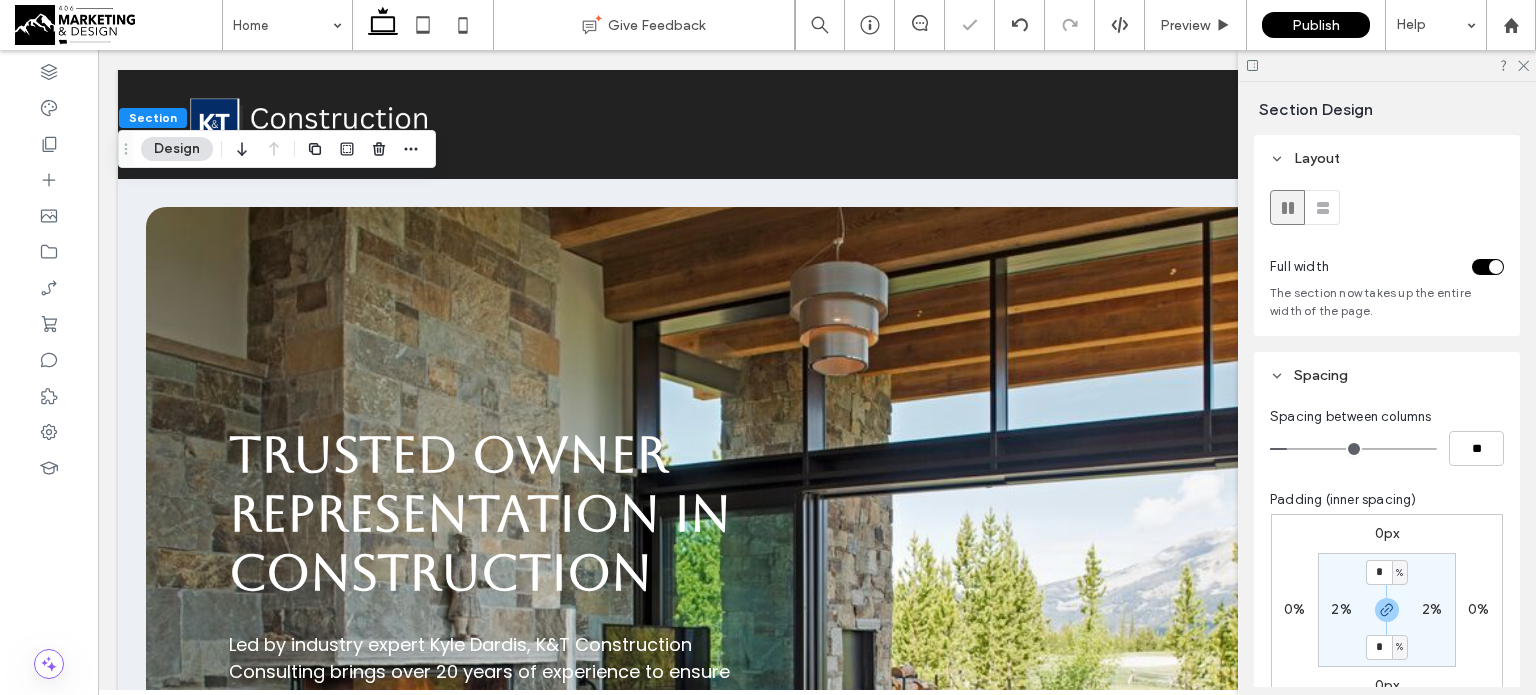 click on "* % 2% * % 2%" at bounding box center [1387, 610] 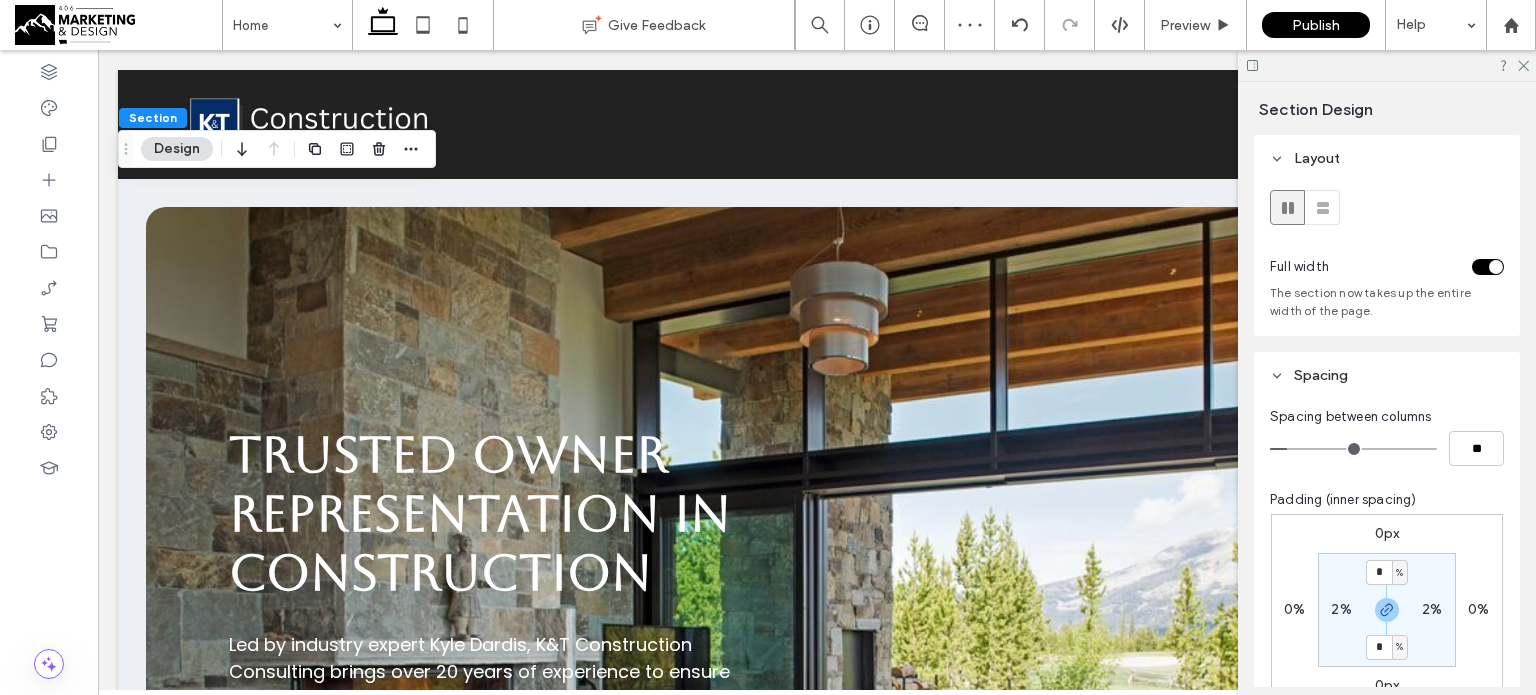 click on "2%" at bounding box center [1341, 609] 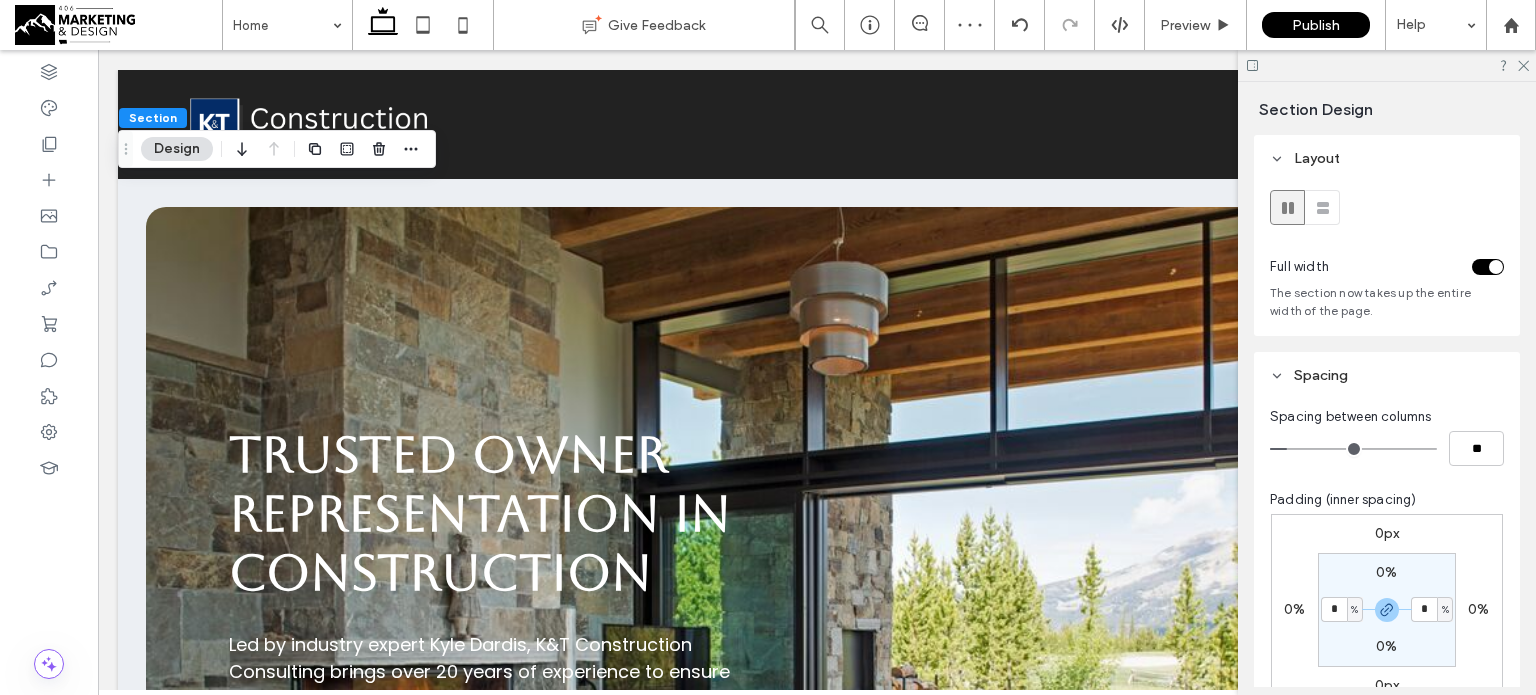 type on "*" 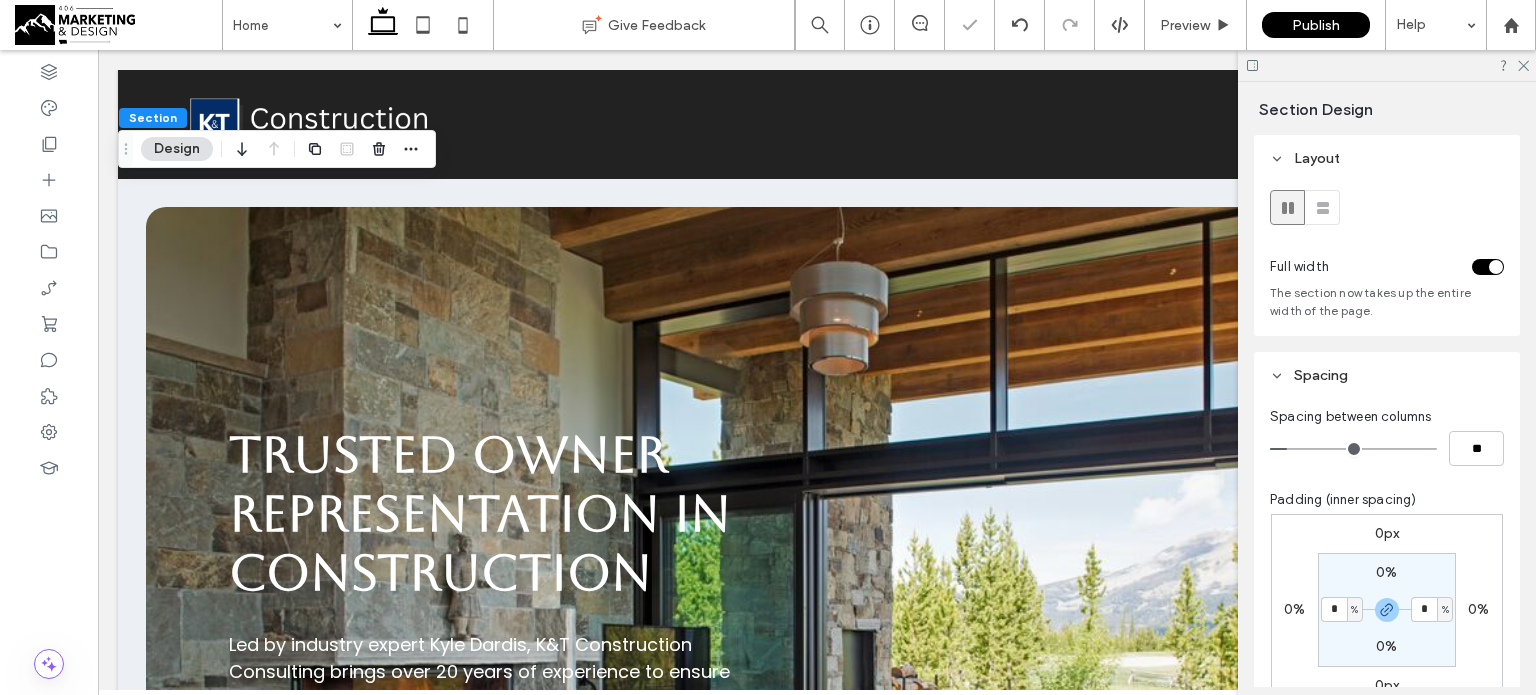 type on "*" 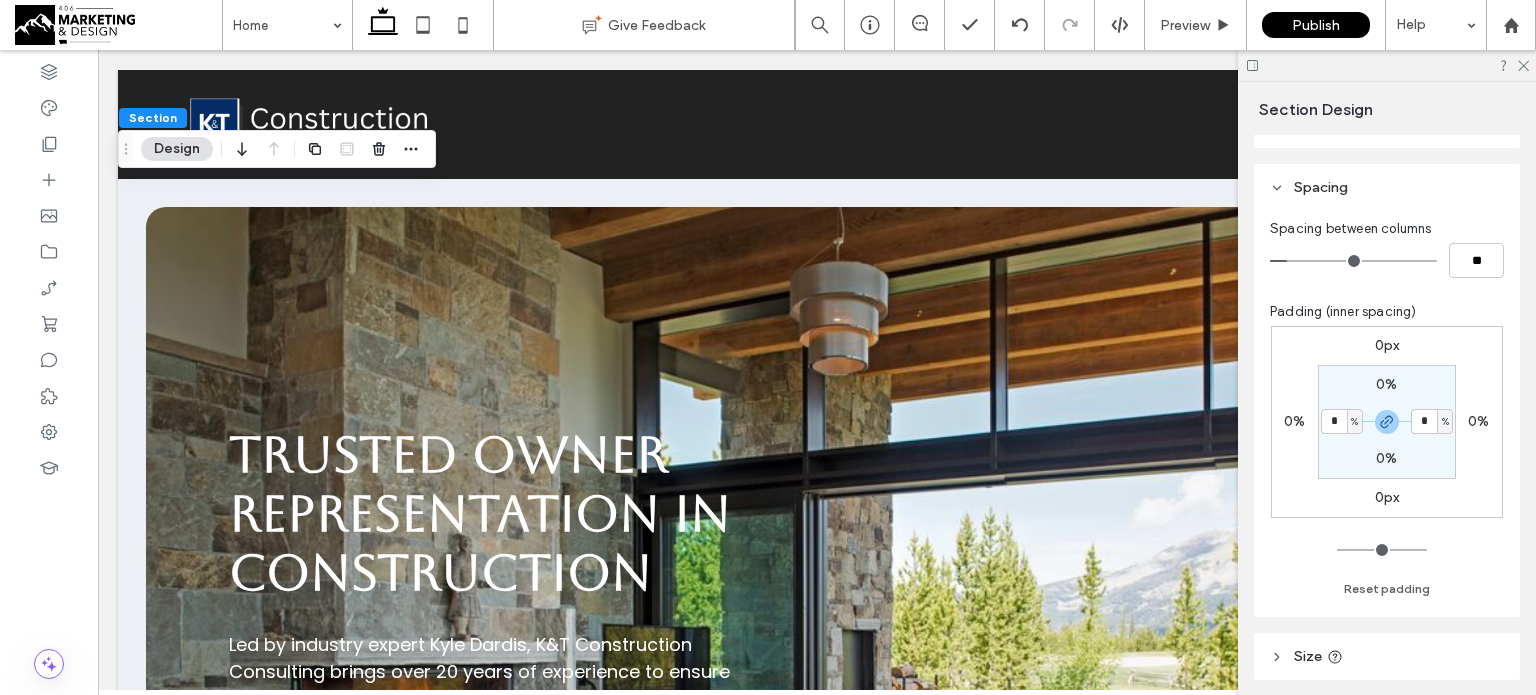 scroll, scrollTop: 190, scrollLeft: 0, axis: vertical 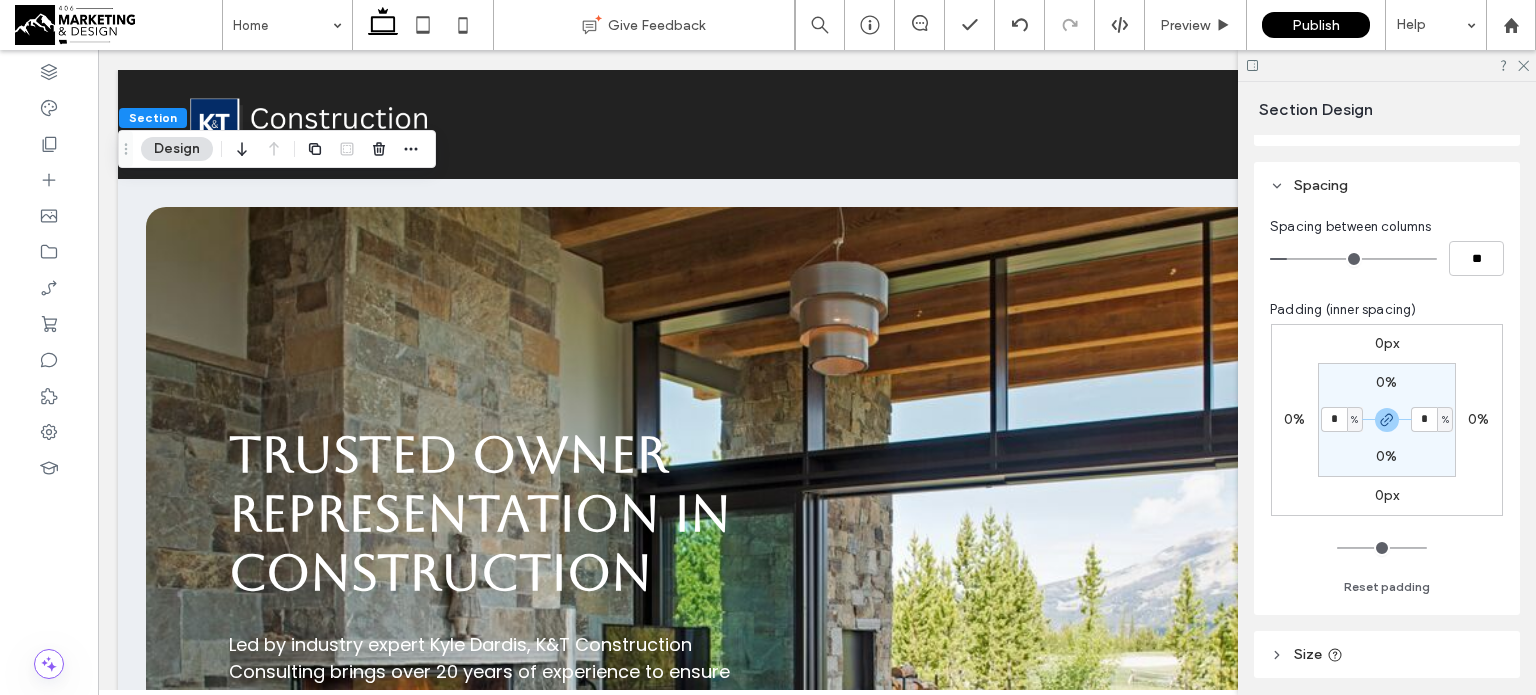 click on "0px 0% 0px 0% 0% * % 0% * % Reset padding" at bounding box center (1387, 461) 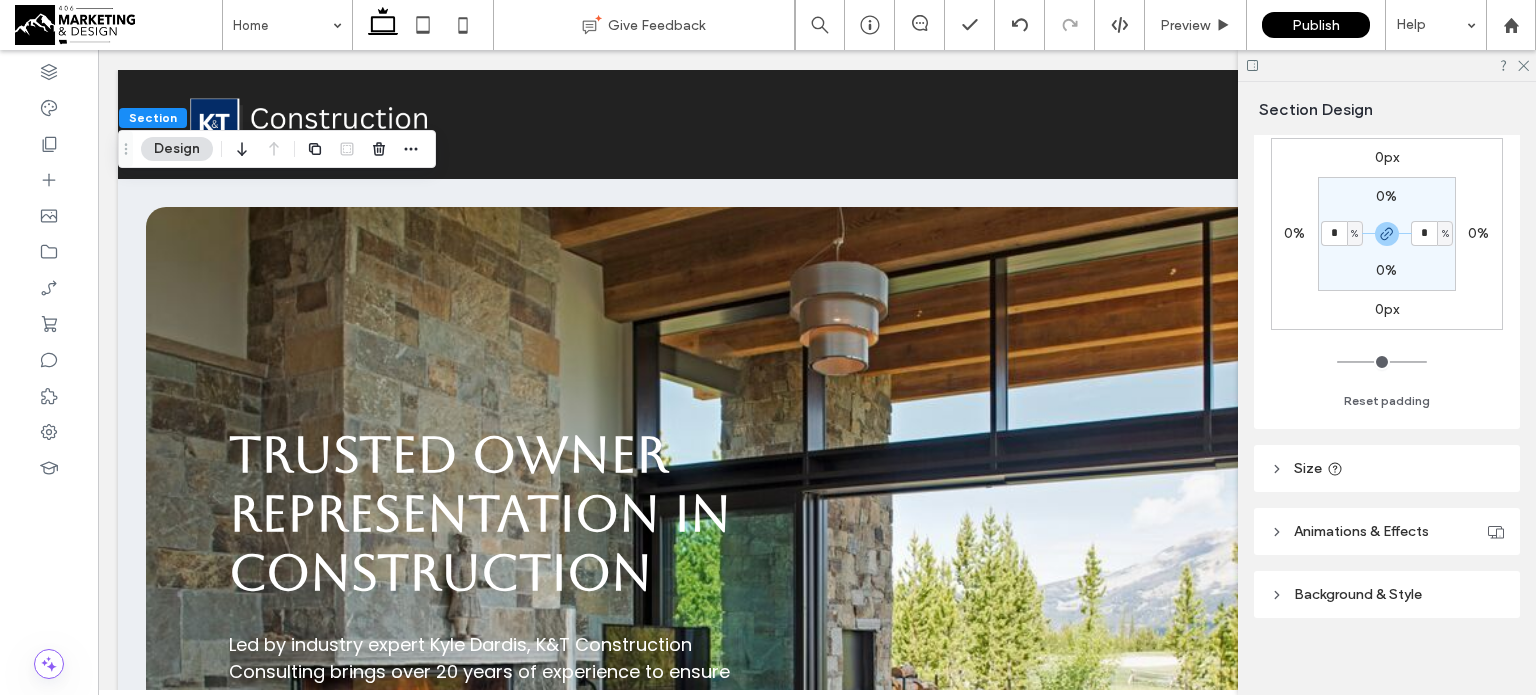 scroll, scrollTop: 378, scrollLeft: 0, axis: vertical 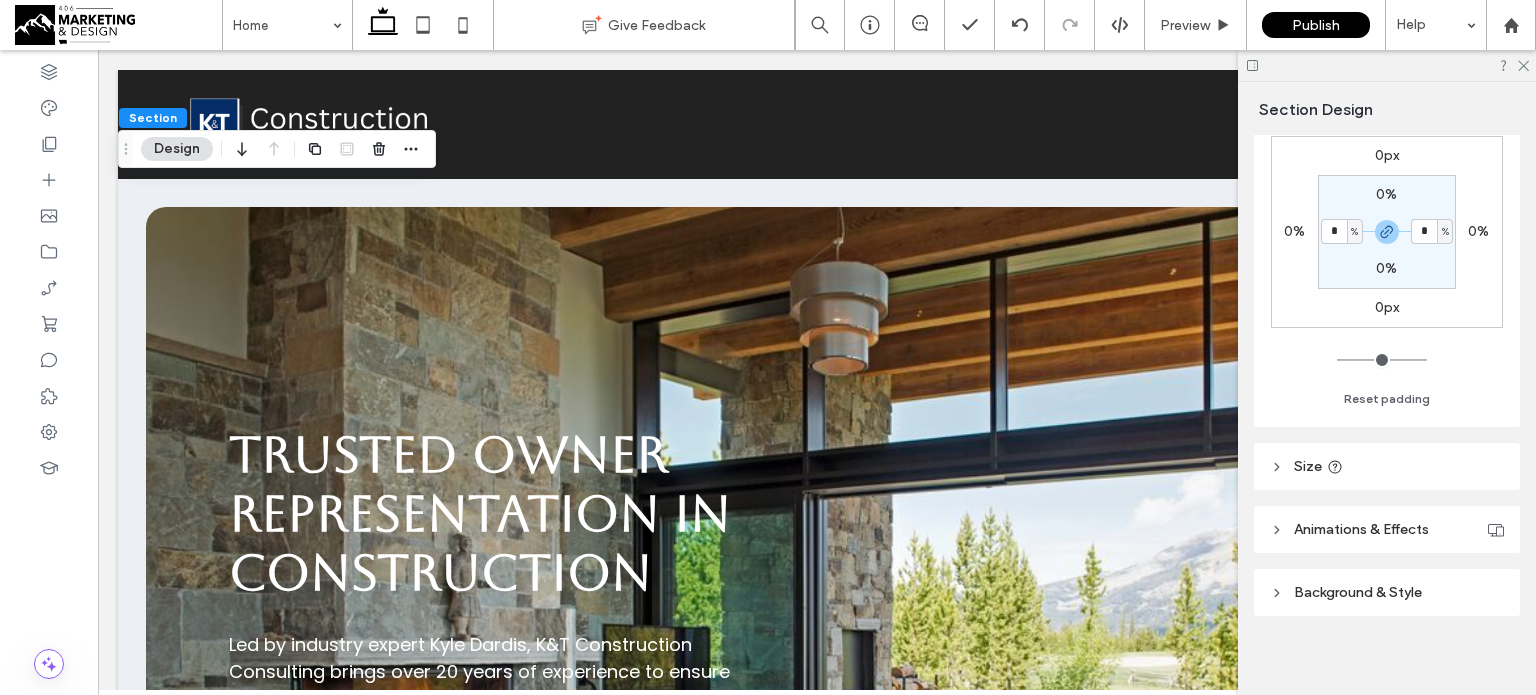 click on "Background & Style" at bounding box center (1387, 592) 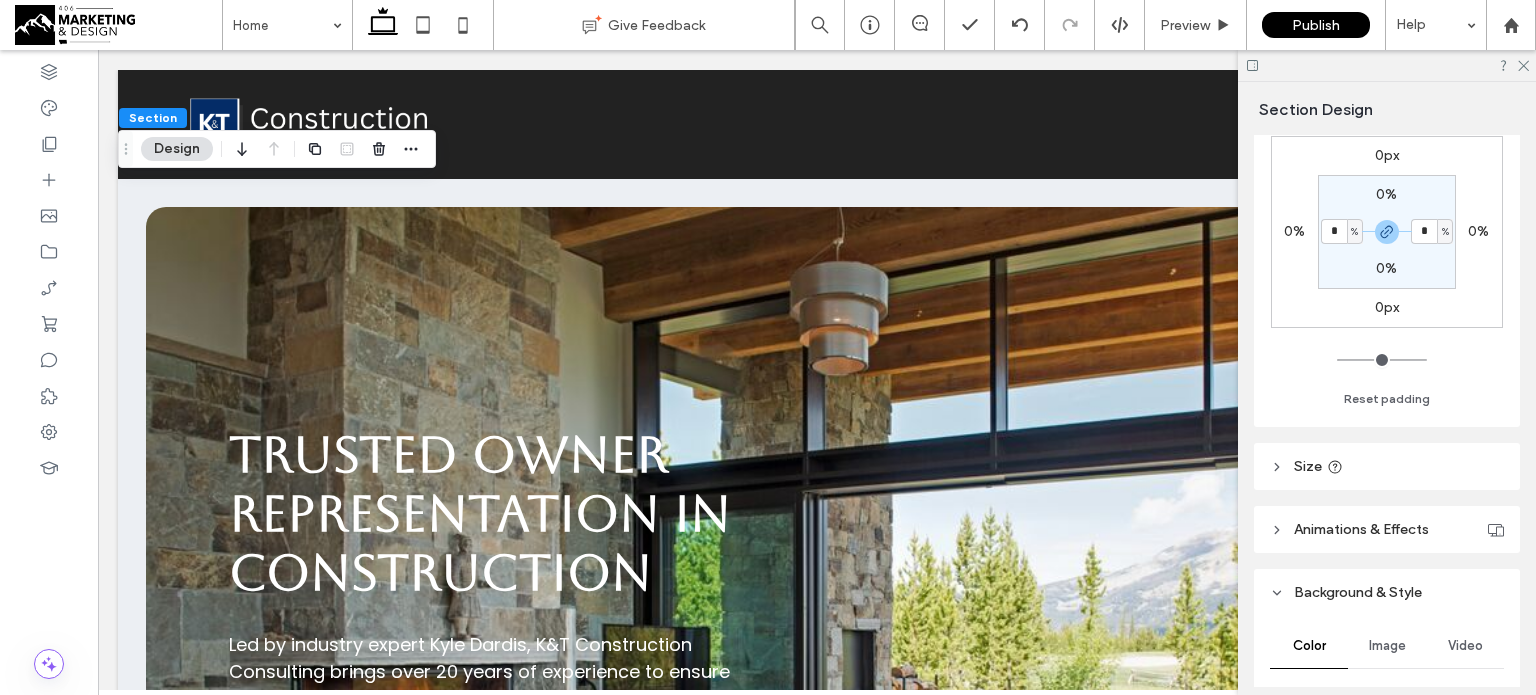 click on "Animations & Effects" at bounding box center (1361, 529) 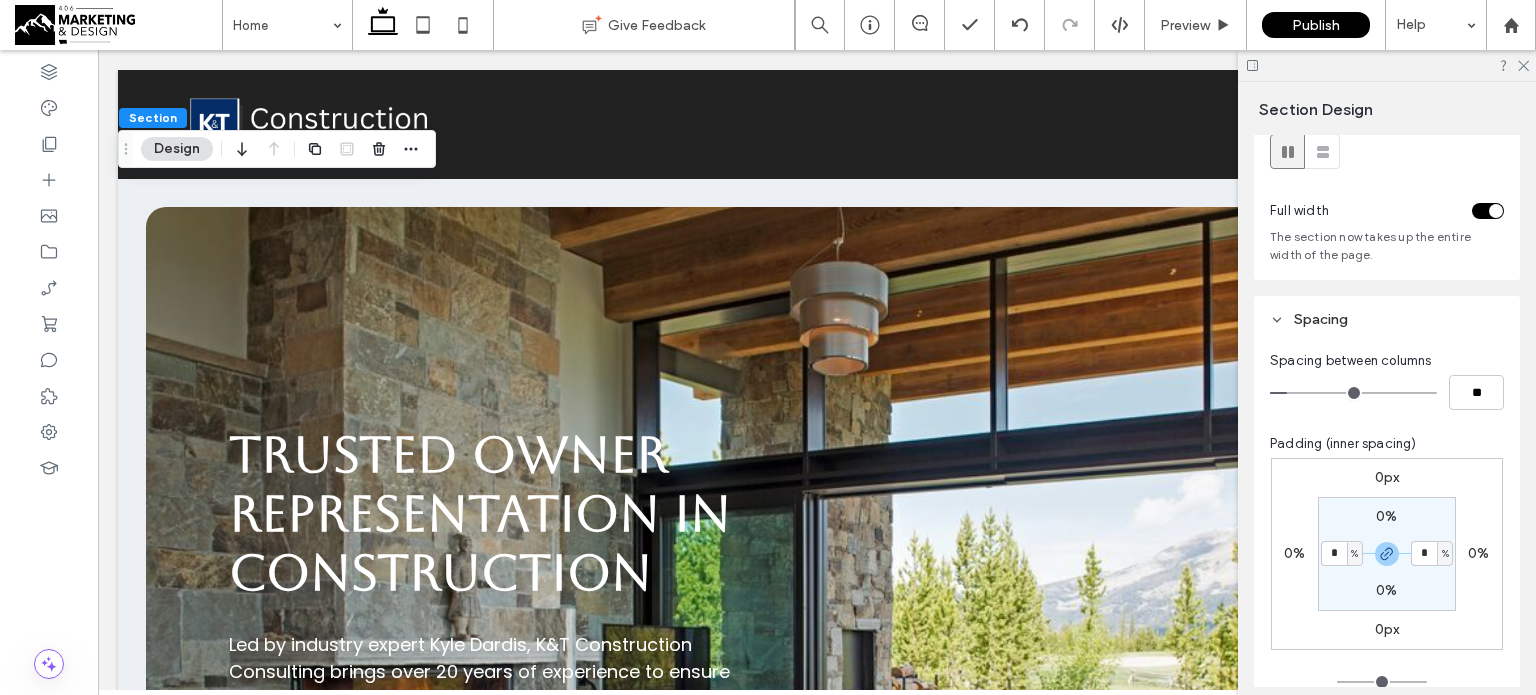 scroll, scrollTop: 0, scrollLeft: 0, axis: both 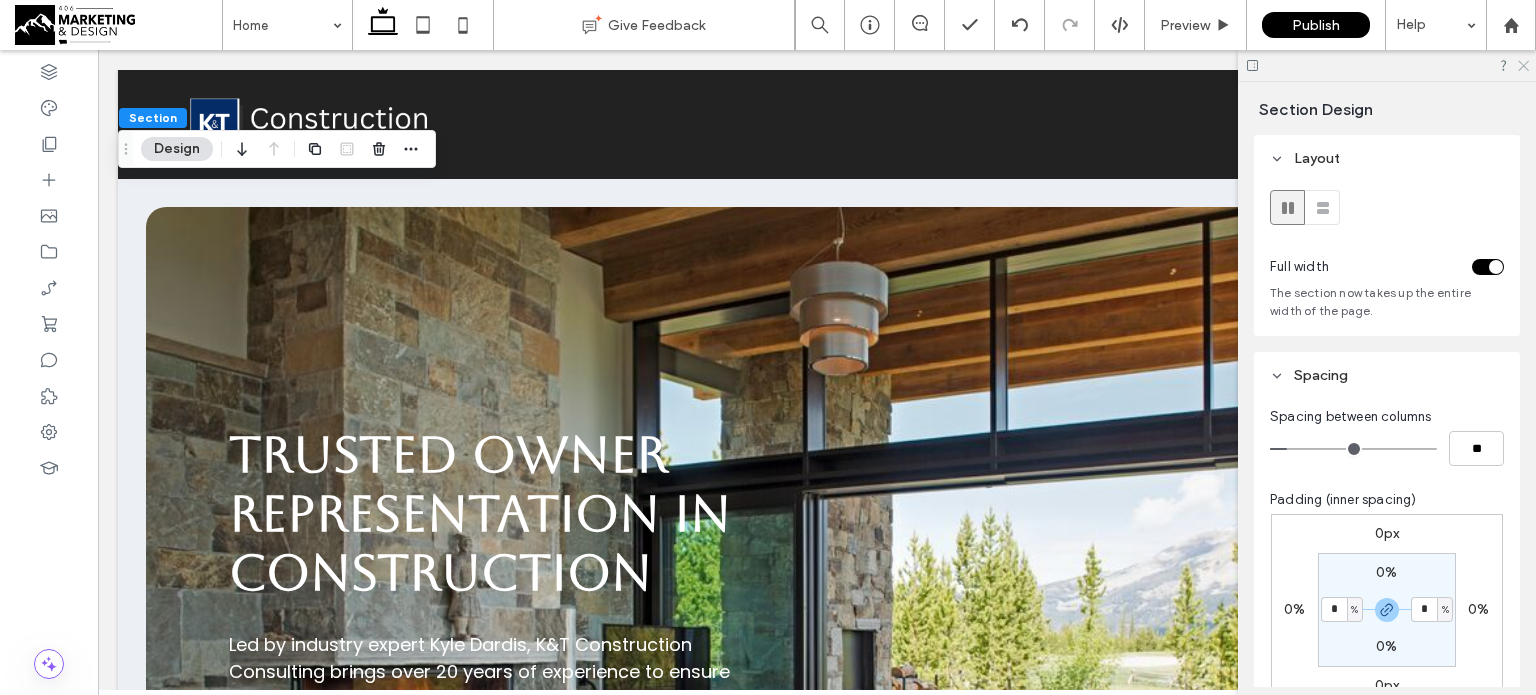click 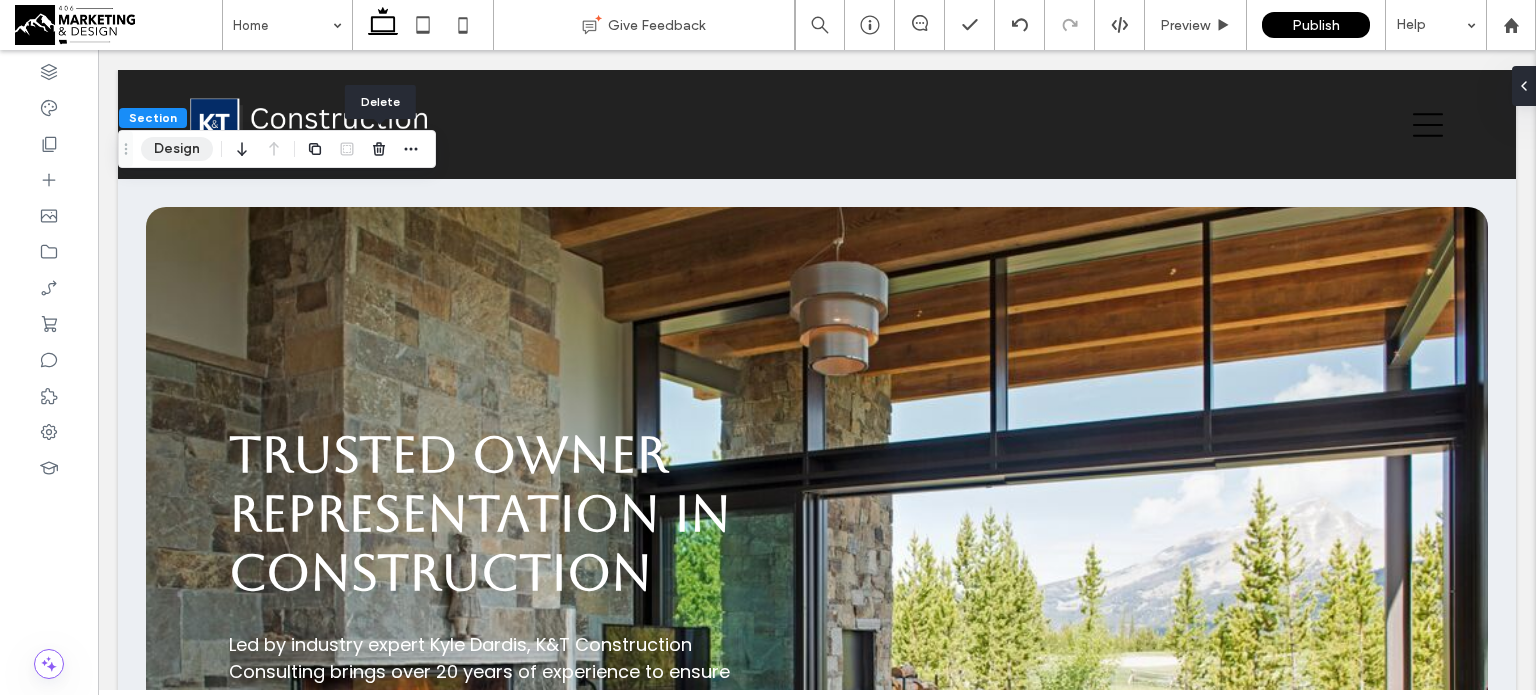 click on "Design" at bounding box center [177, 149] 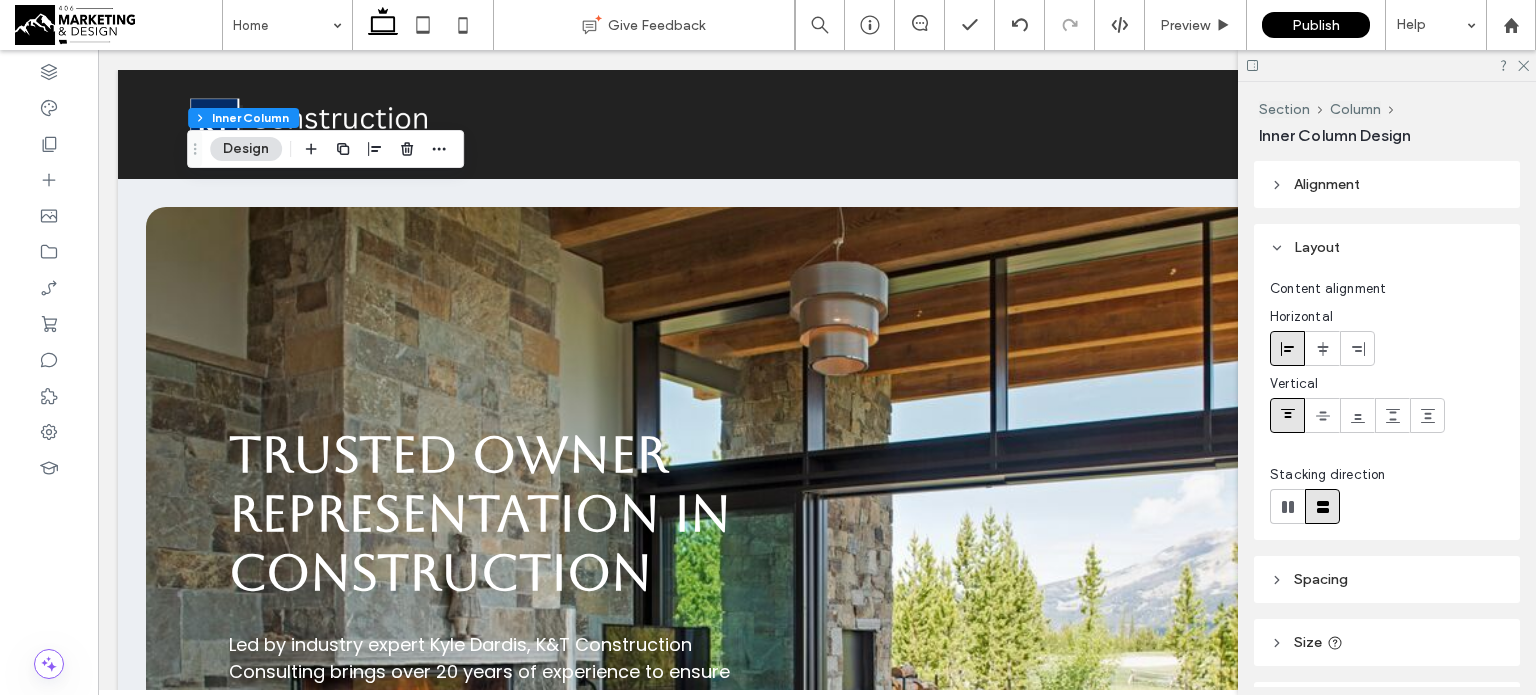 type on "**" 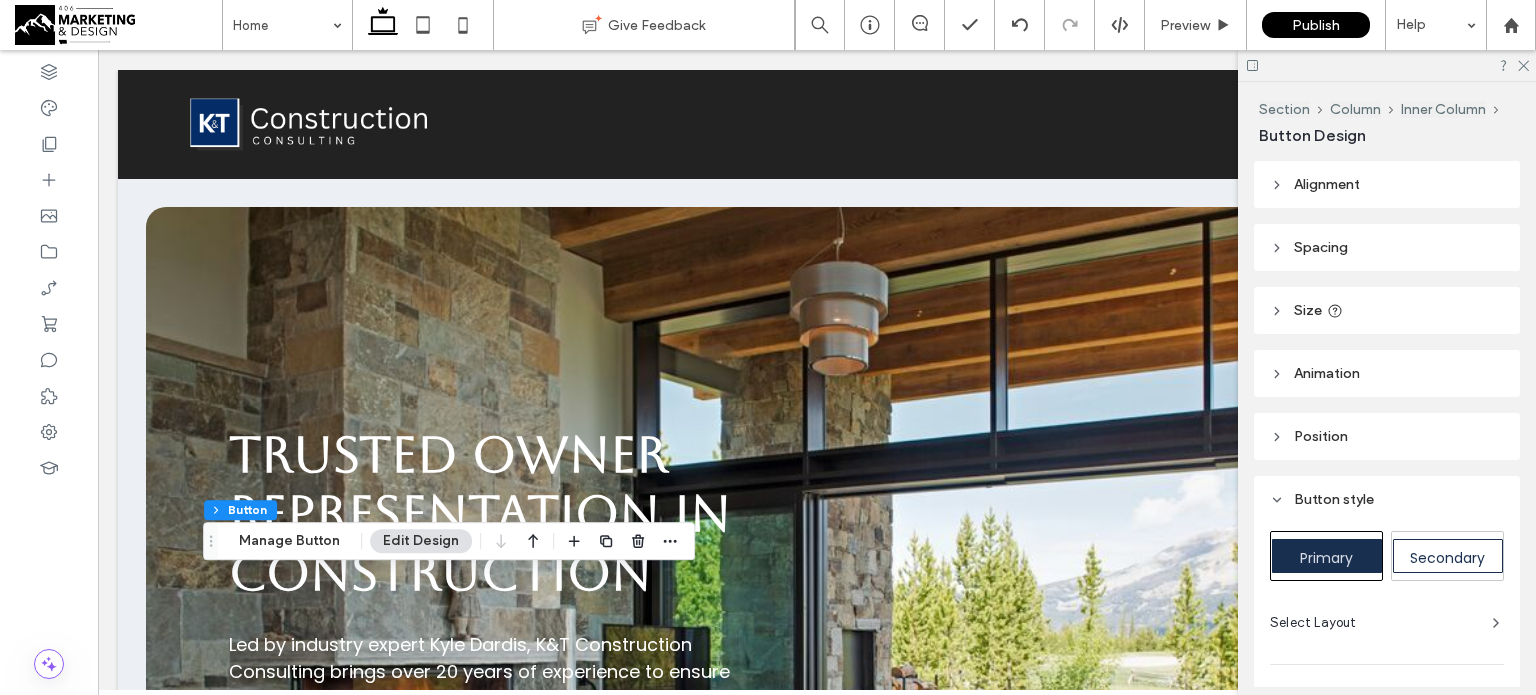 click on "Edit Design" at bounding box center (421, 541) 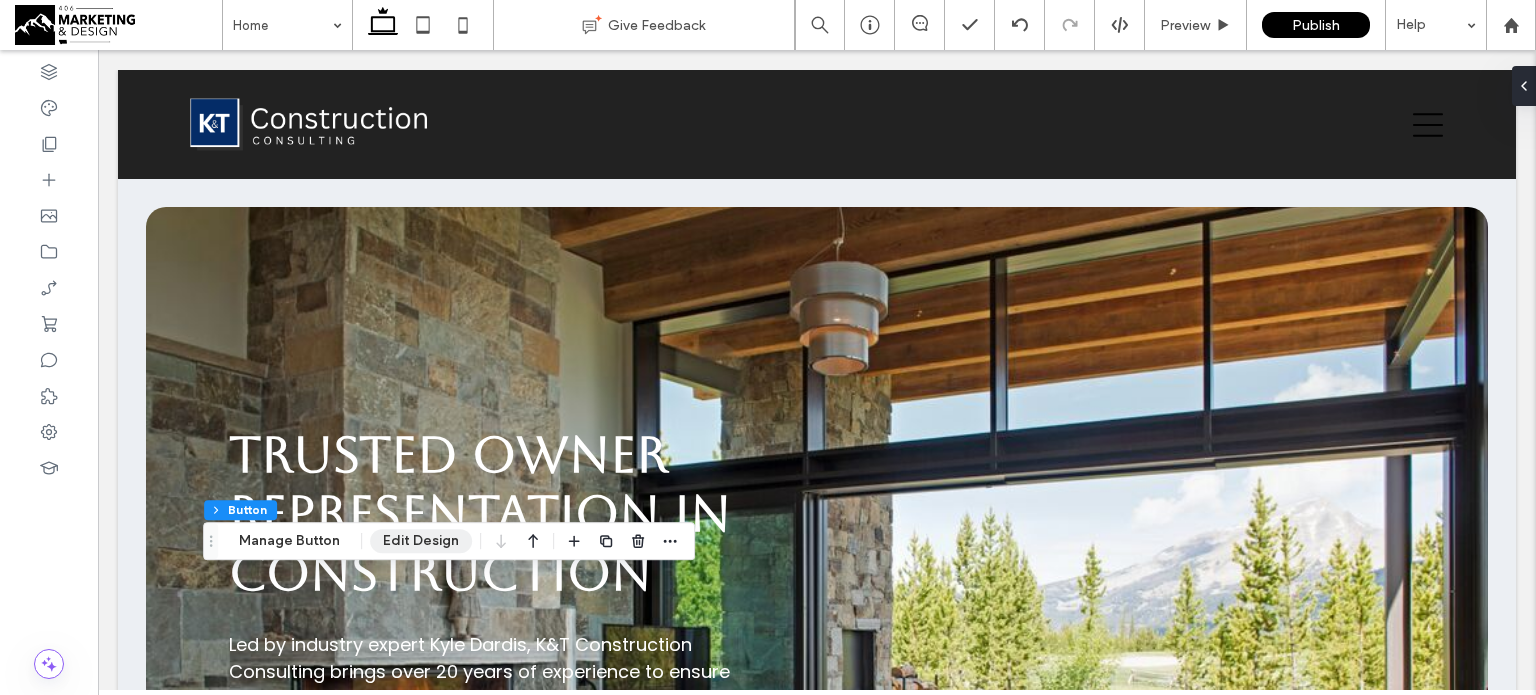 click on "Edit Design" at bounding box center [421, 541] 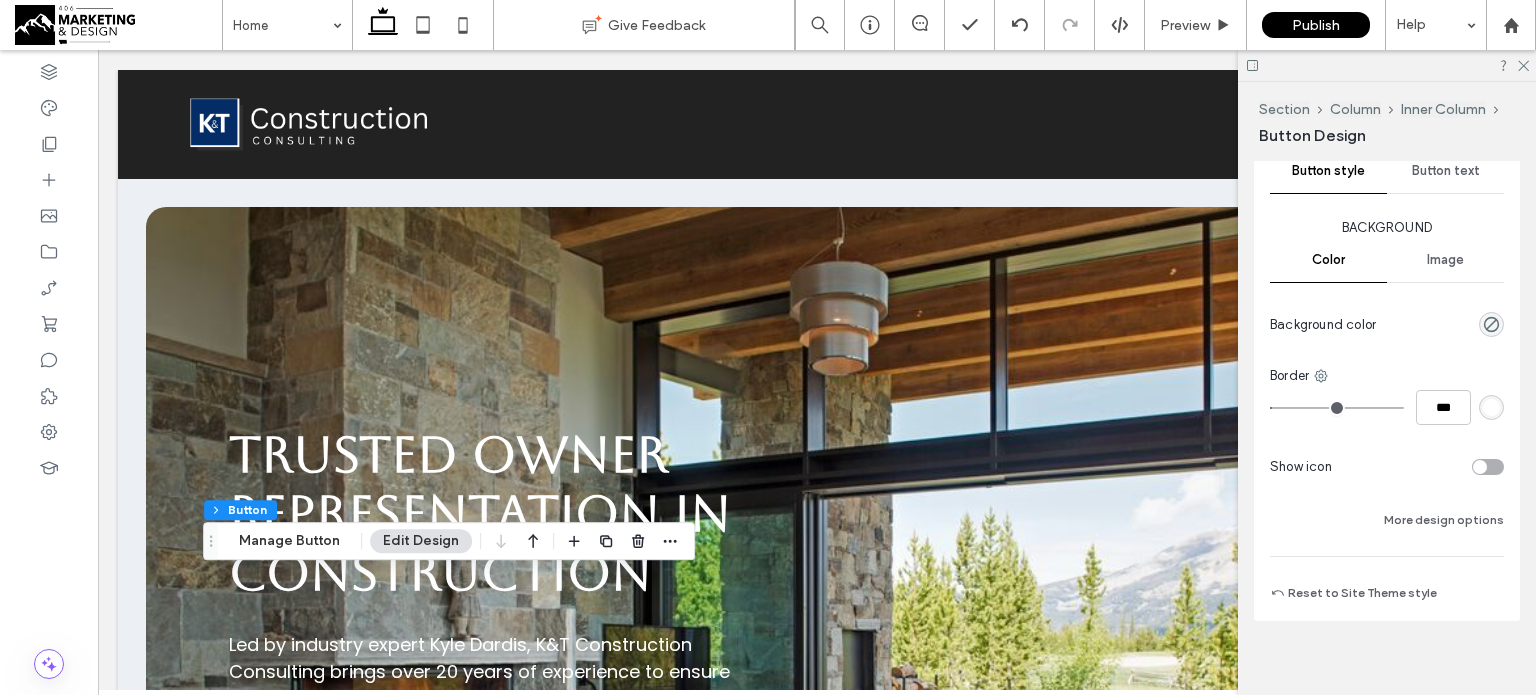 scroll, scrollTop: 552, scrollLeft: 0, axis: vertical 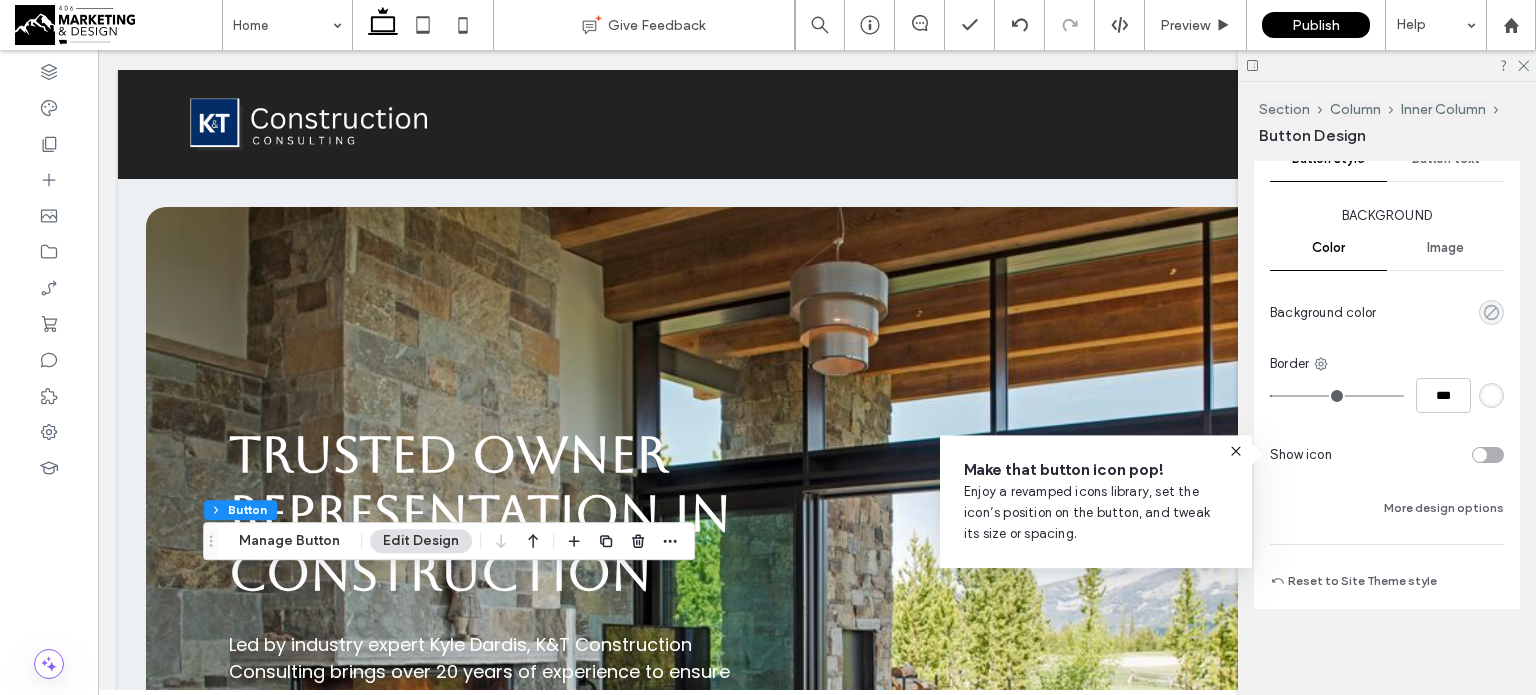 click 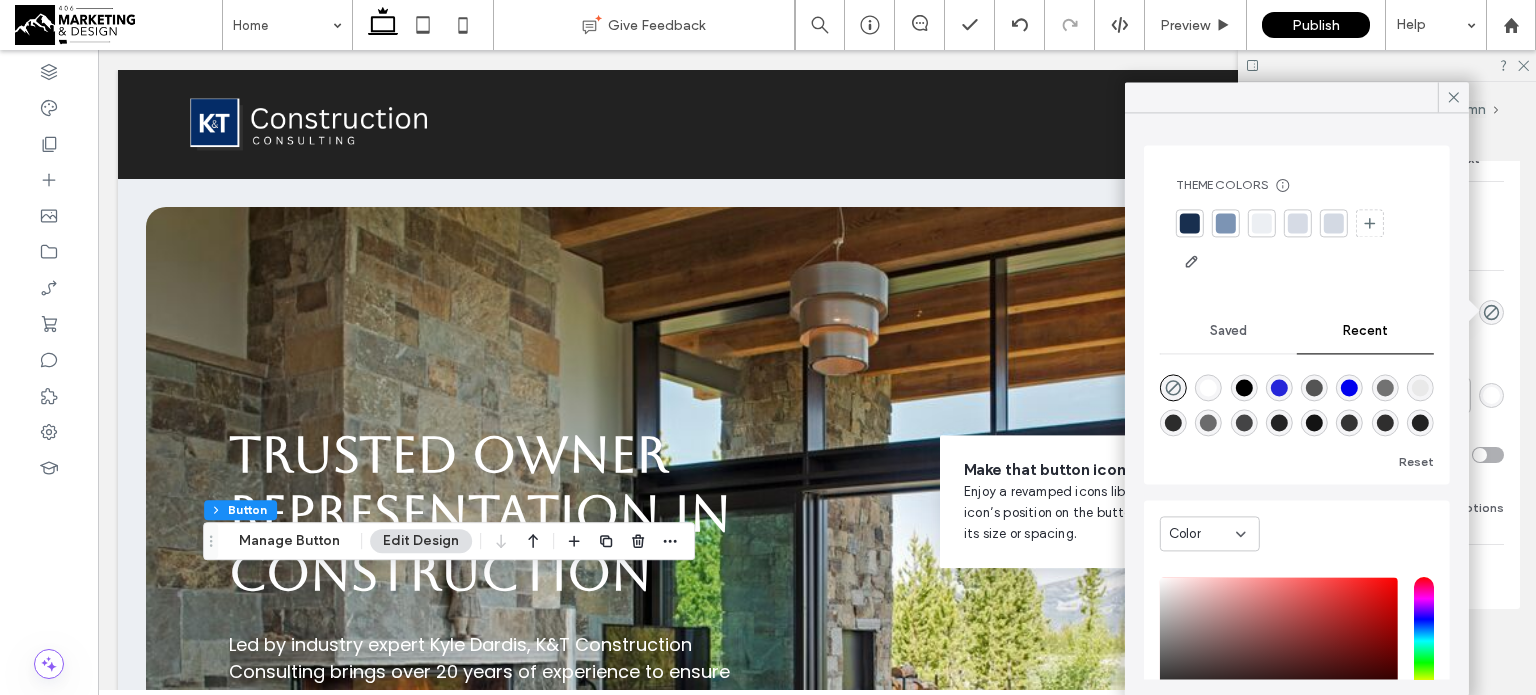 click at bounding box center (1190, 223) 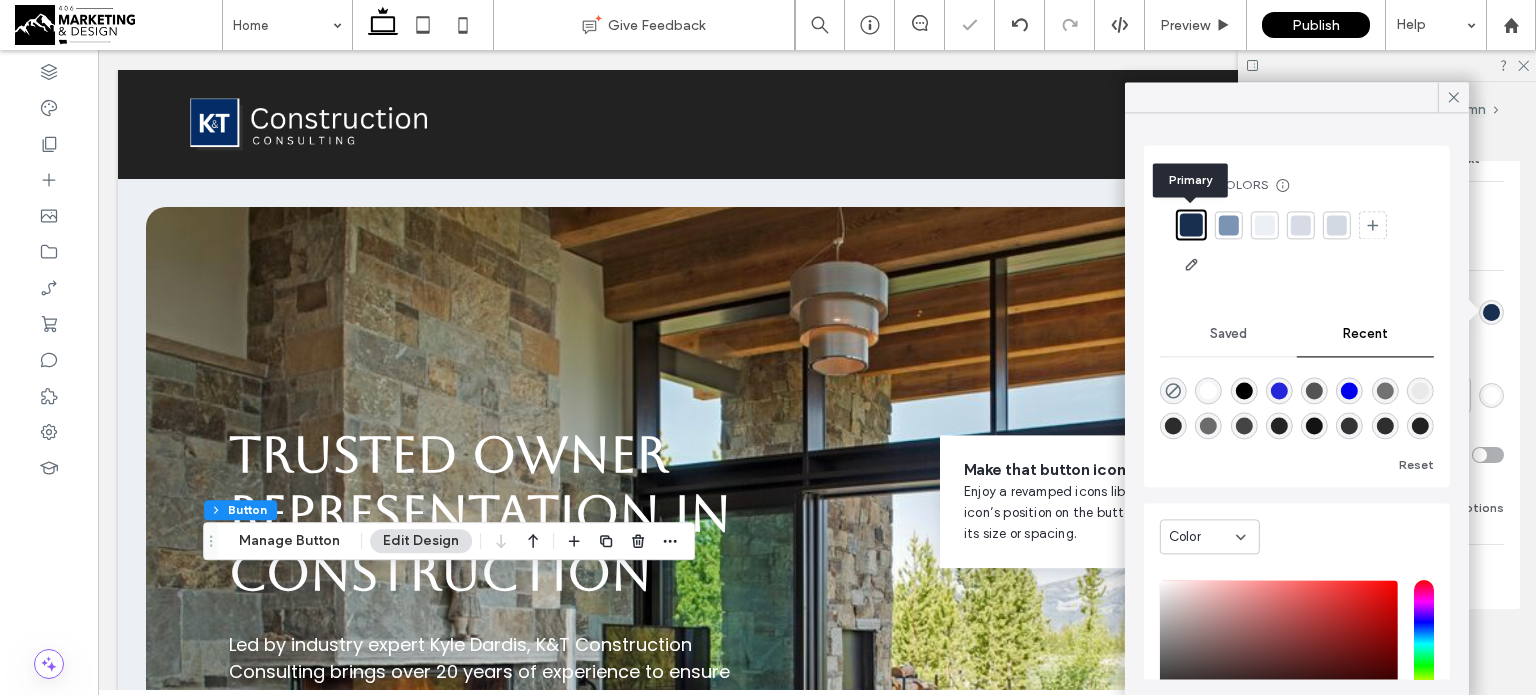 type on "*" 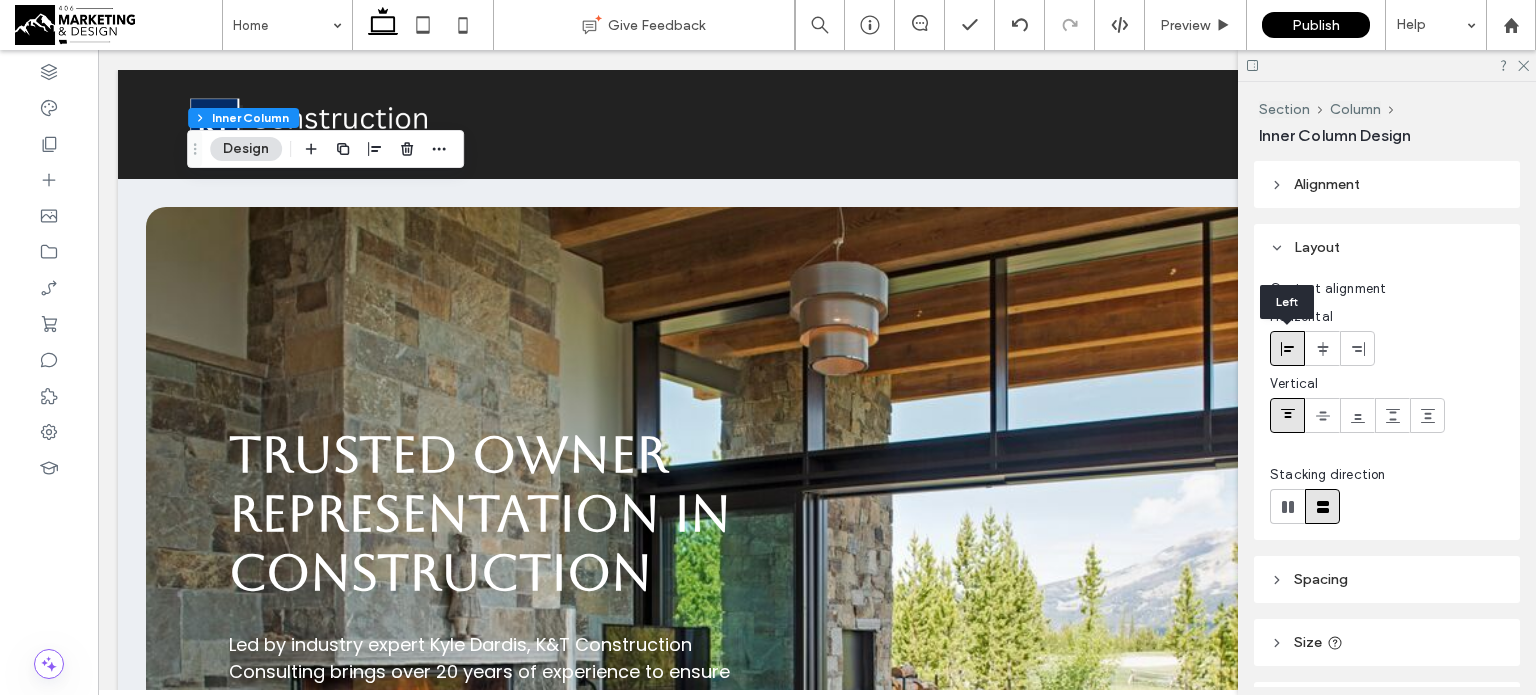 click on "Alignment" at bounding box center [1327, 184] 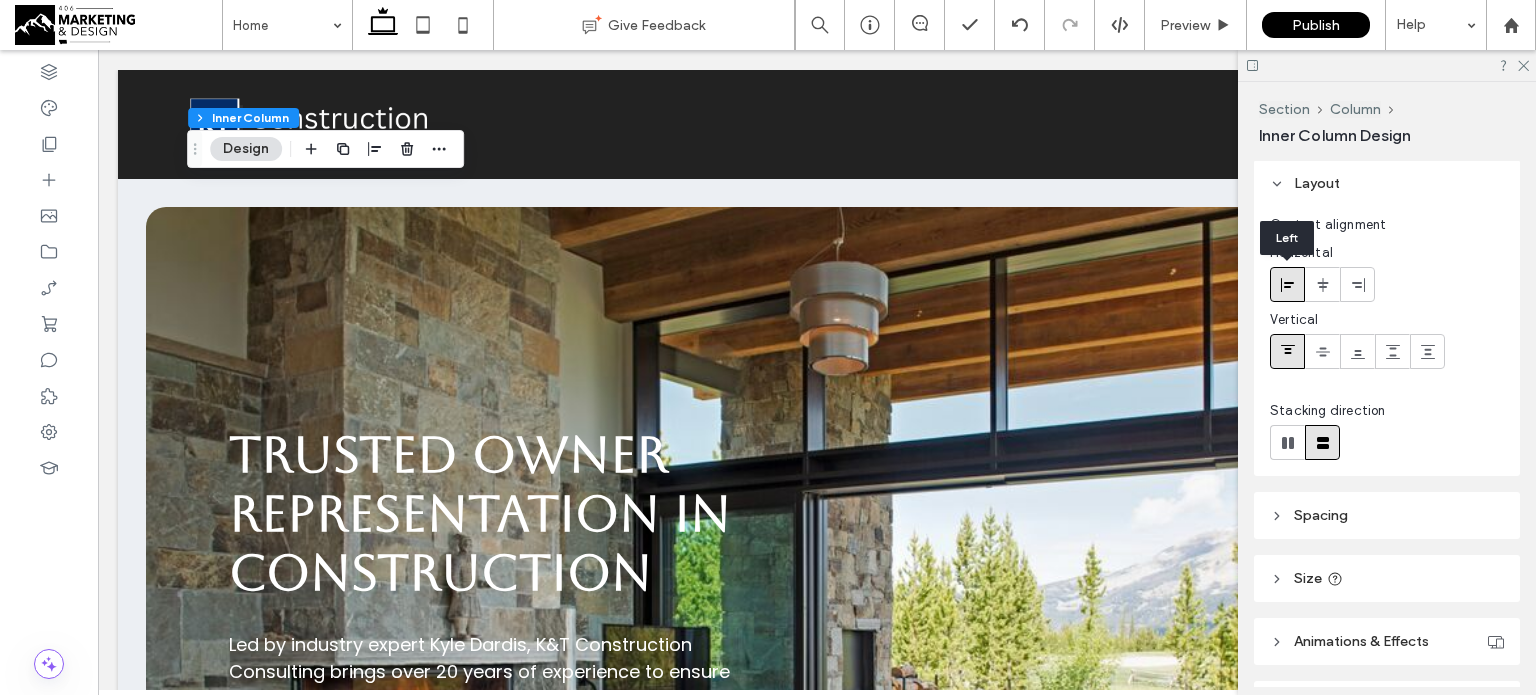 scroll, scrollTop: 124, scrollLeft: 0, axis: vertical 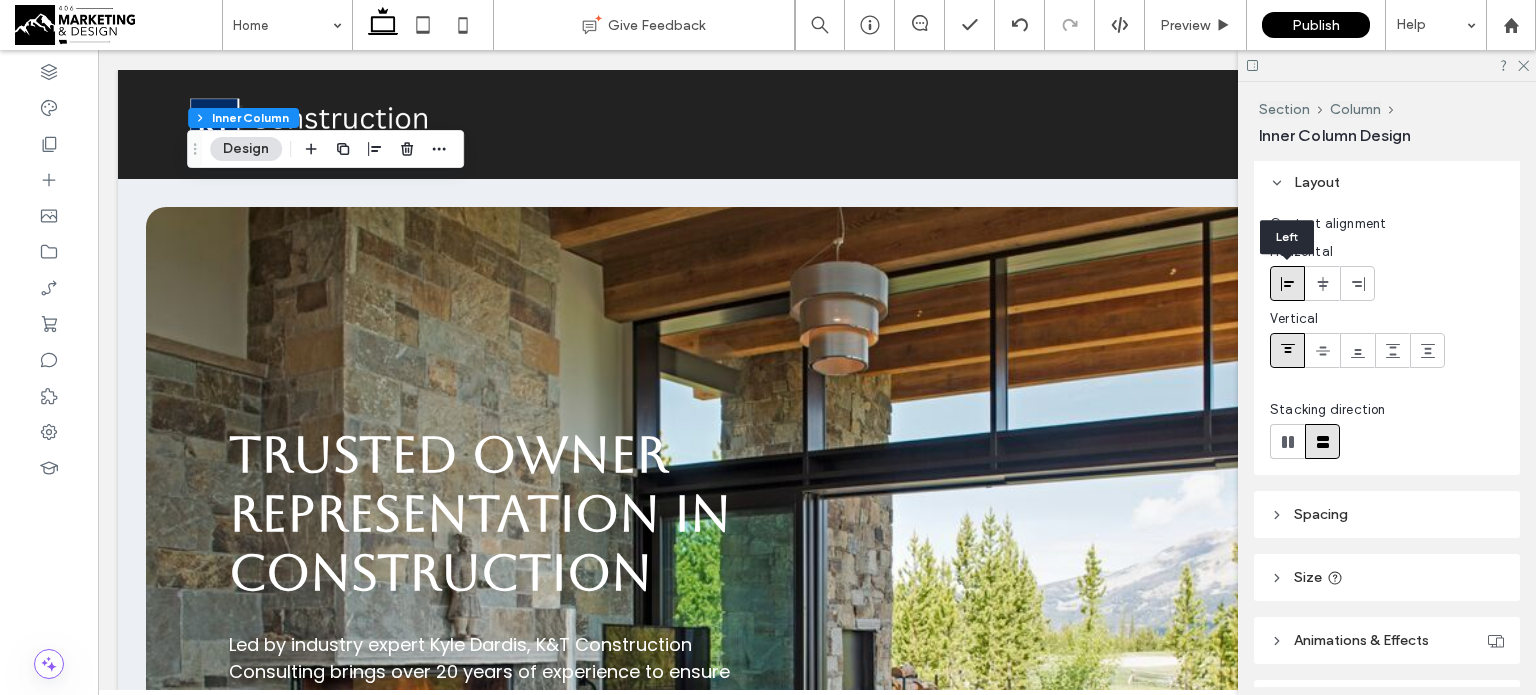 click on "Spacing" at bounding box center (1321, 514) 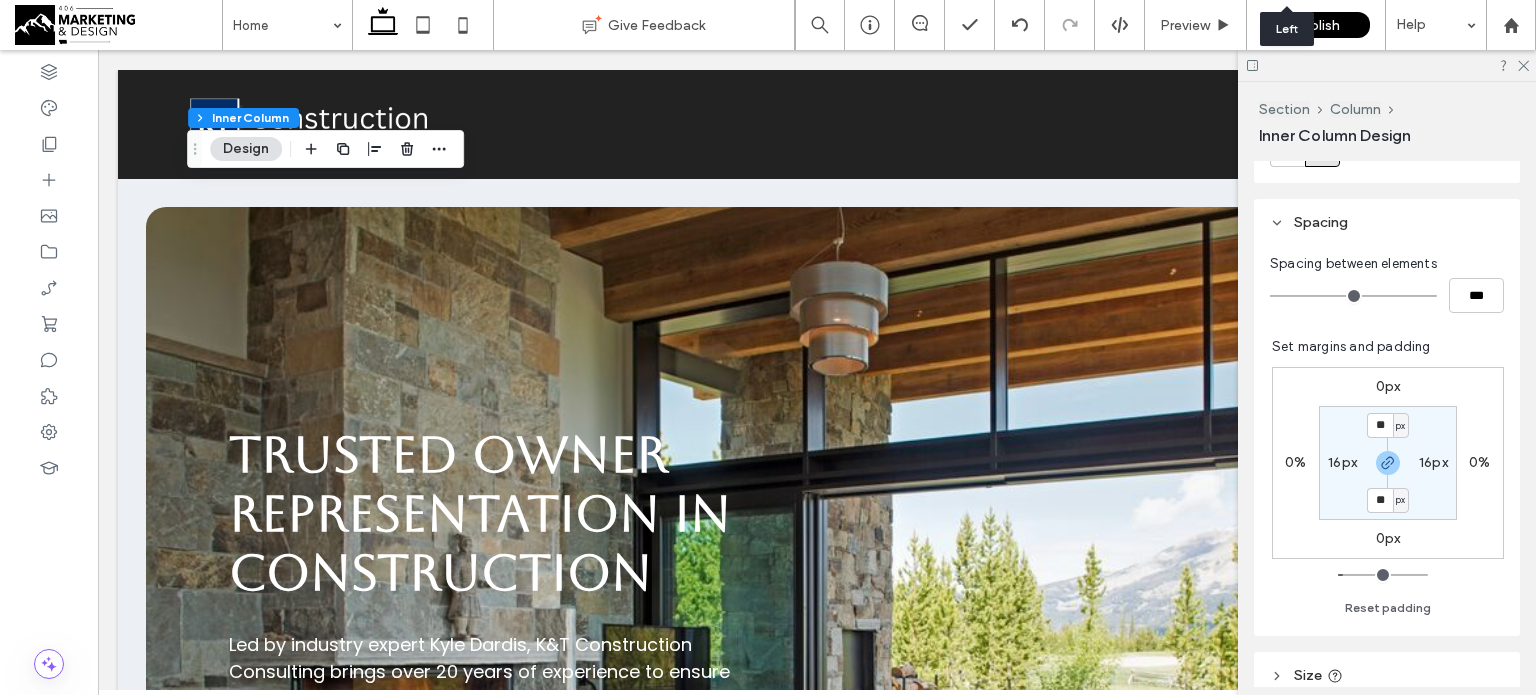 scroll, scrollTop: 428, scrollLeft: 0, axis: vertical 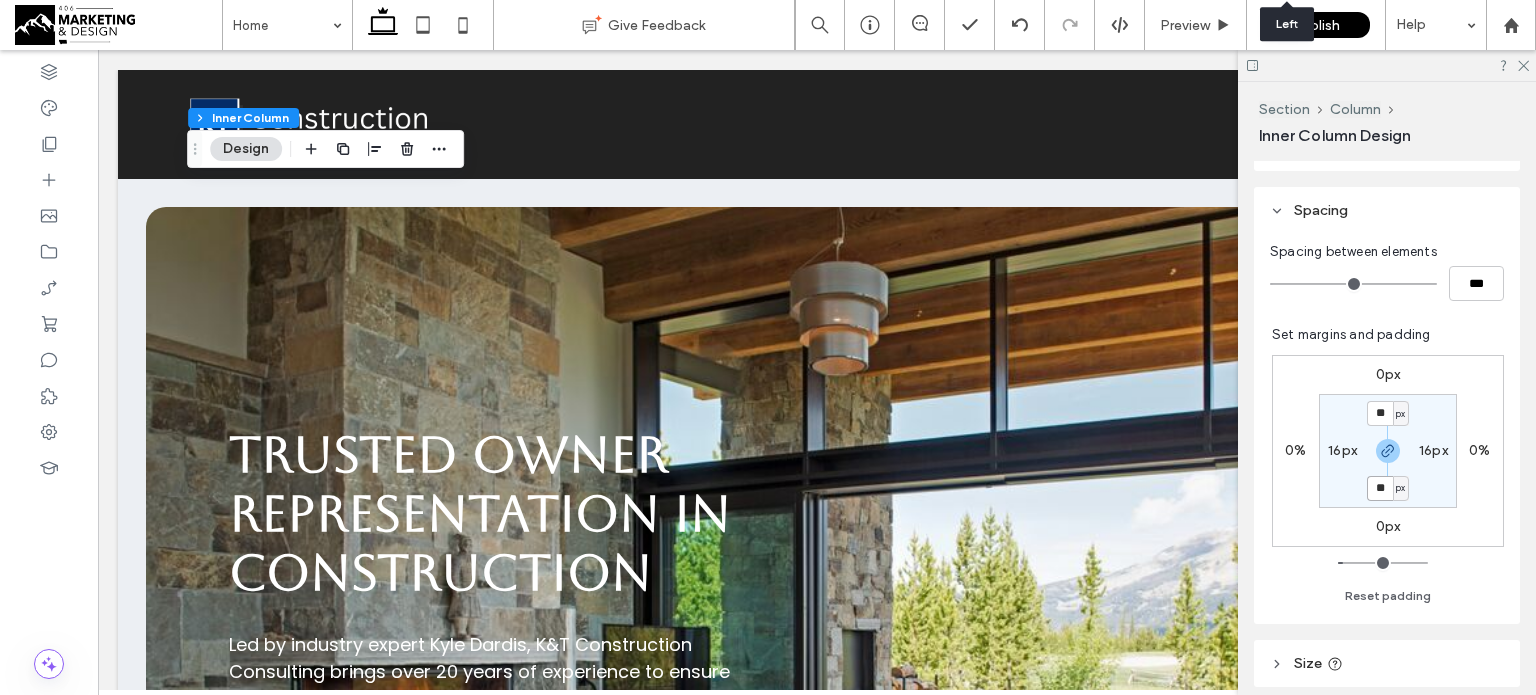 click on "**" at bounding box center (1380, 488) 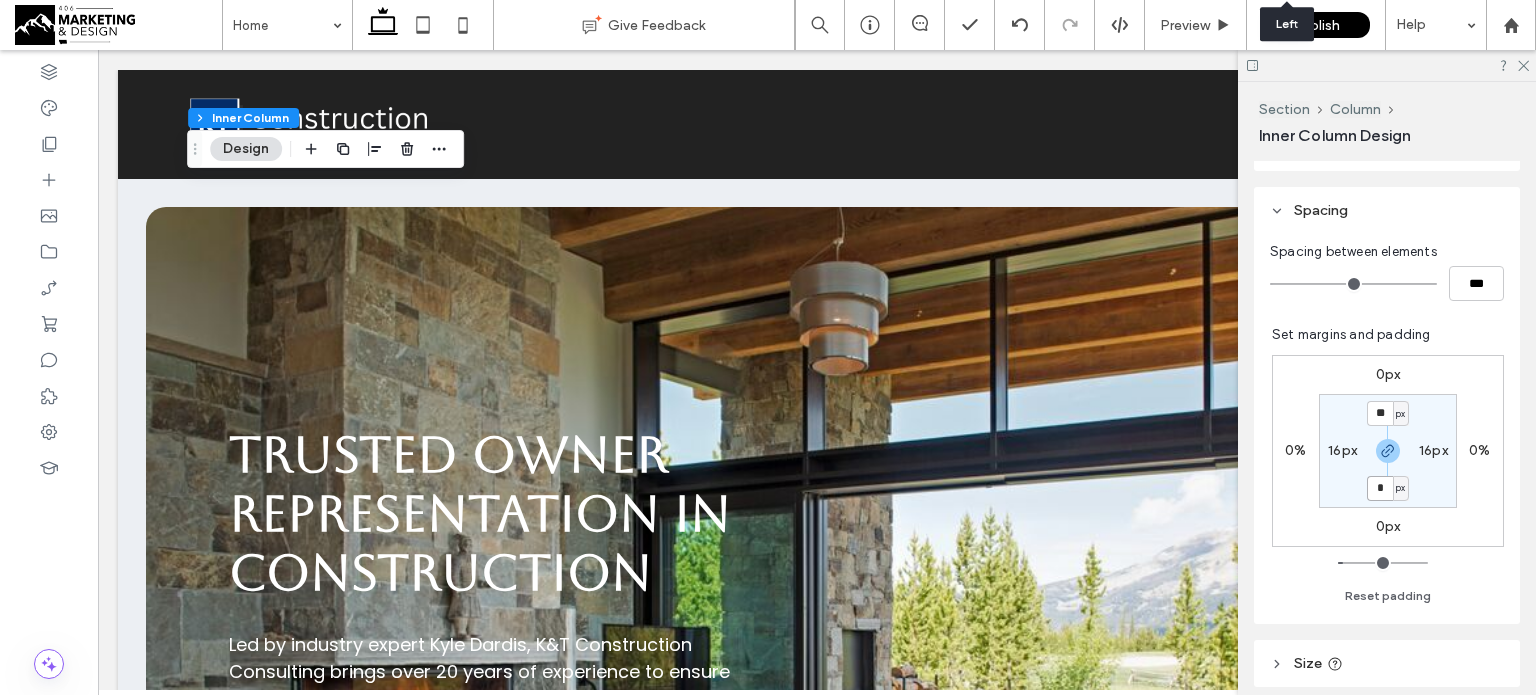 type on "*" 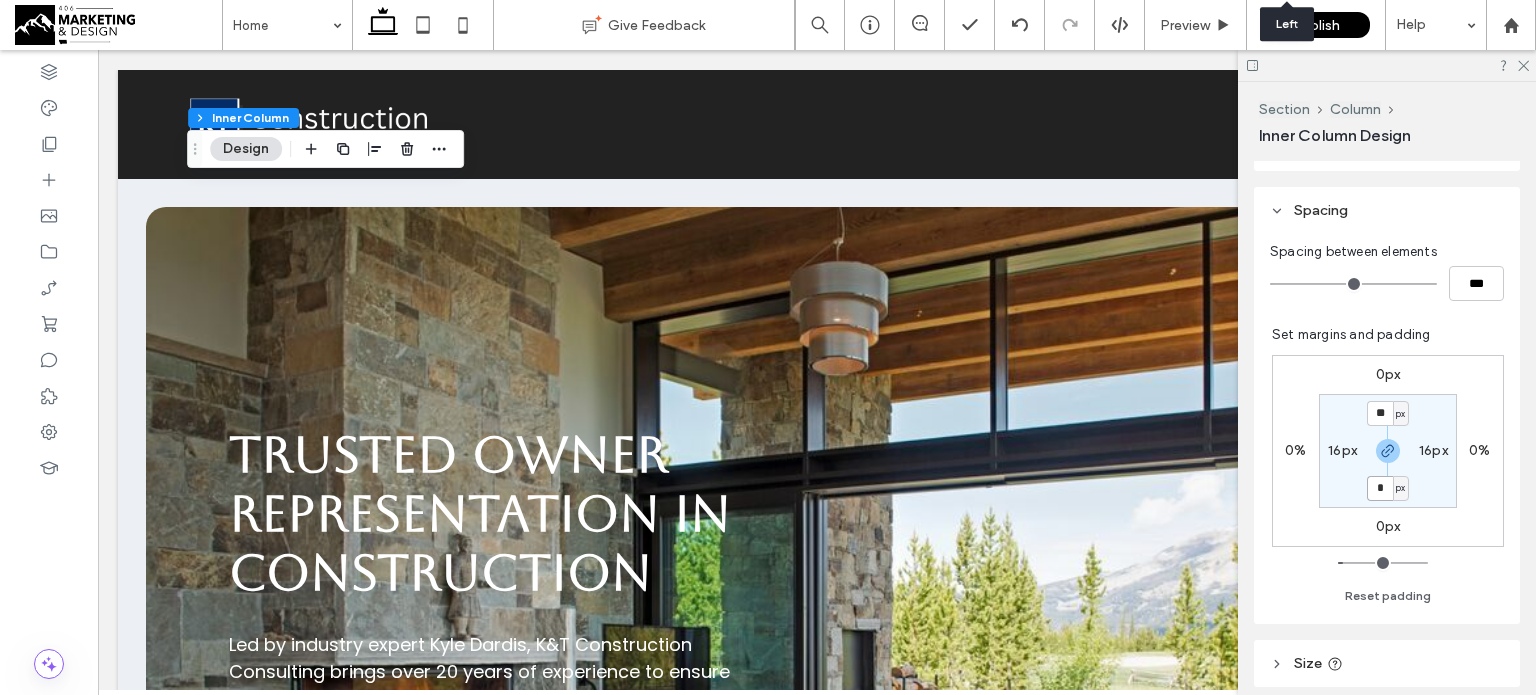 type on "**" 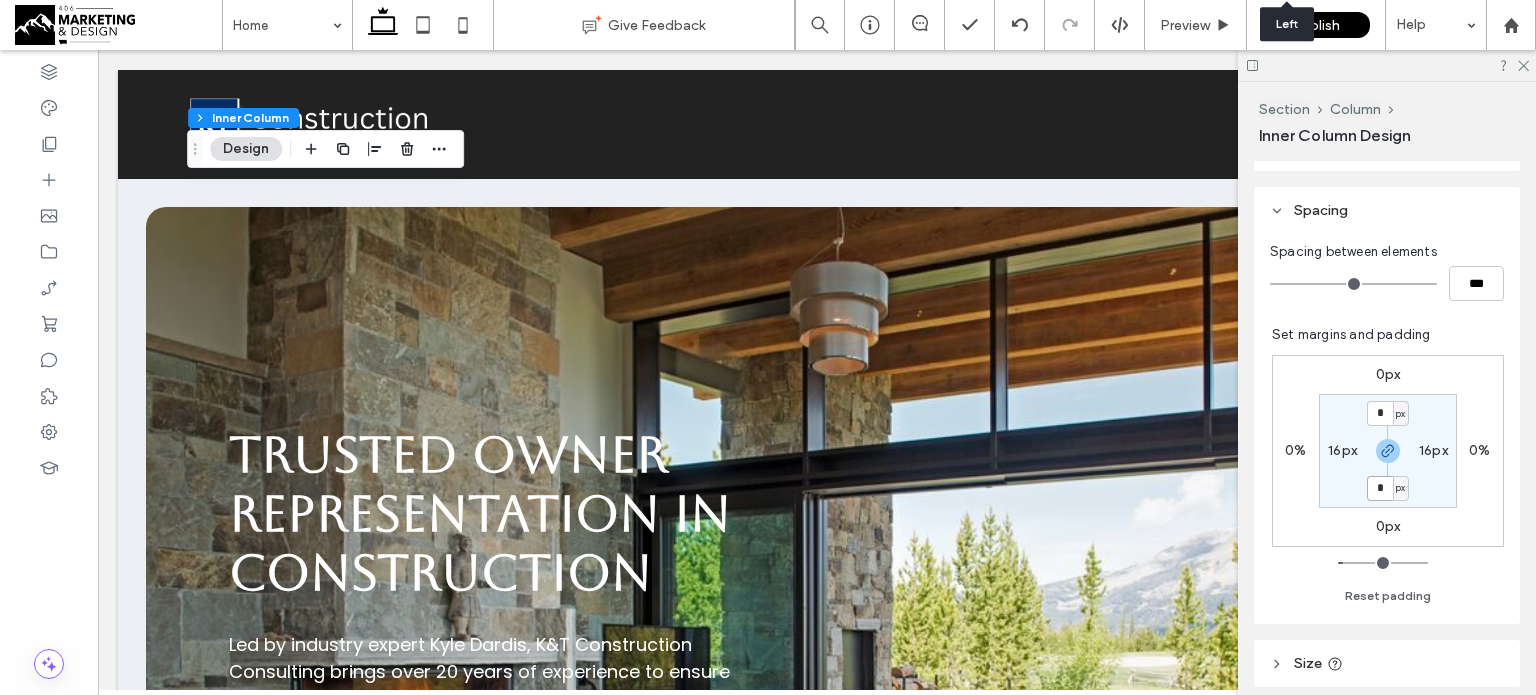 type on "**" 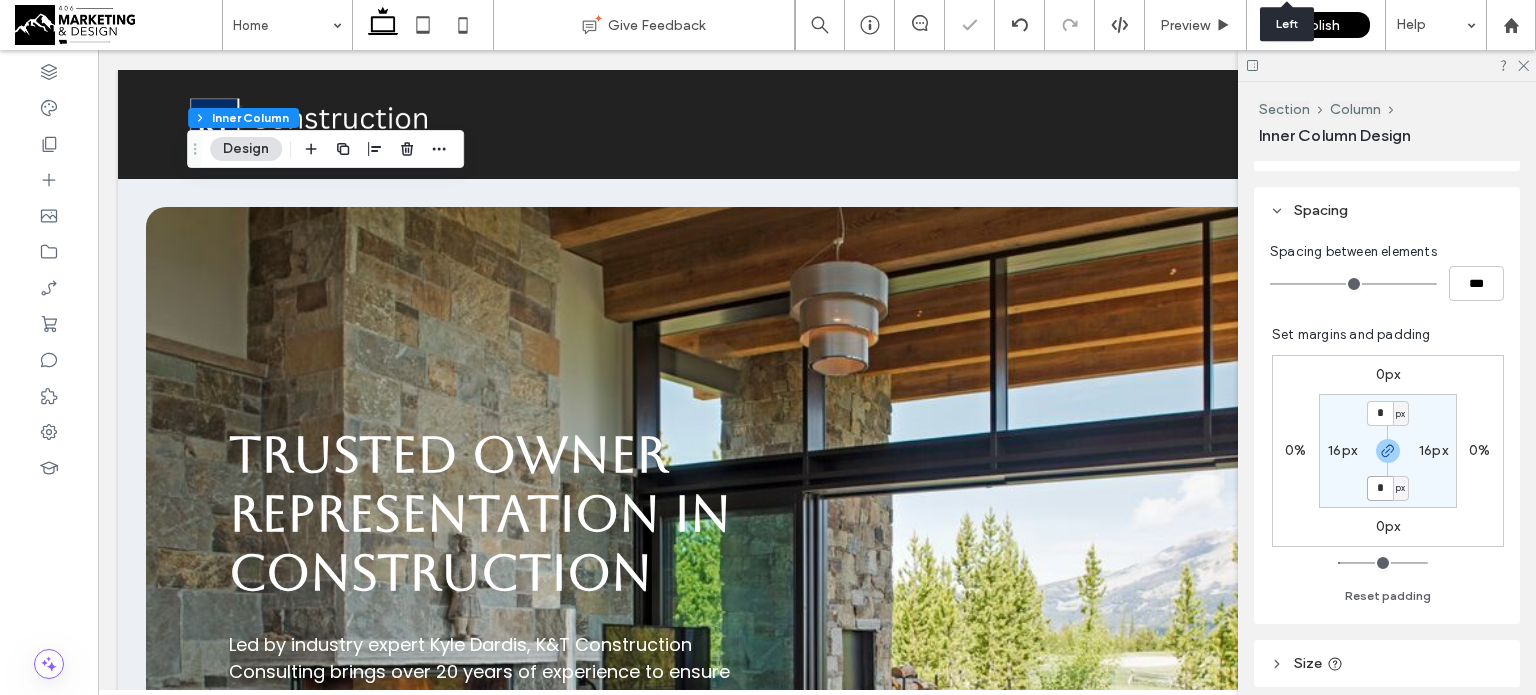 click on "*" at bounding box center [1380, 488] 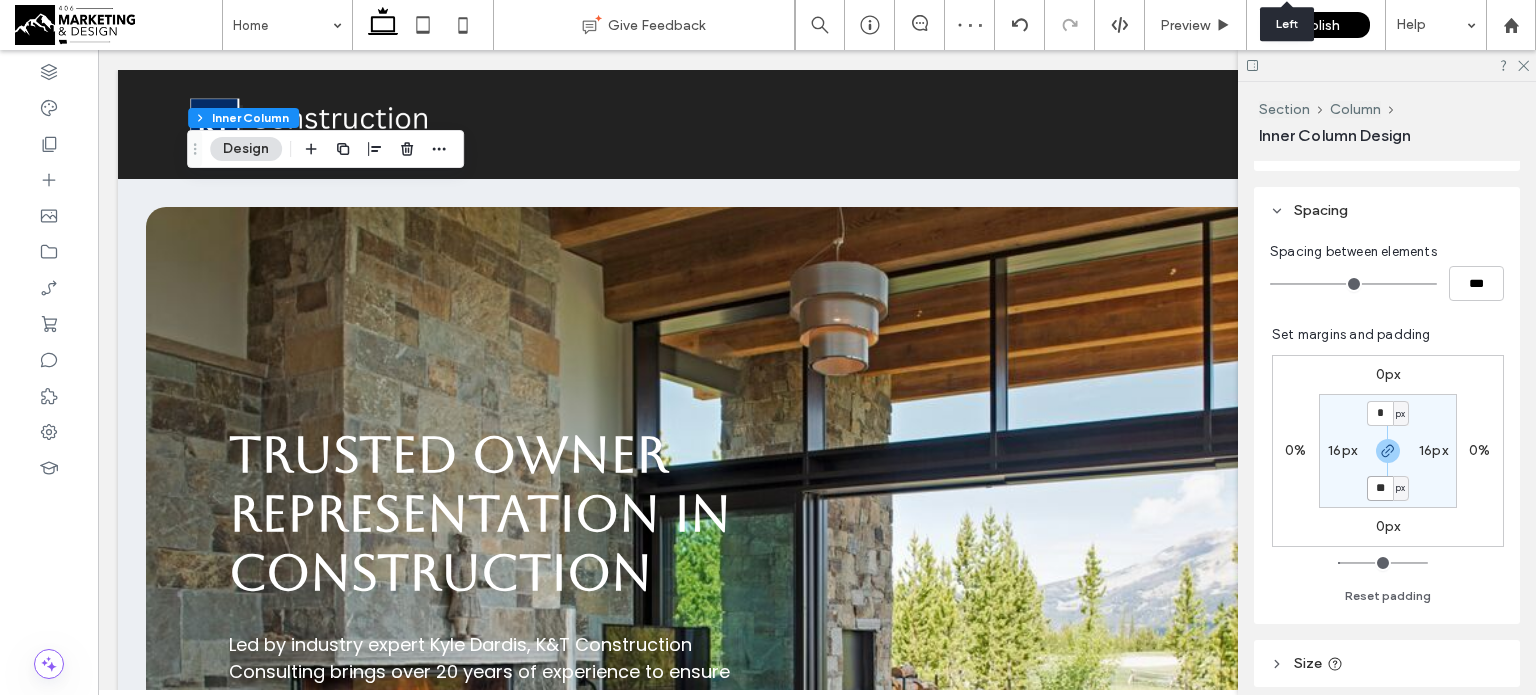 type on "**" 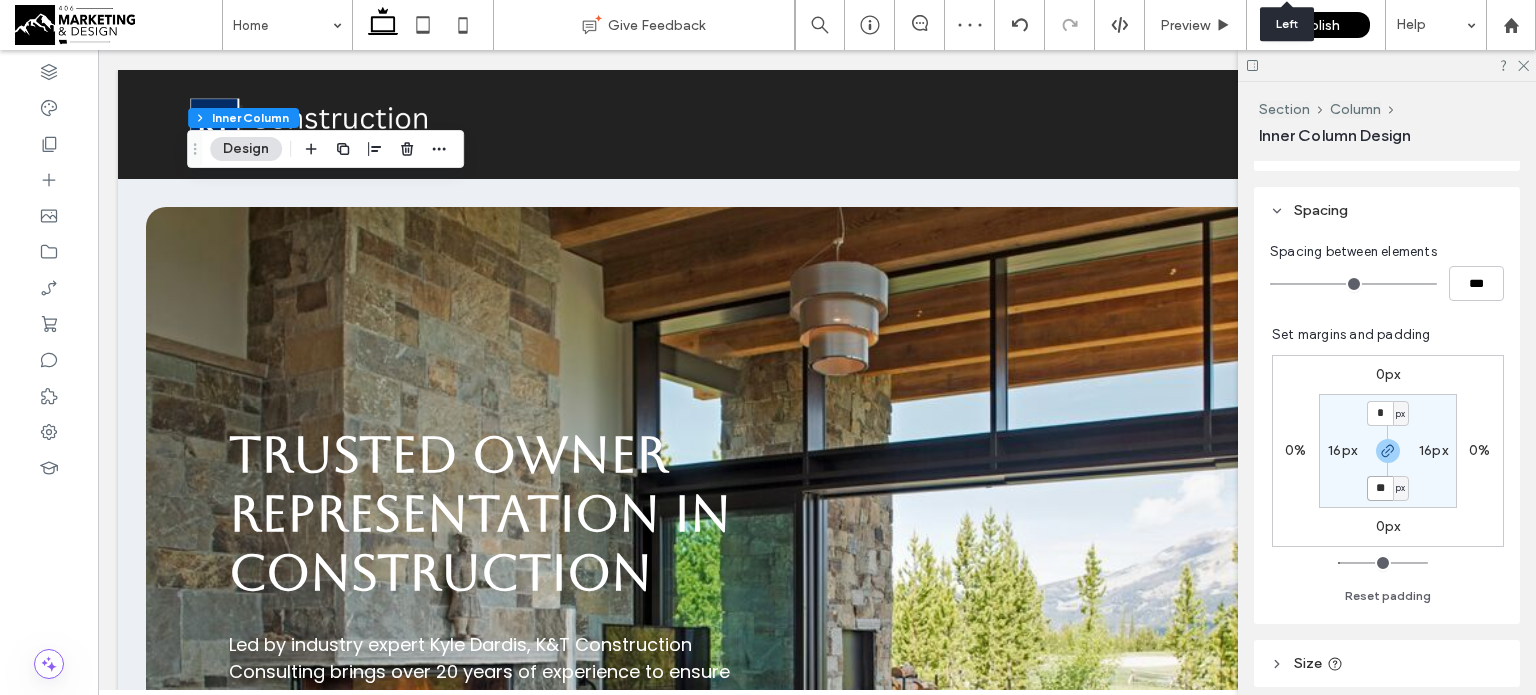 type on "**" 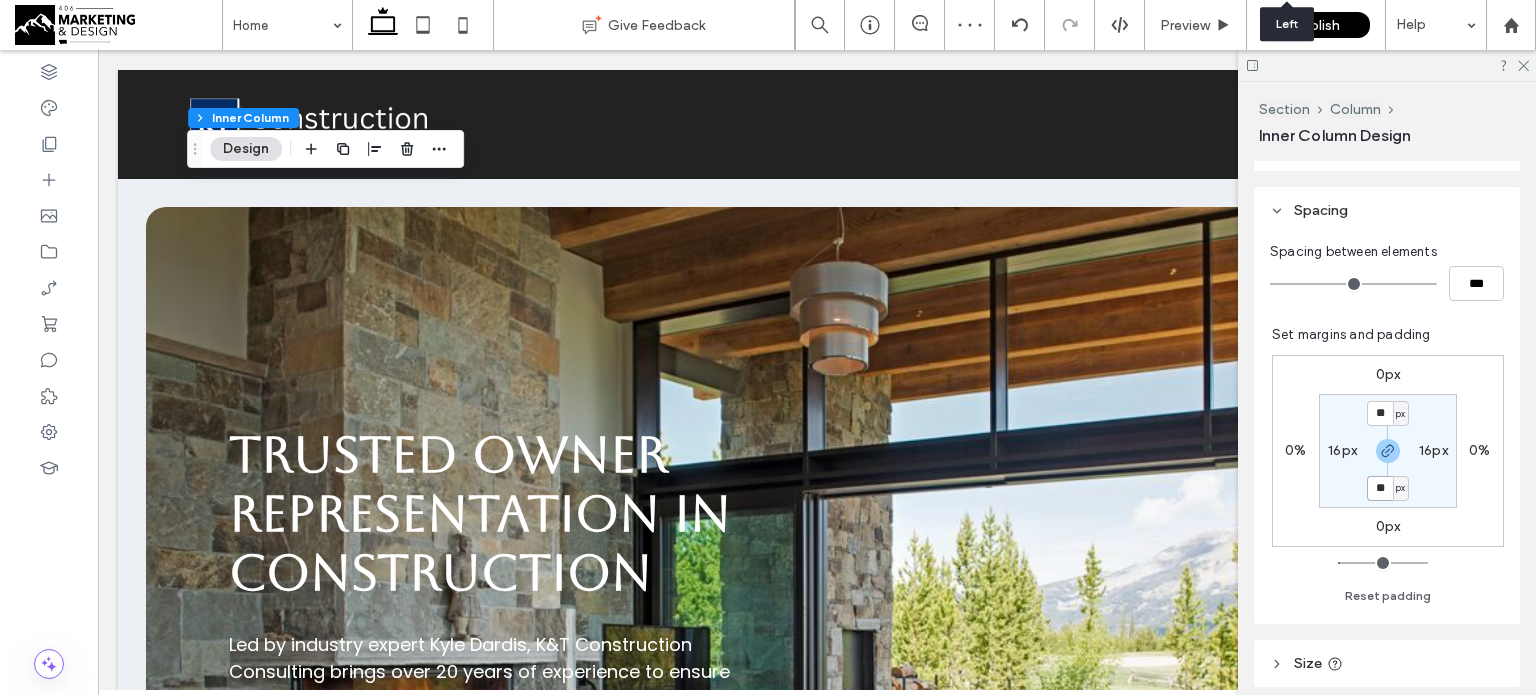 type on "**" 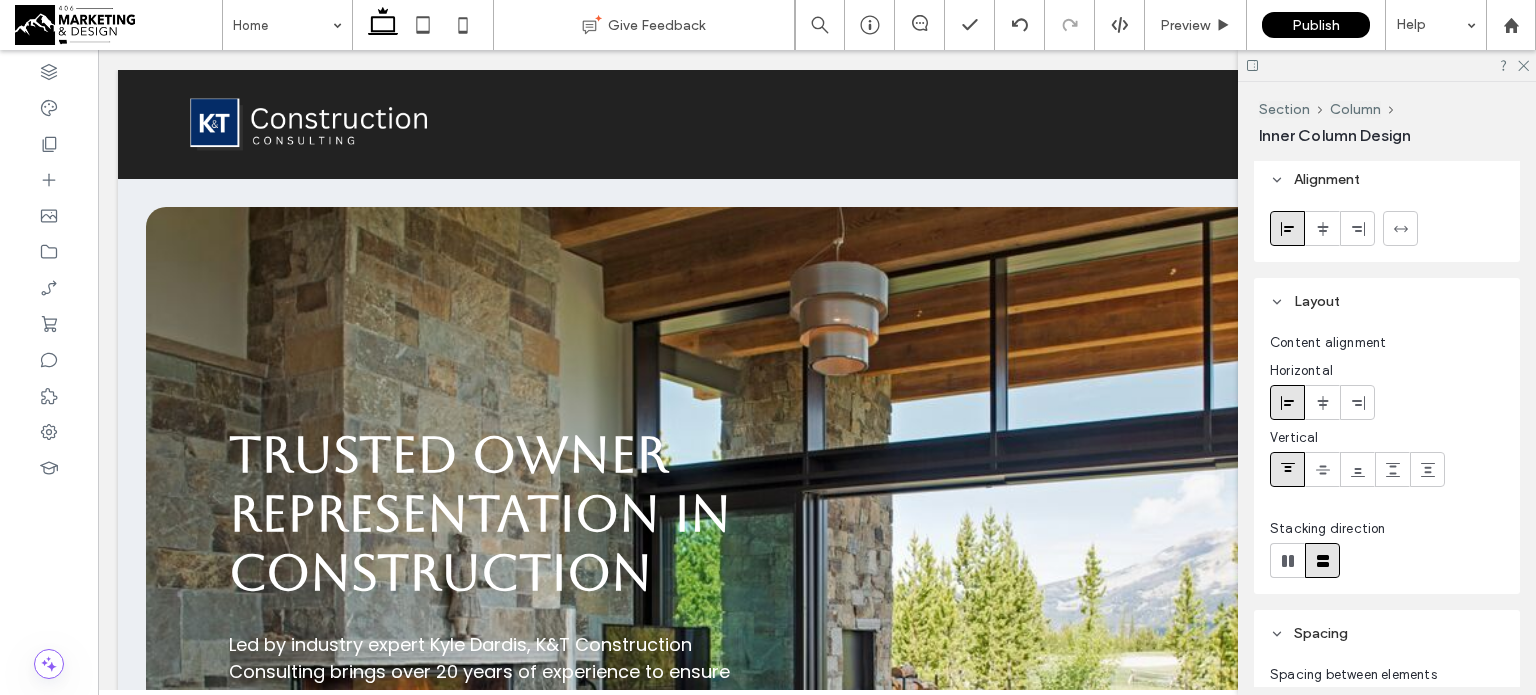 scroll, scrollTop: 0, scrollLeft: 0, axis: both 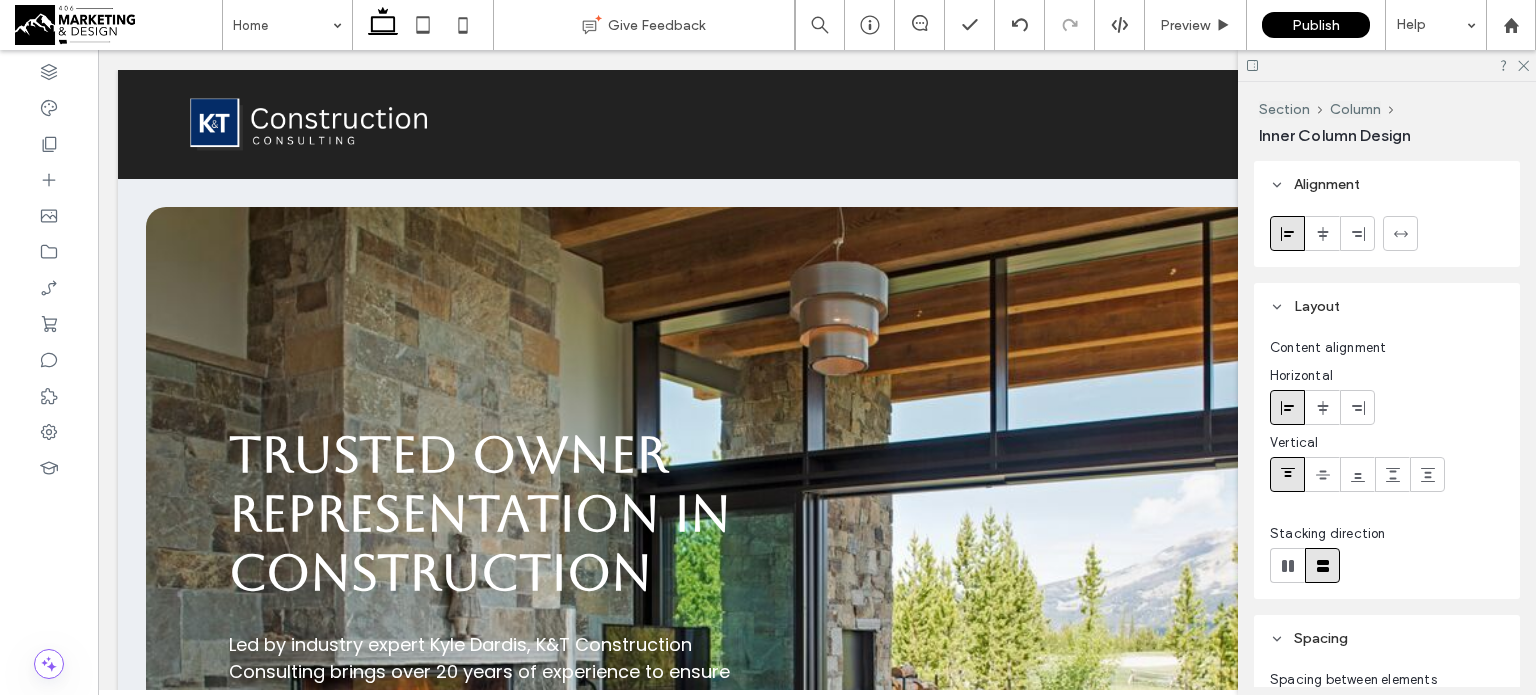 type on "**" 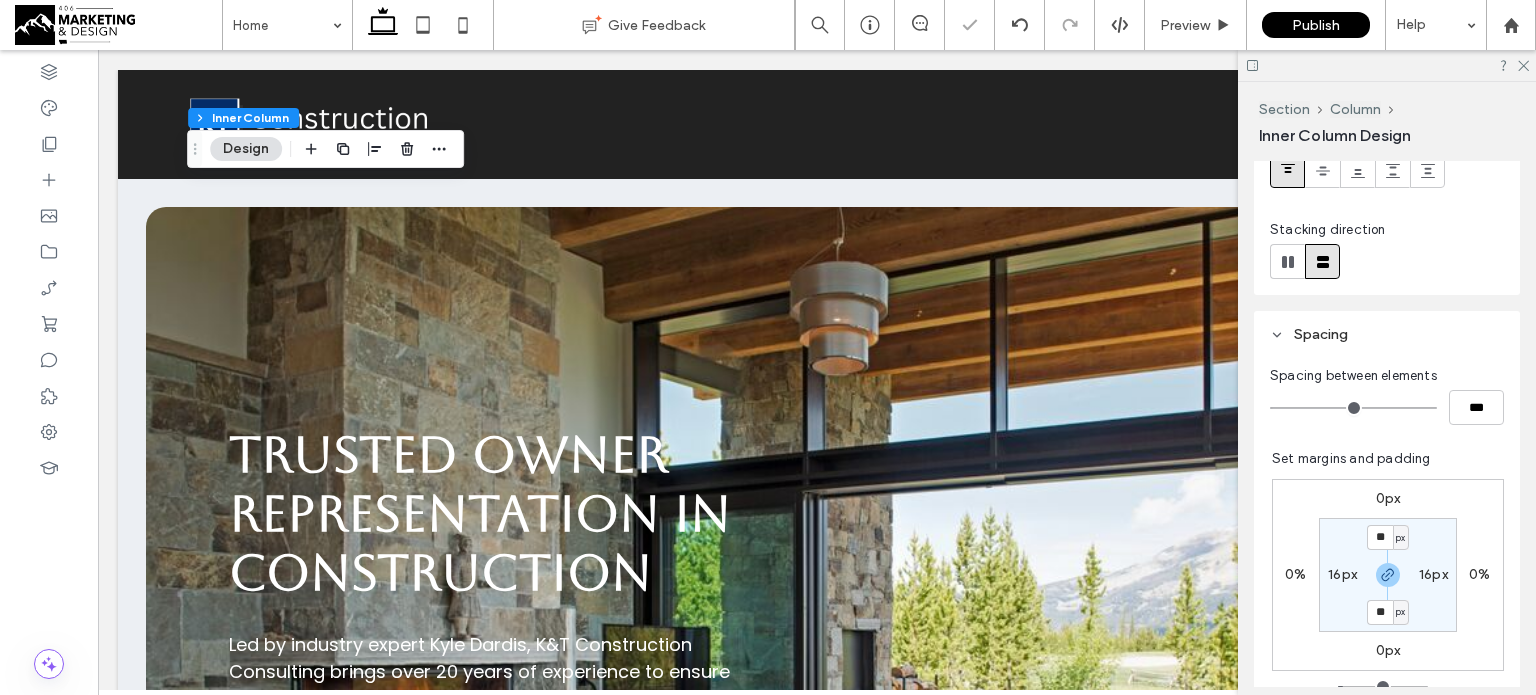 scroll, scrollTop: 308, scrollLeft: 0, axis: vertical 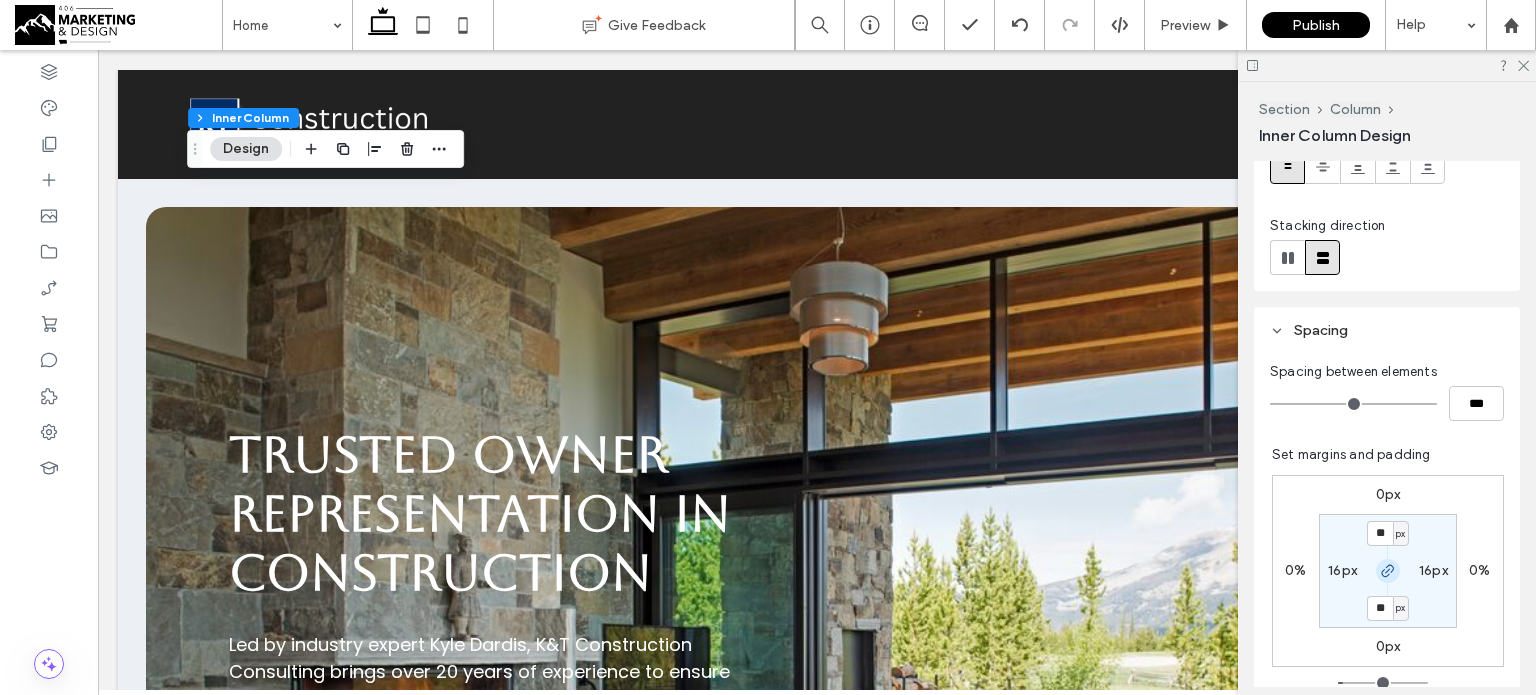 click 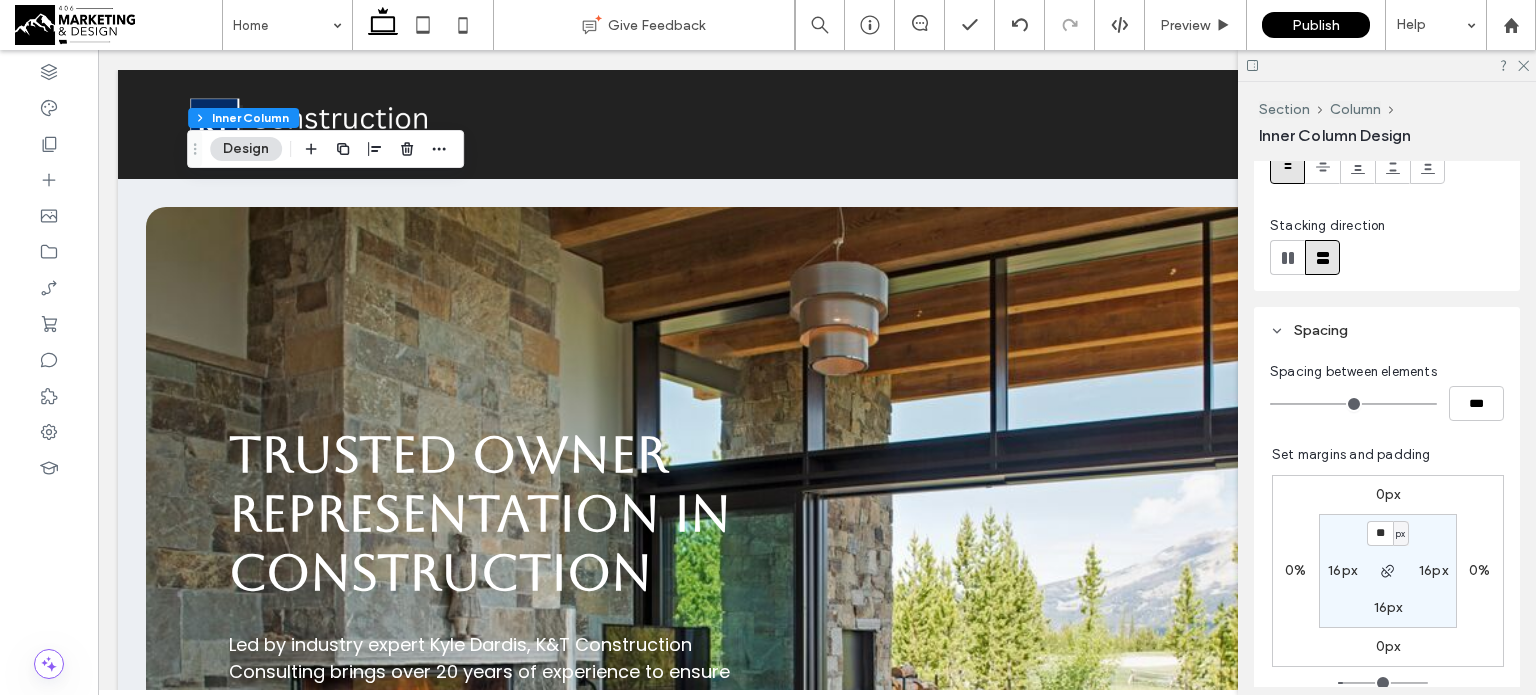 click on "16px" at bounding box center (1388, 607) 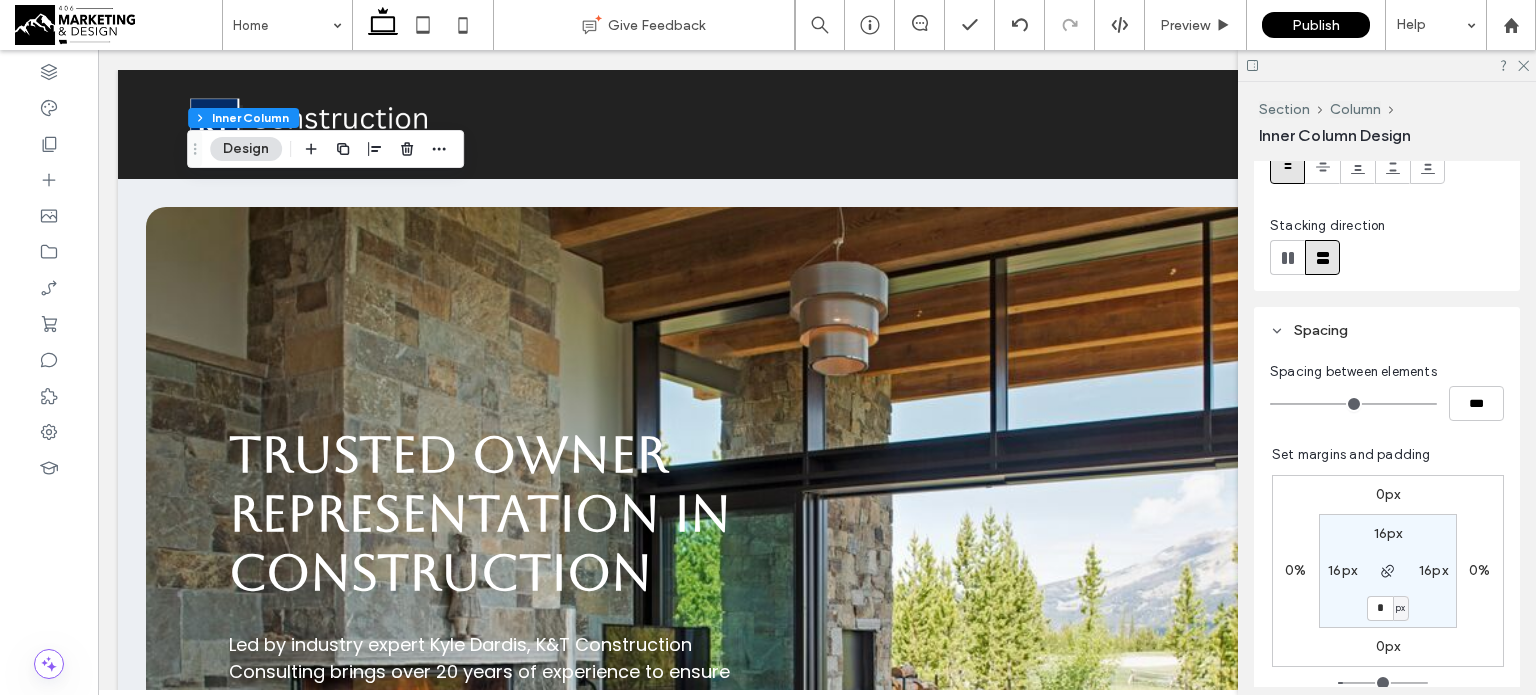 type on "*" 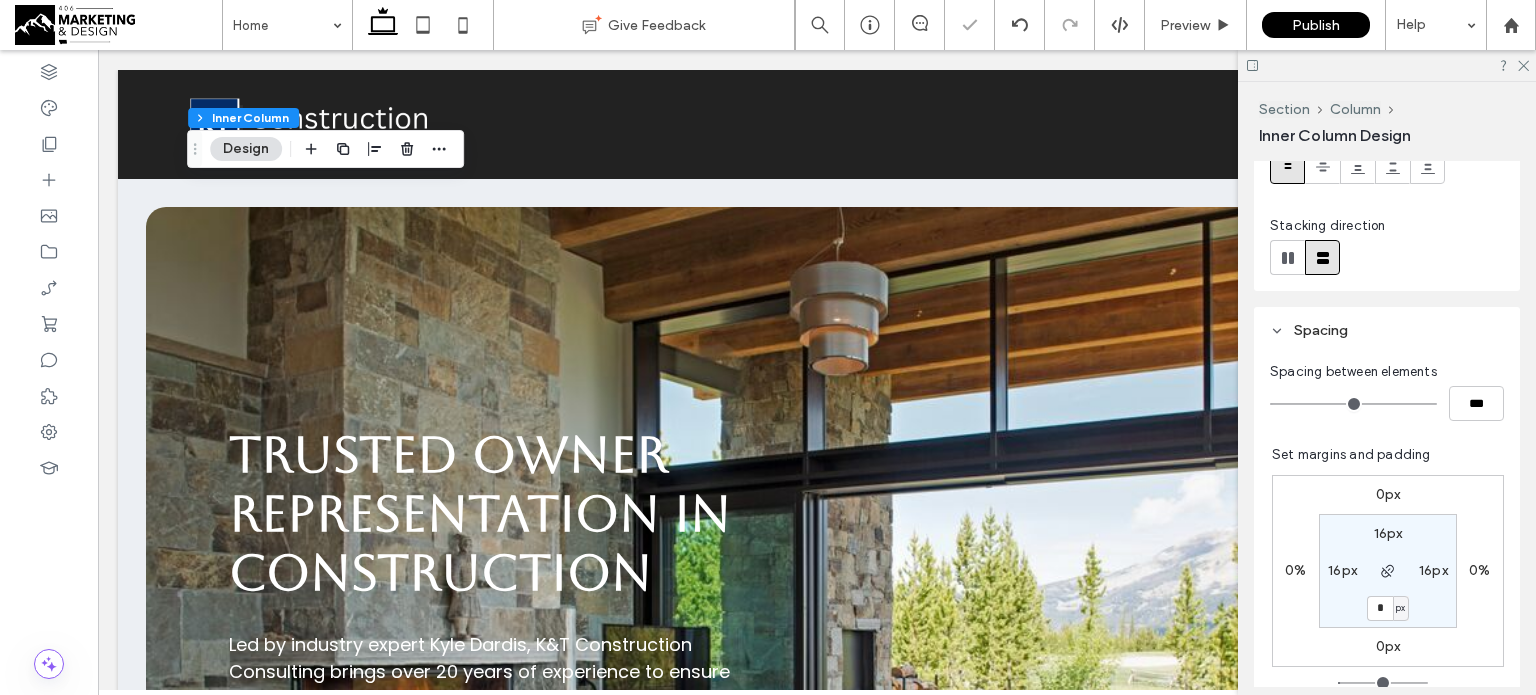 type on "**" 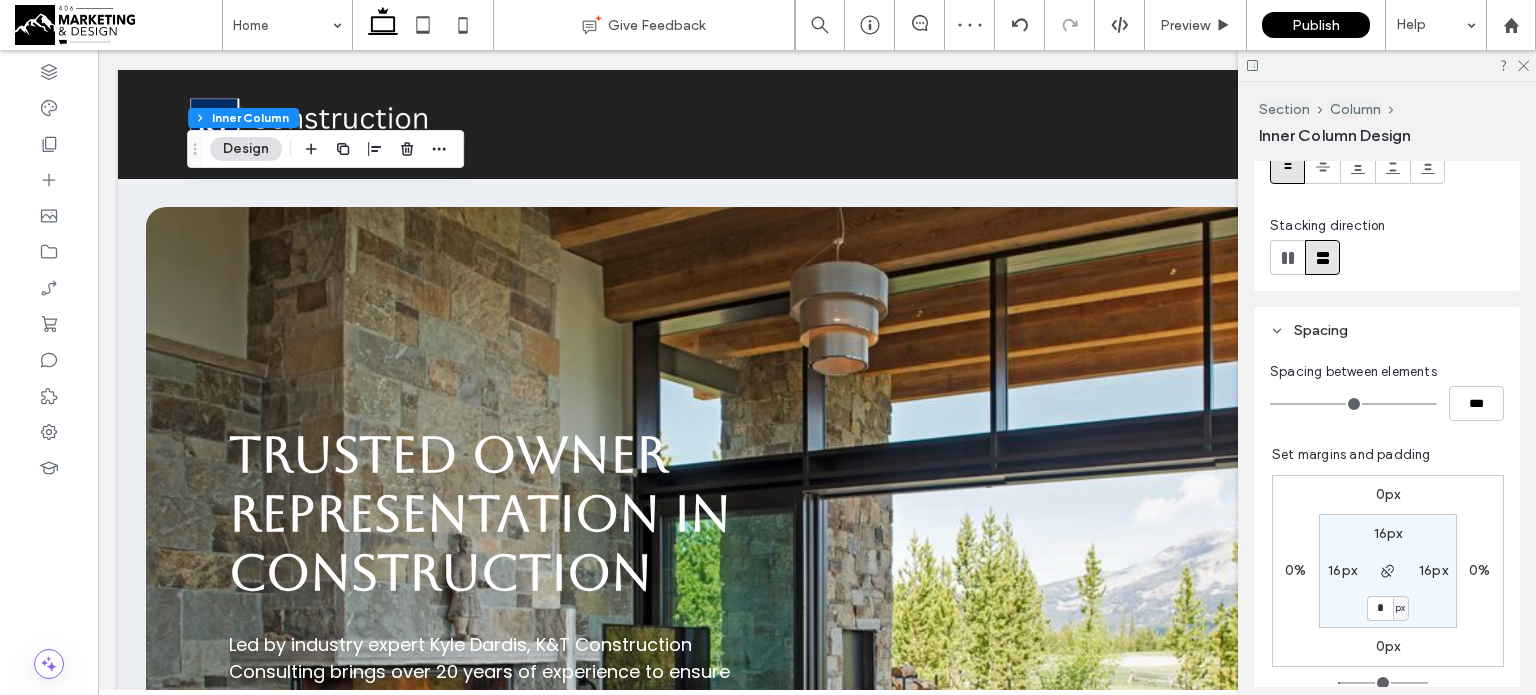 click on "*" at bounding box center (1380, 608) 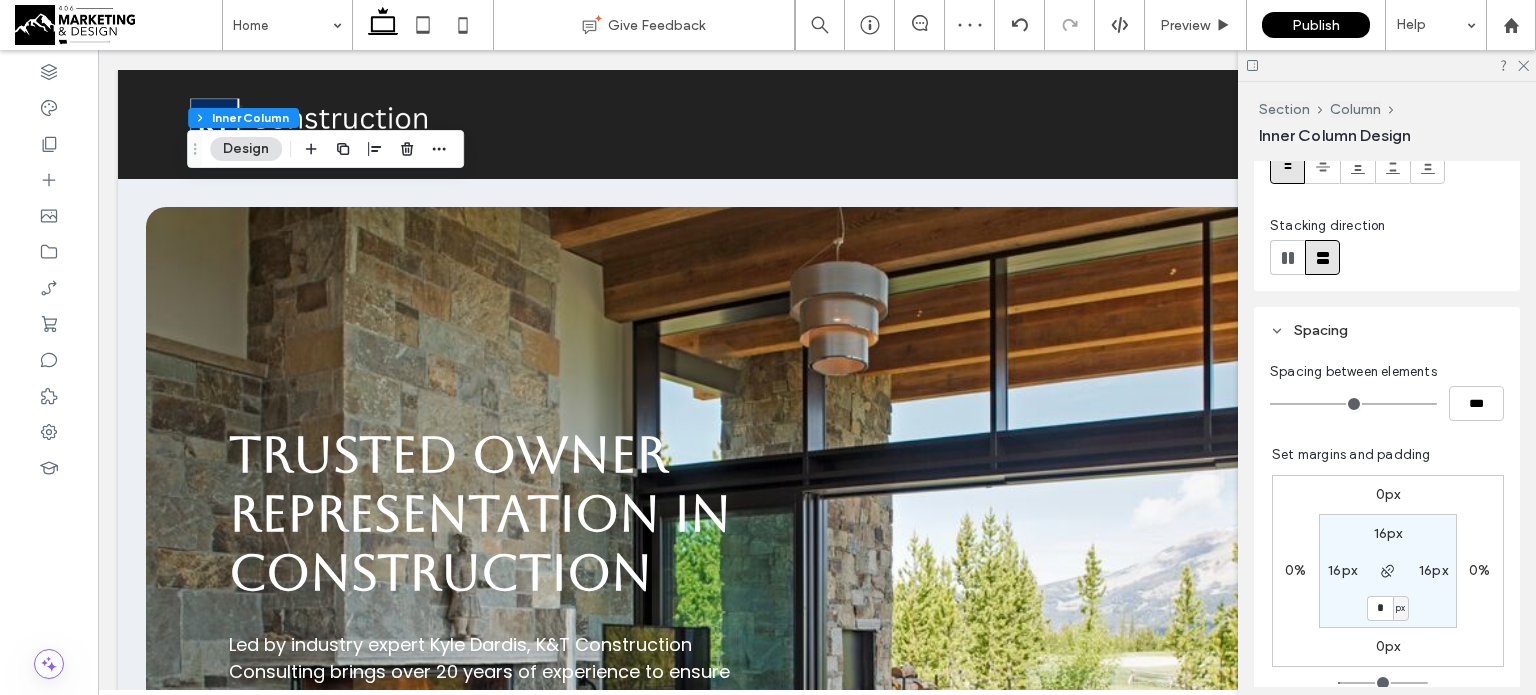 type on "*" 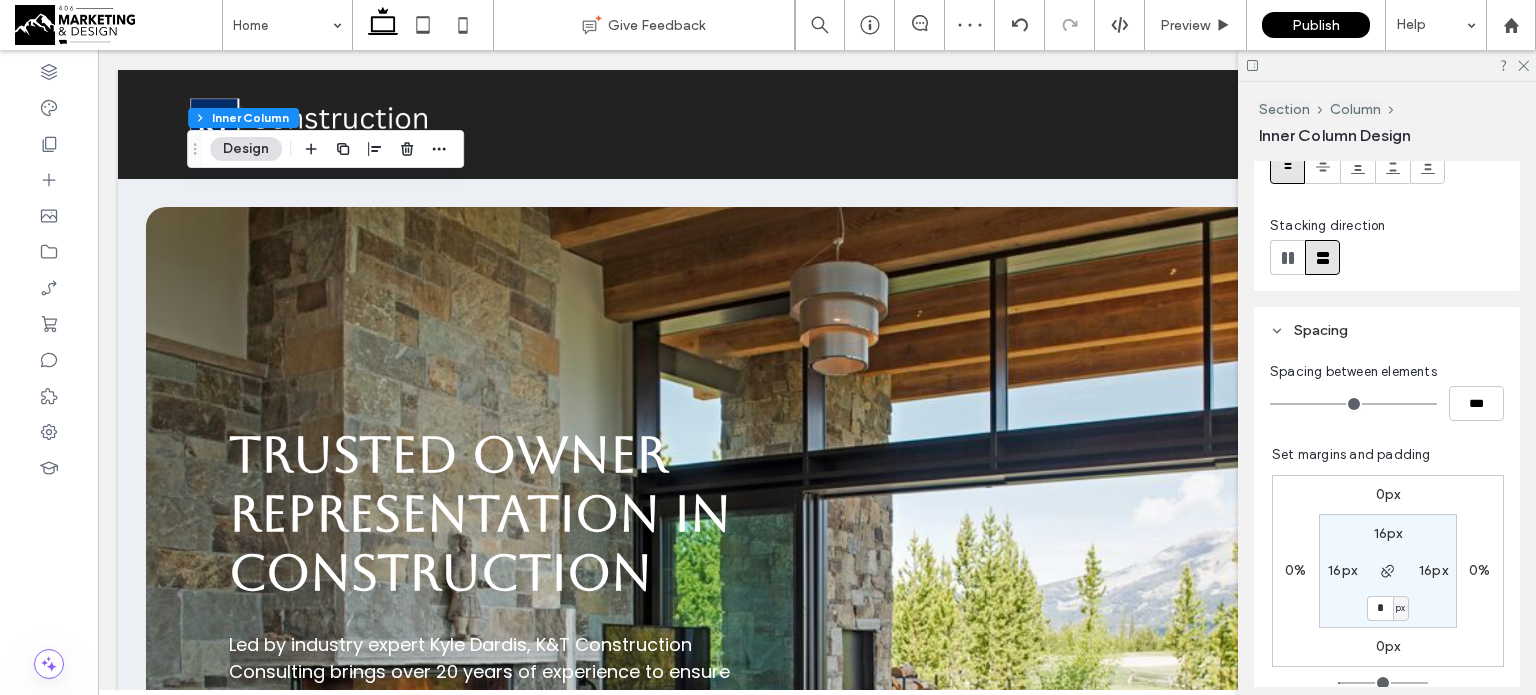 type on "**" 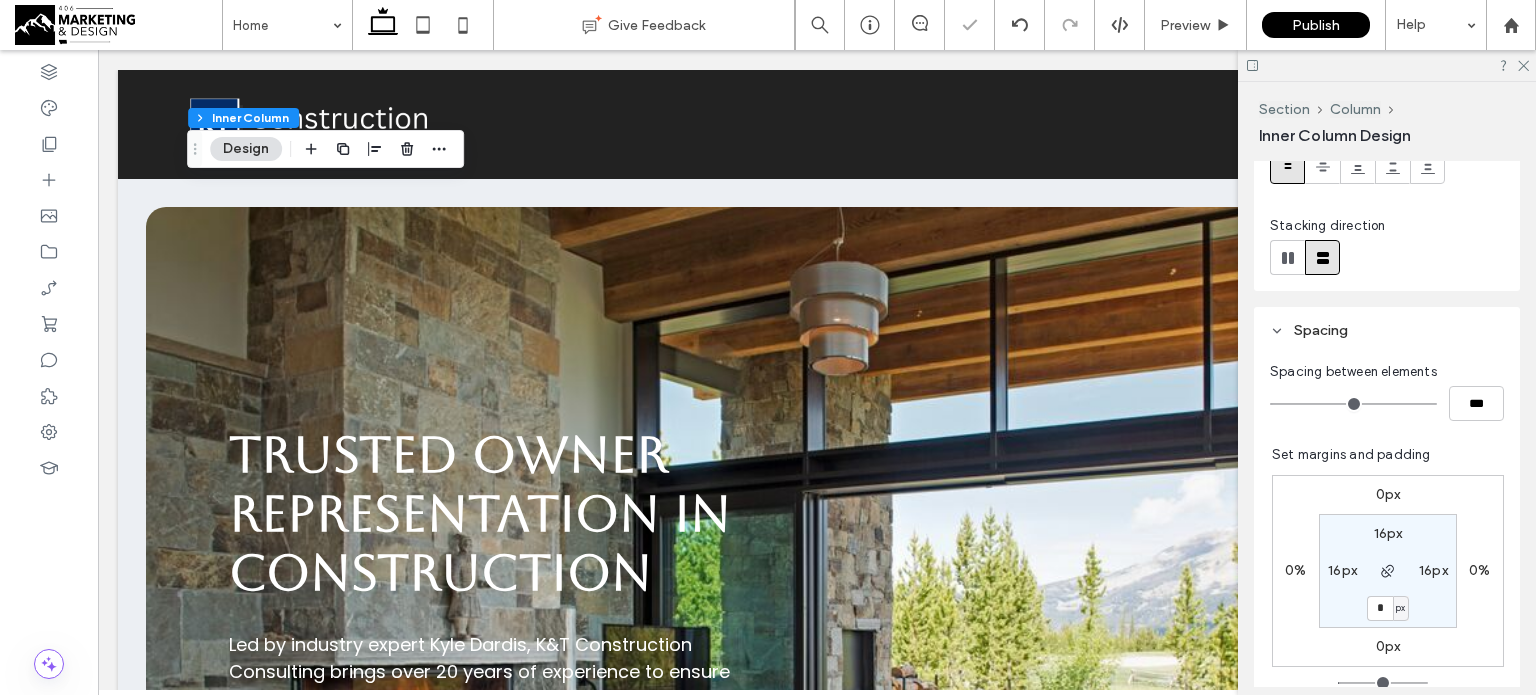 click on "*" at bounding box center [1380, 608] 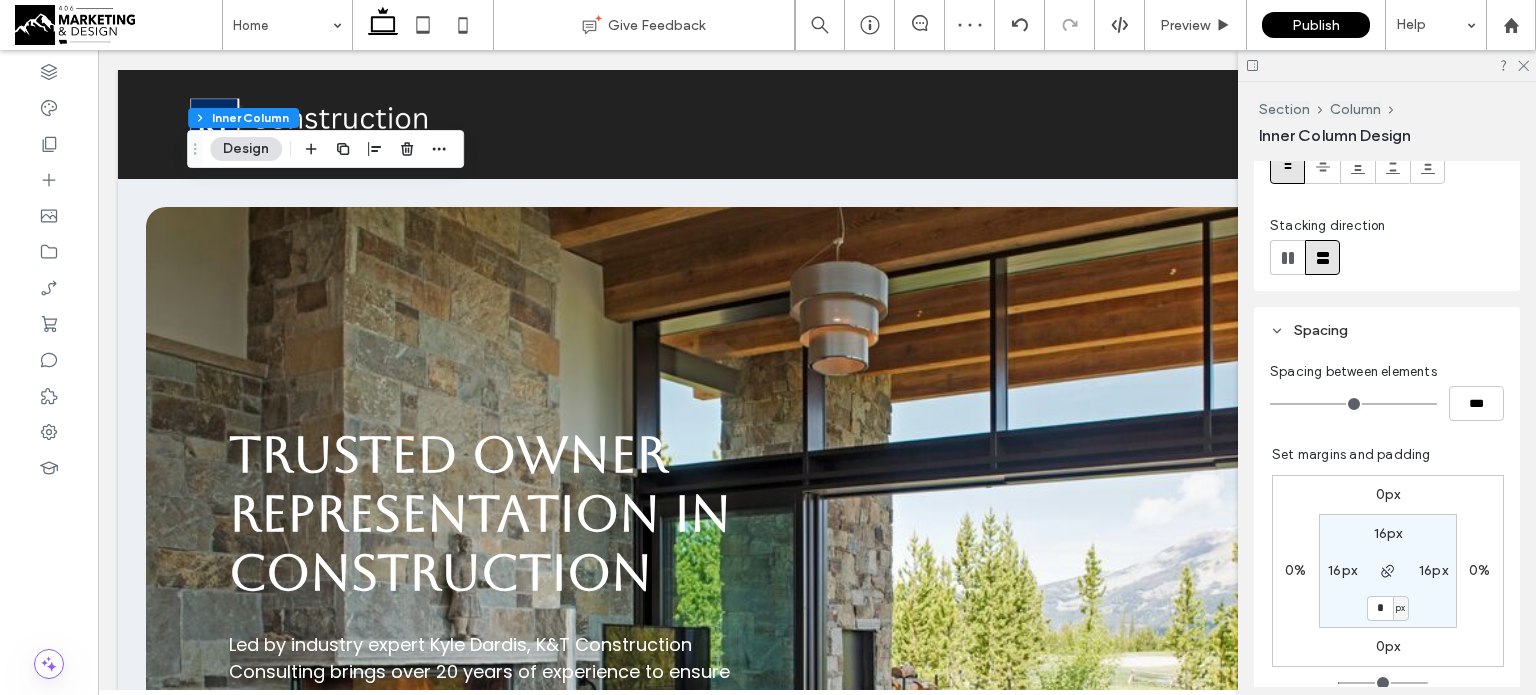 click on "*" at bounding box center [1380, 608] 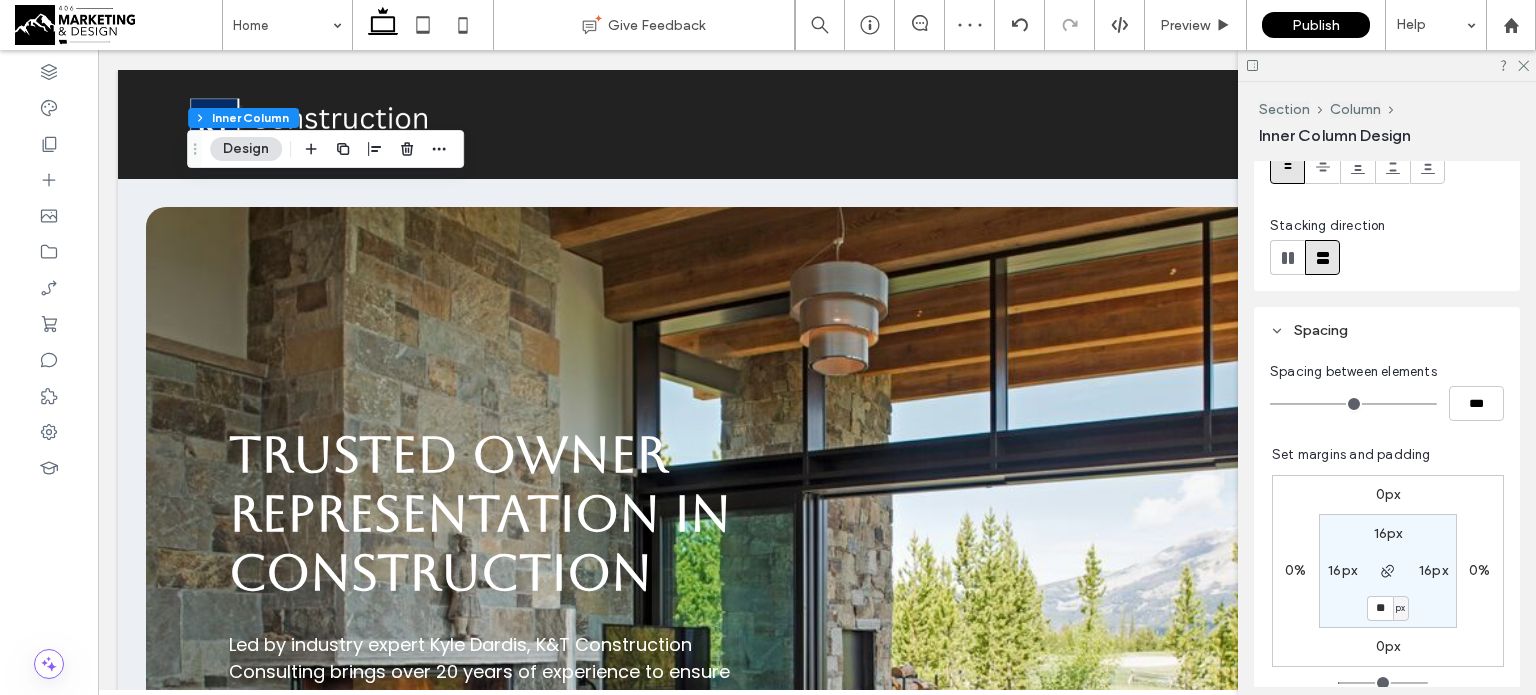 type on "**" 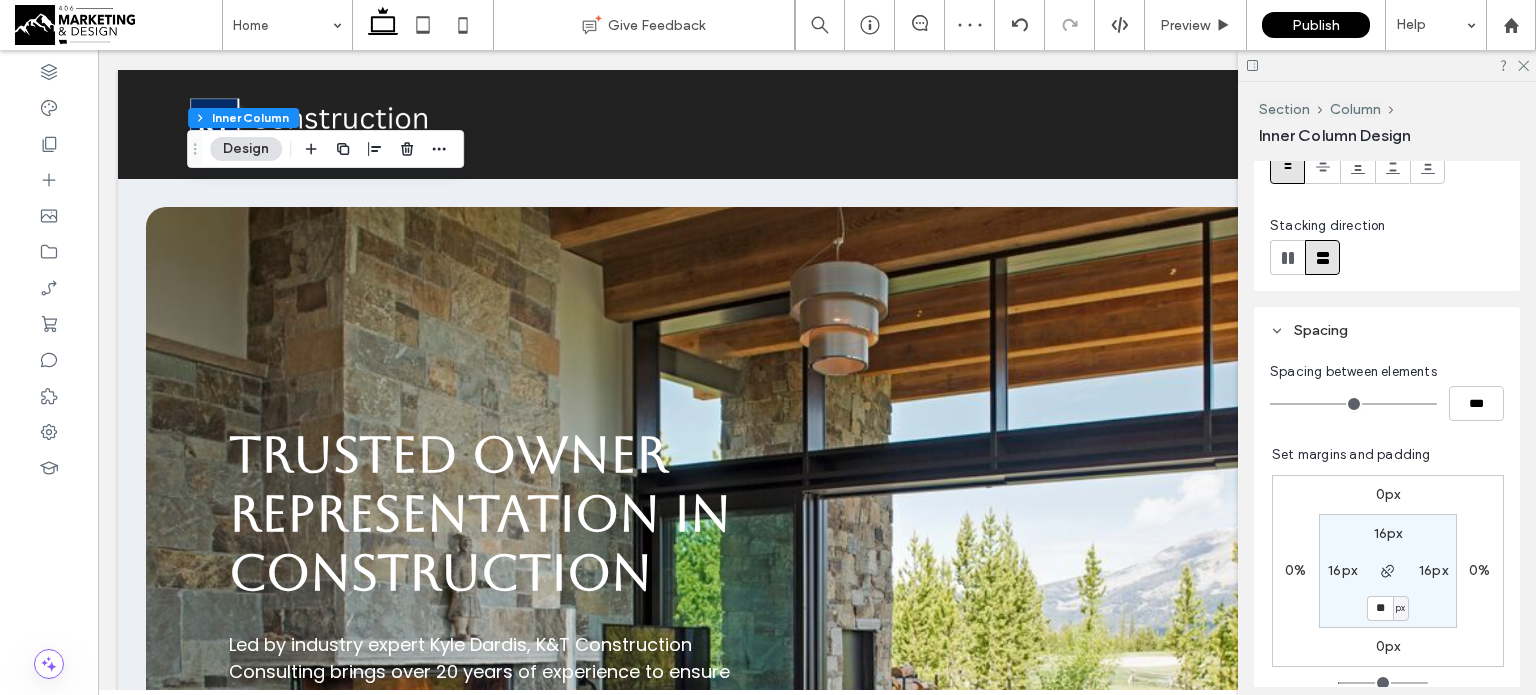 type on "**" 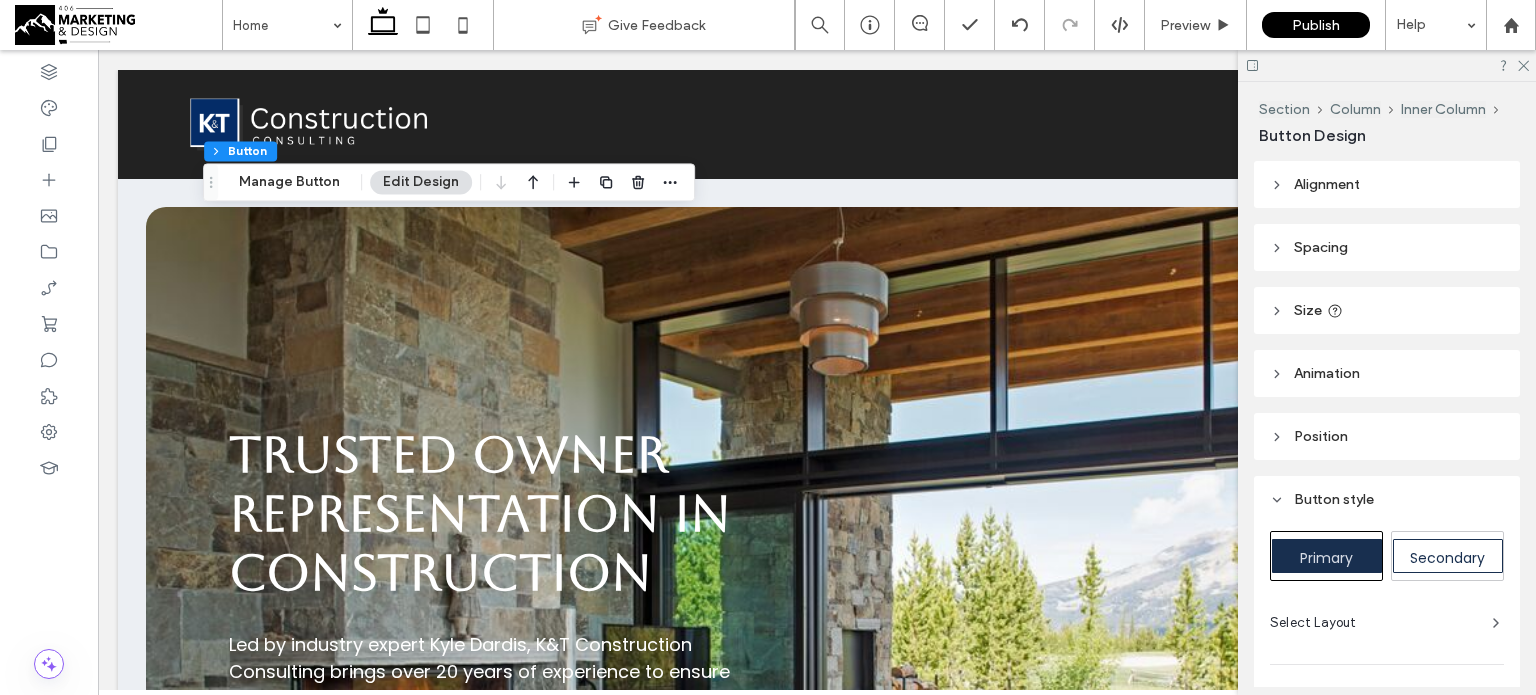 click on "Edit Design" at bounding box center (421, 182) 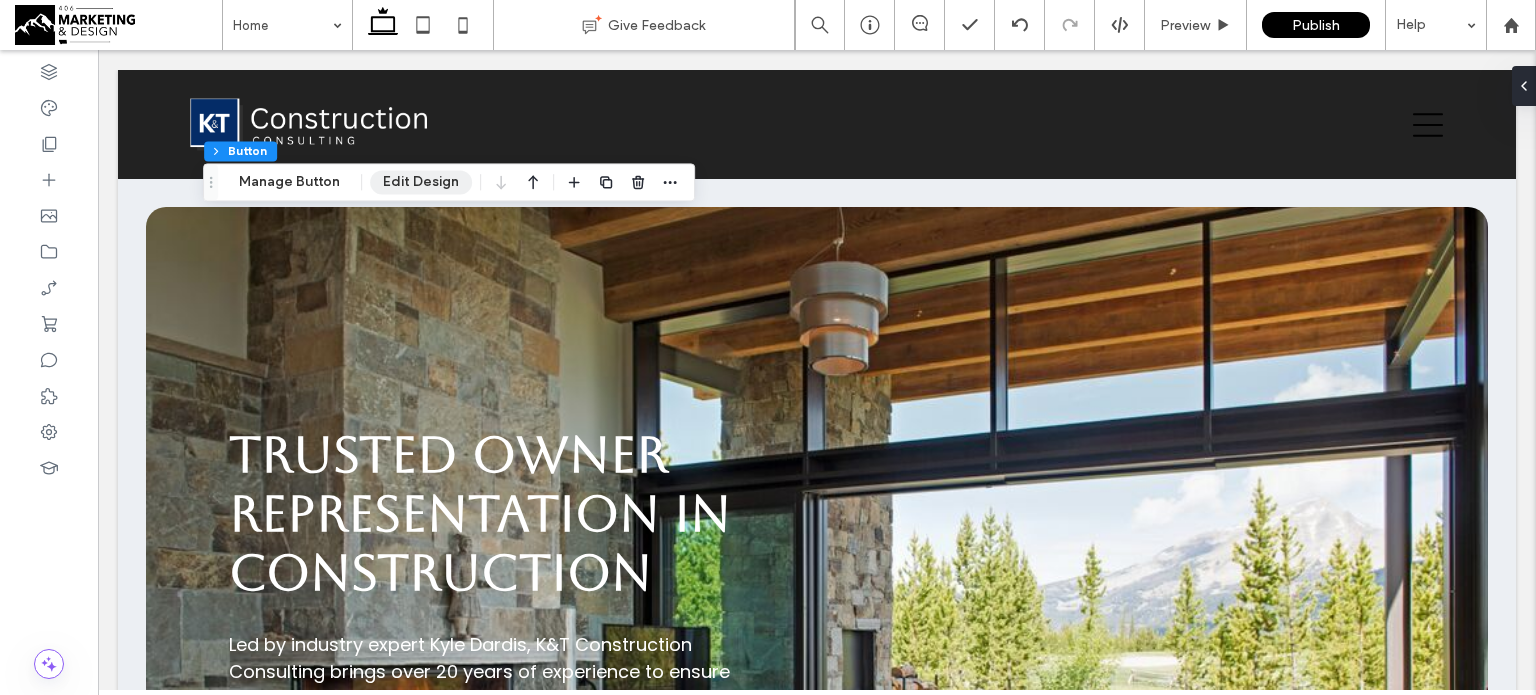 click on "Edit Design" at bounding box center [421, 182] 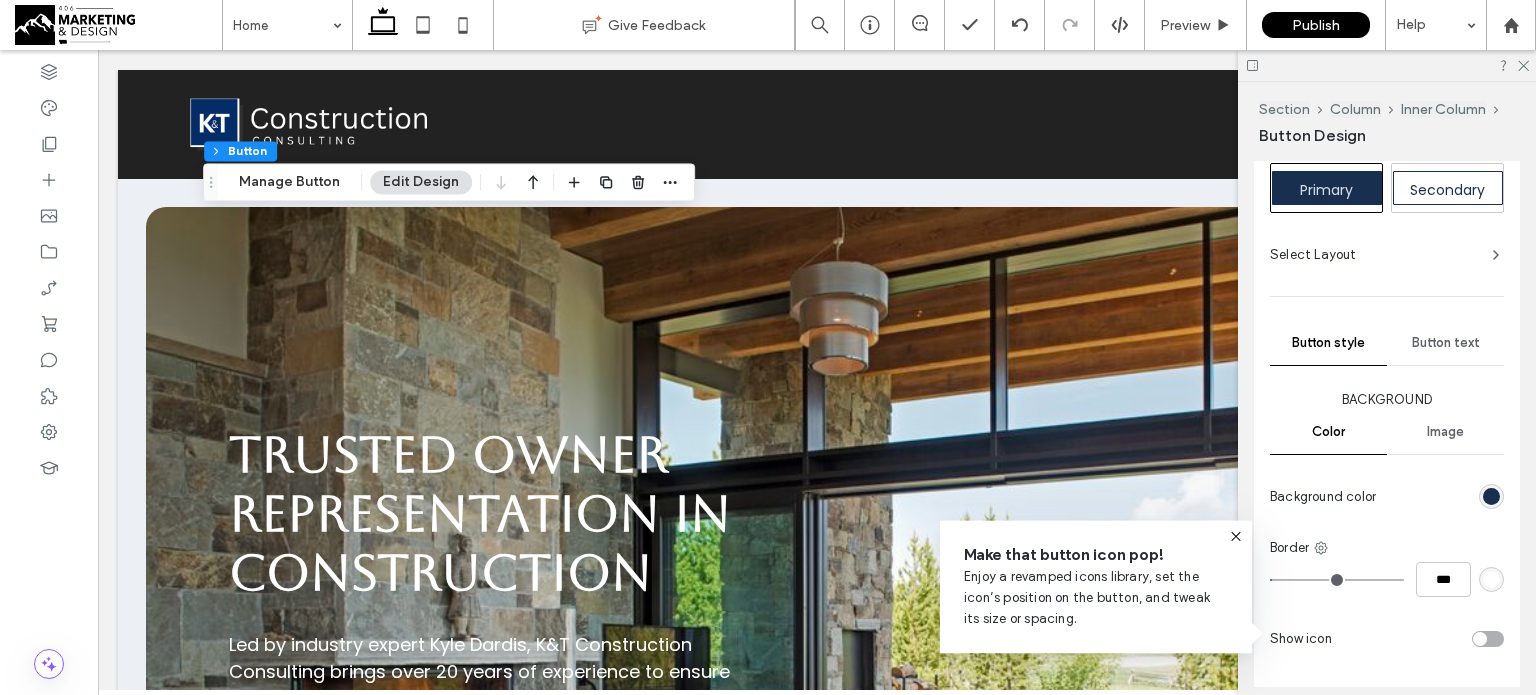 scroll, scrollTop: 364, scrollLeft: 0, axis: vertical 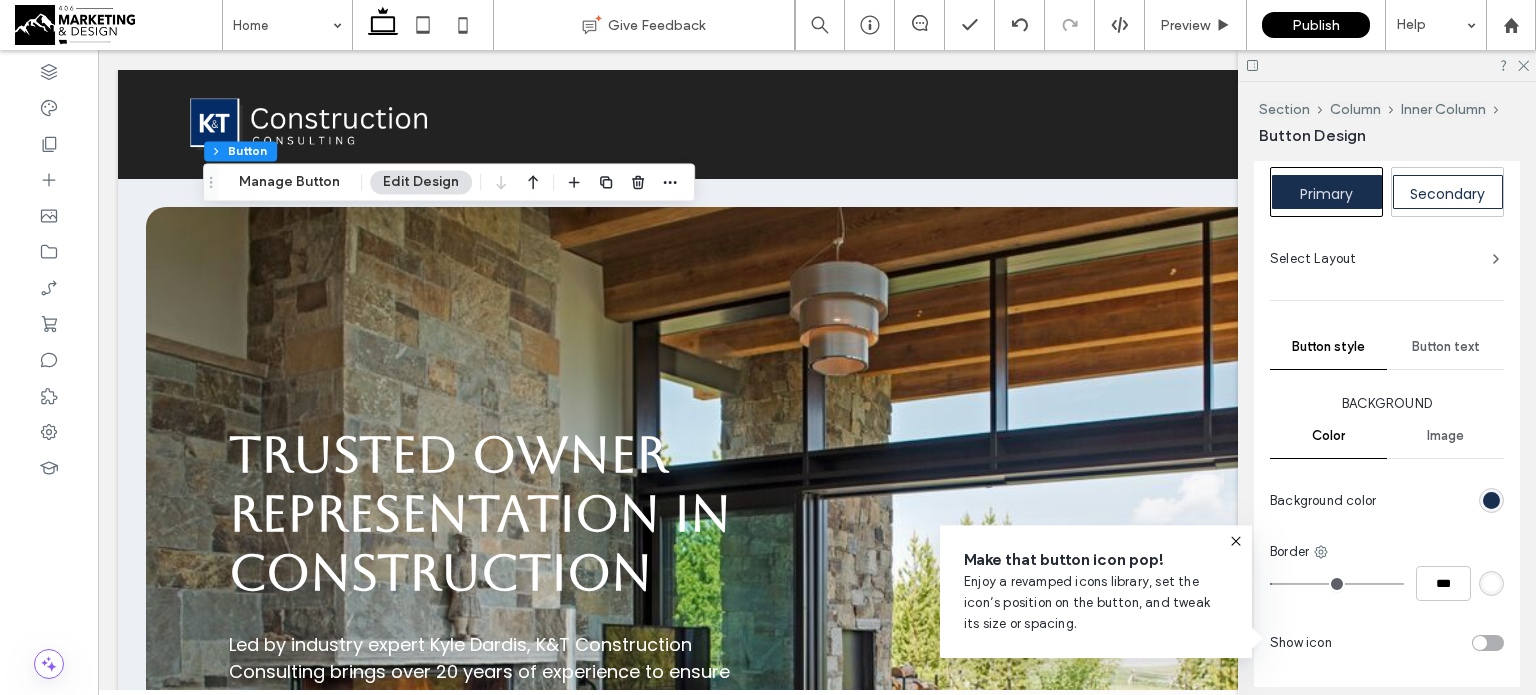 type on "*" 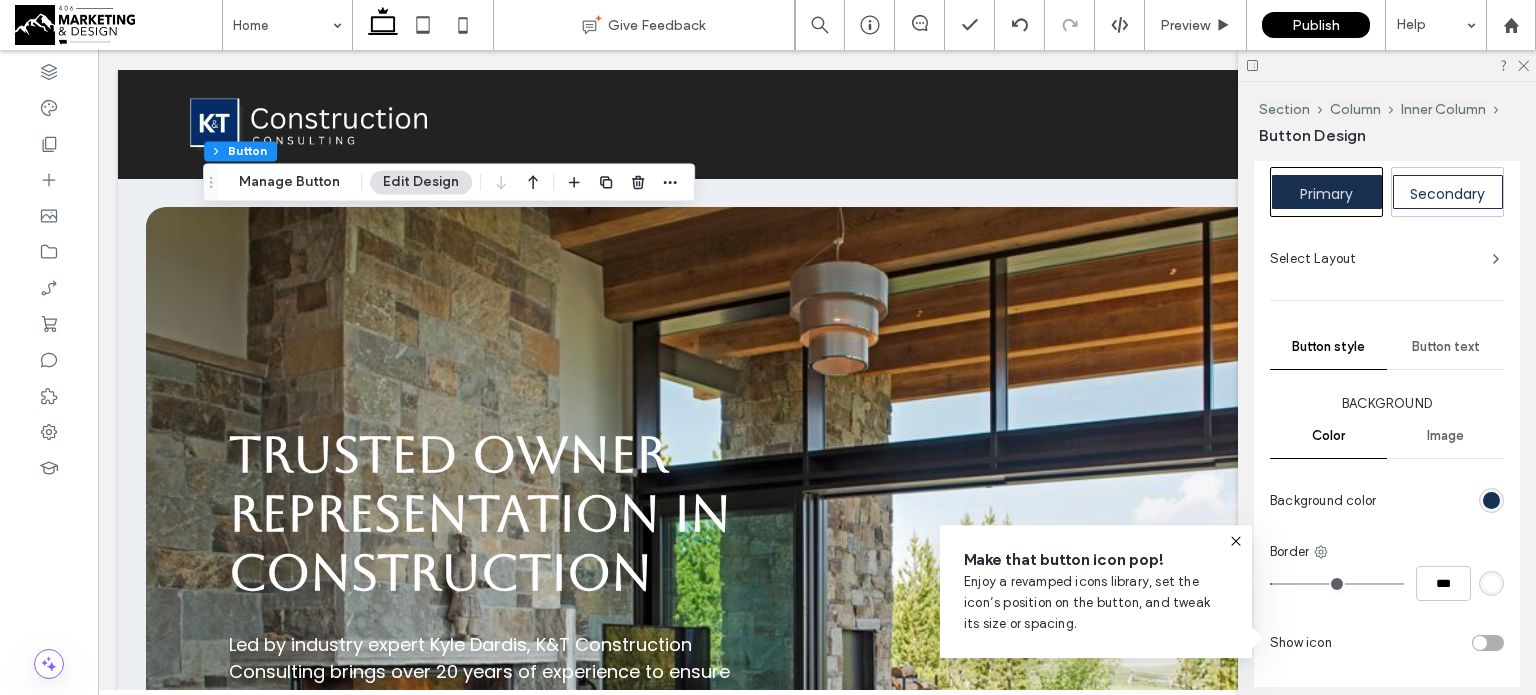 type on "***" 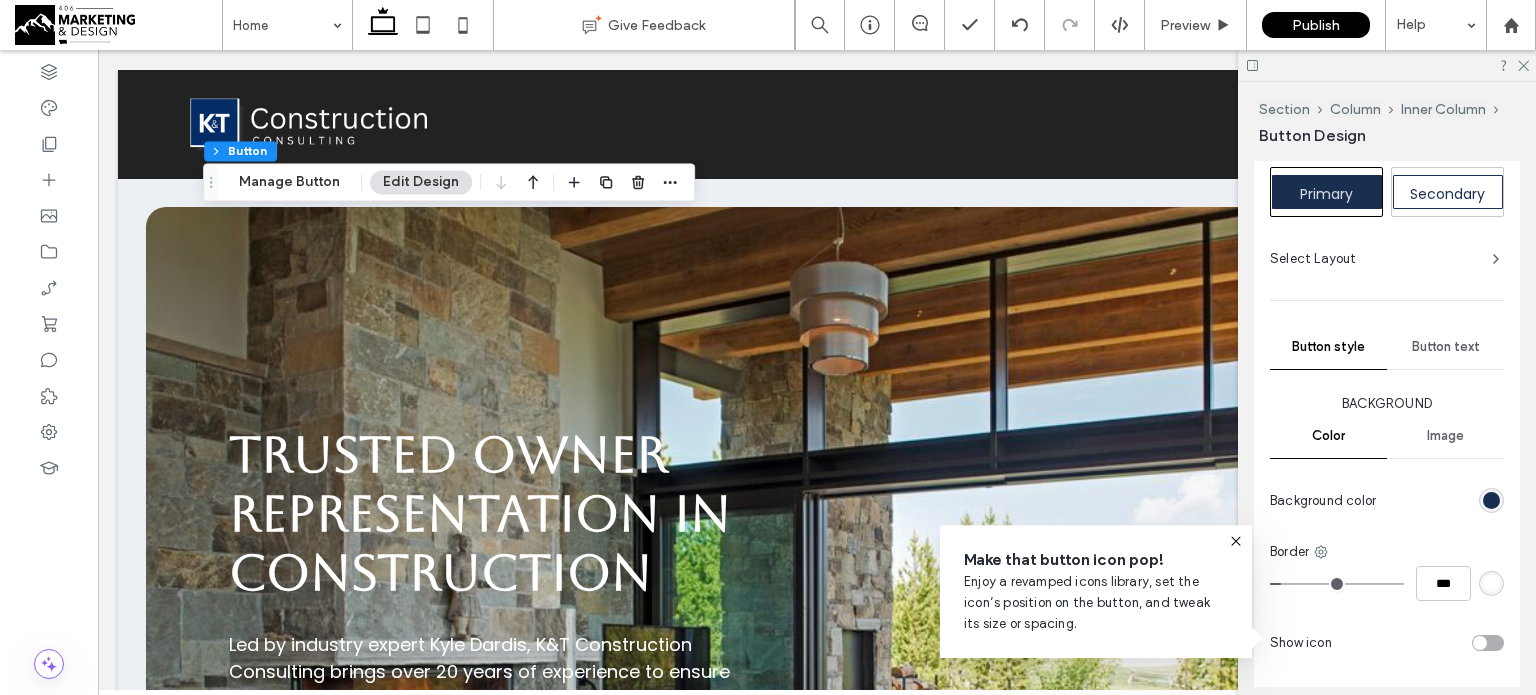 type on "*" 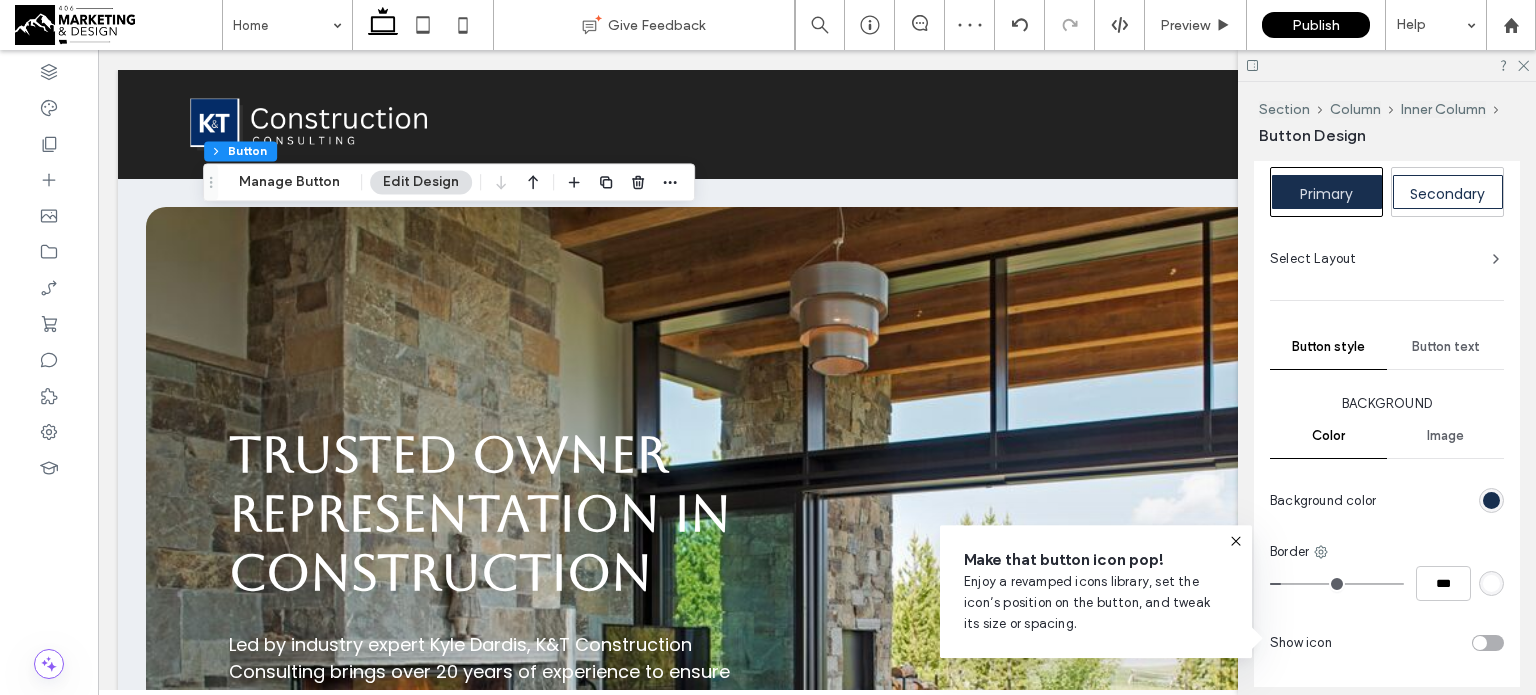 click at bounding box center [1491, 583] 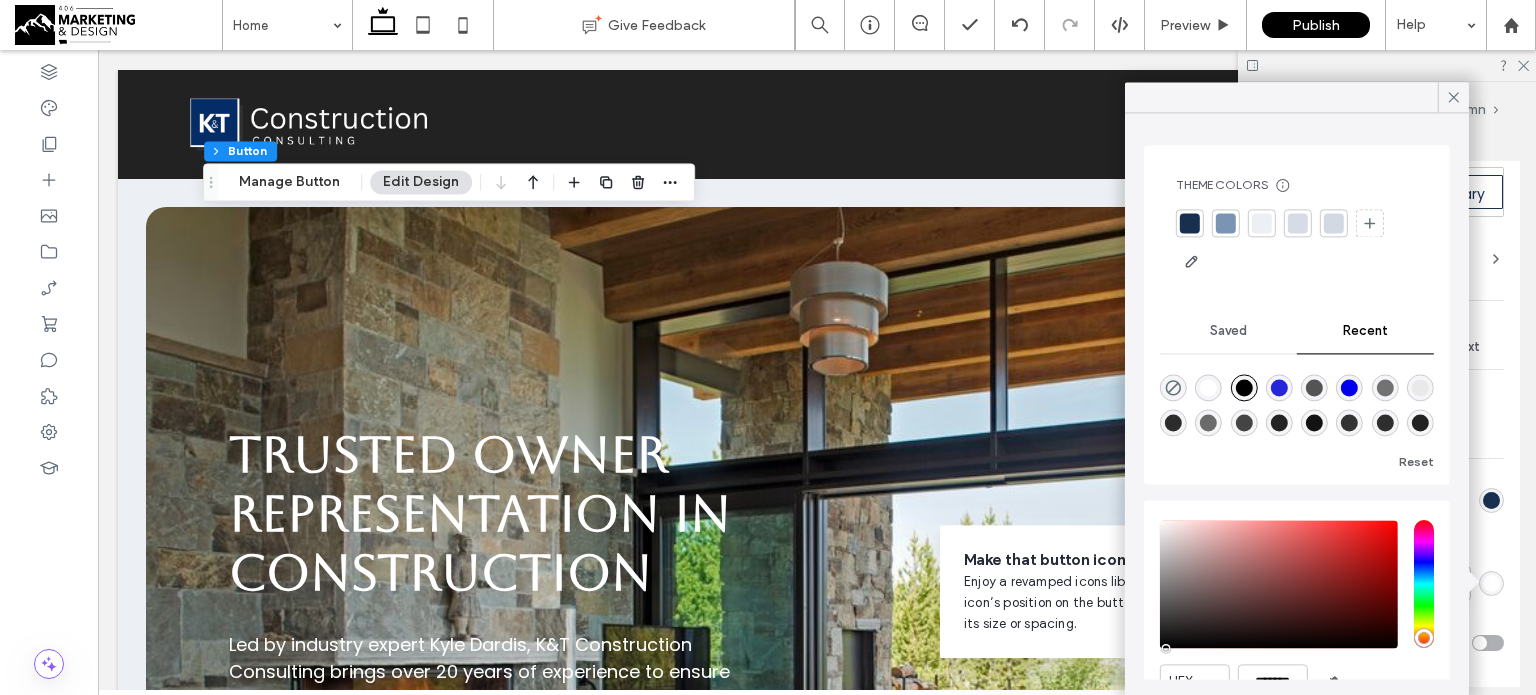 click on "HEX ******* Opacity ****" at bounding box center [1297, 637] 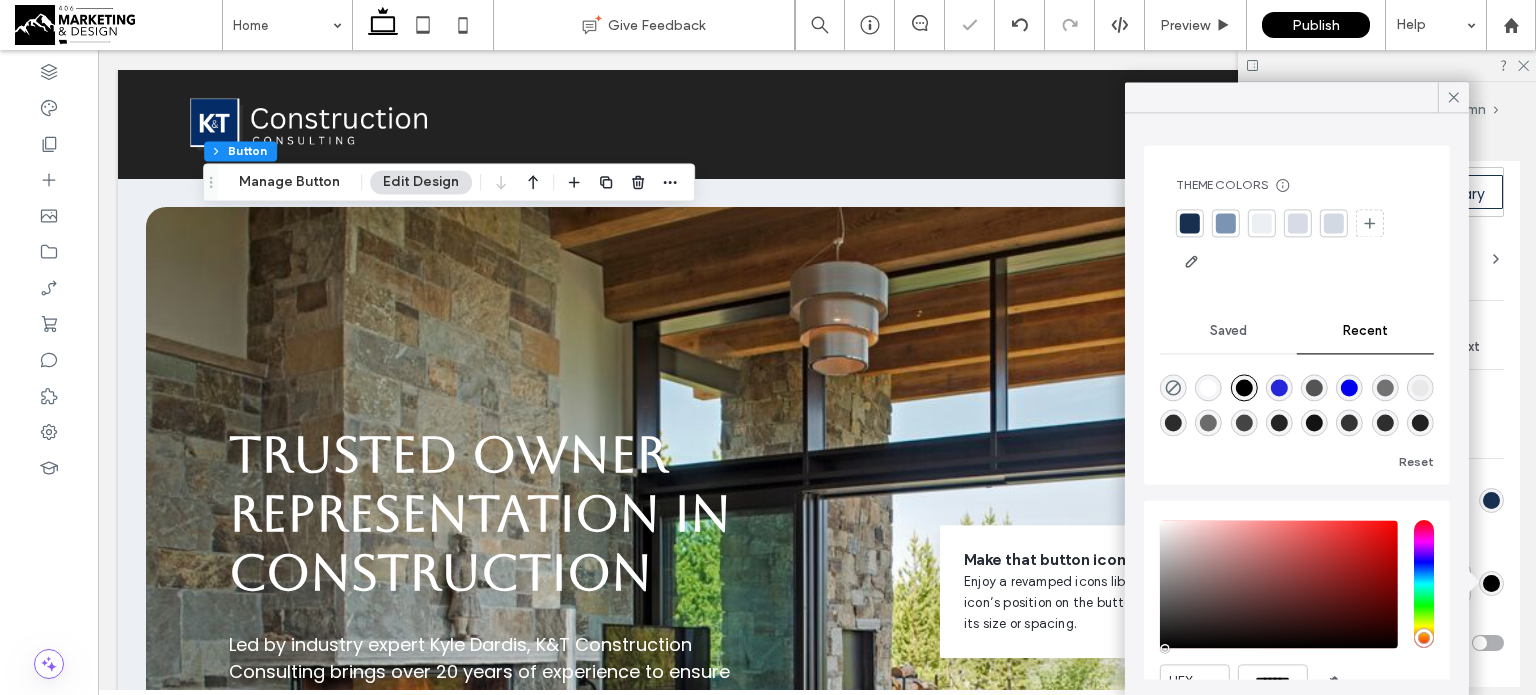 click on "HEX ******* Opacity ****" at bounding box center (1297, 637) 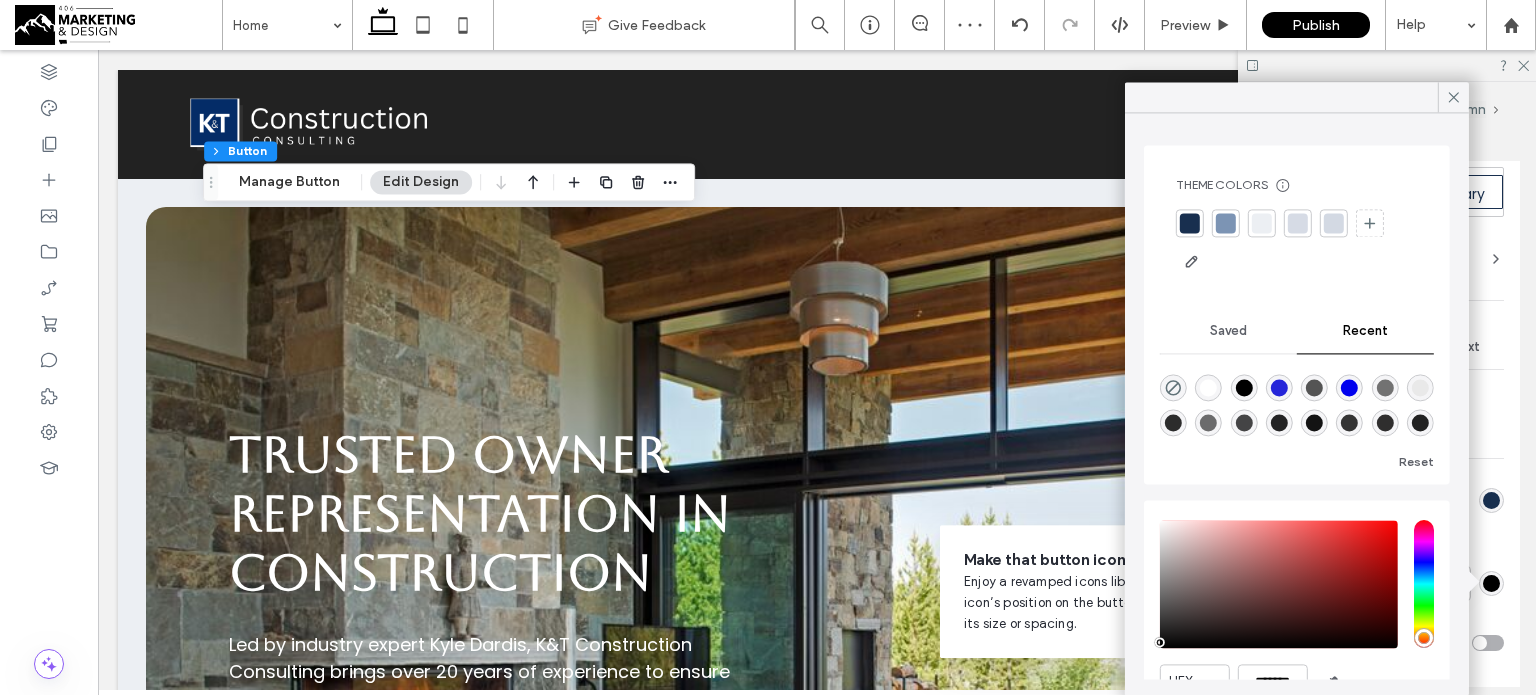 type on "*******" 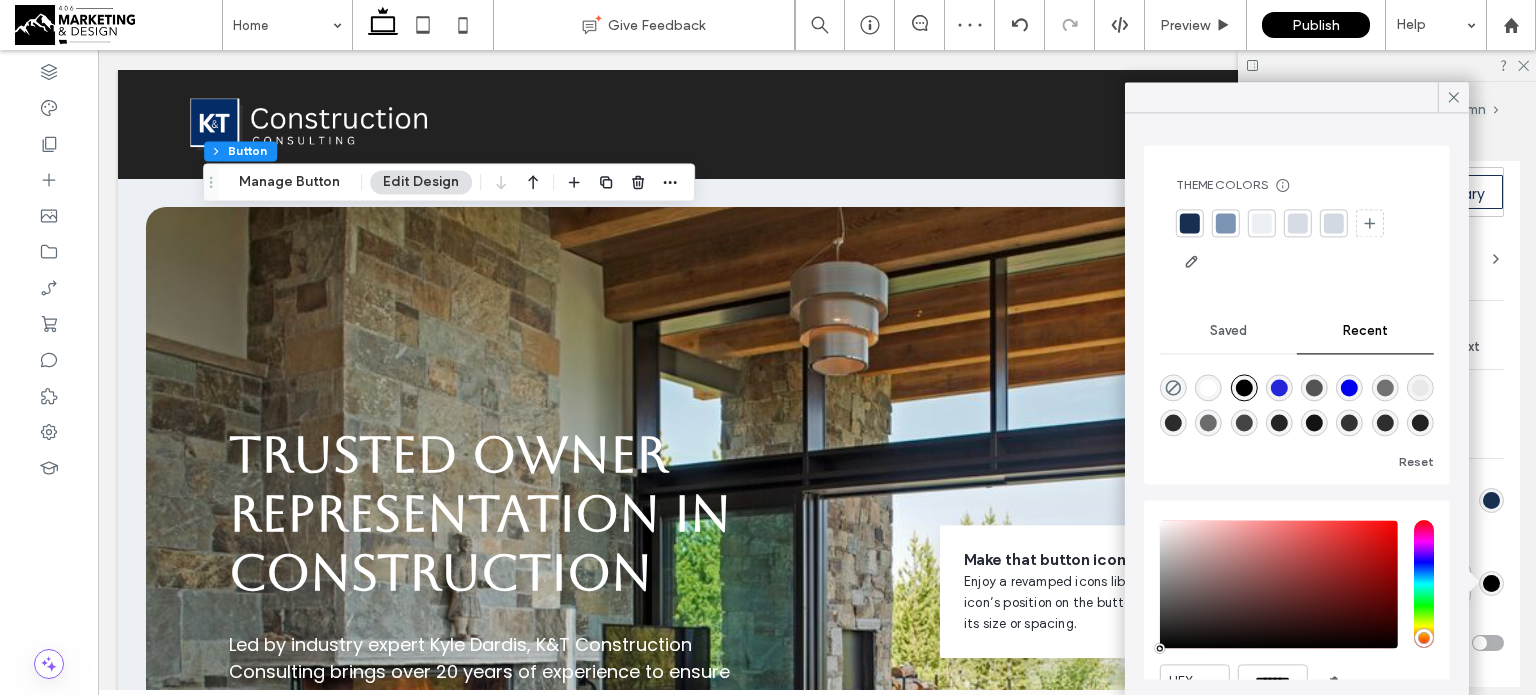 drag, startPoint x: 1165, startPoint y: 645, endPoint x: 1147, endPoint y: 662, distance: 24.758837 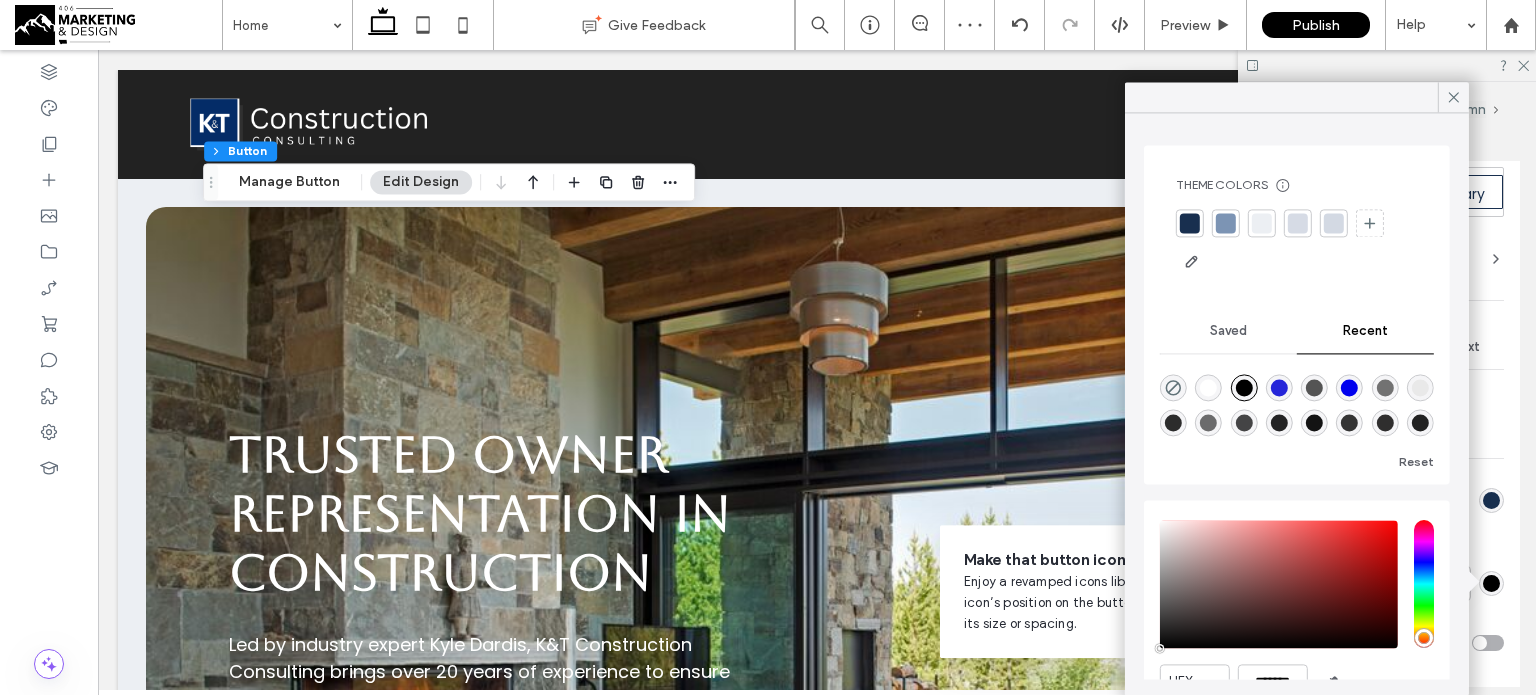 click on "HEX ******* Opacity ****" at bounding box center [1297, 637] 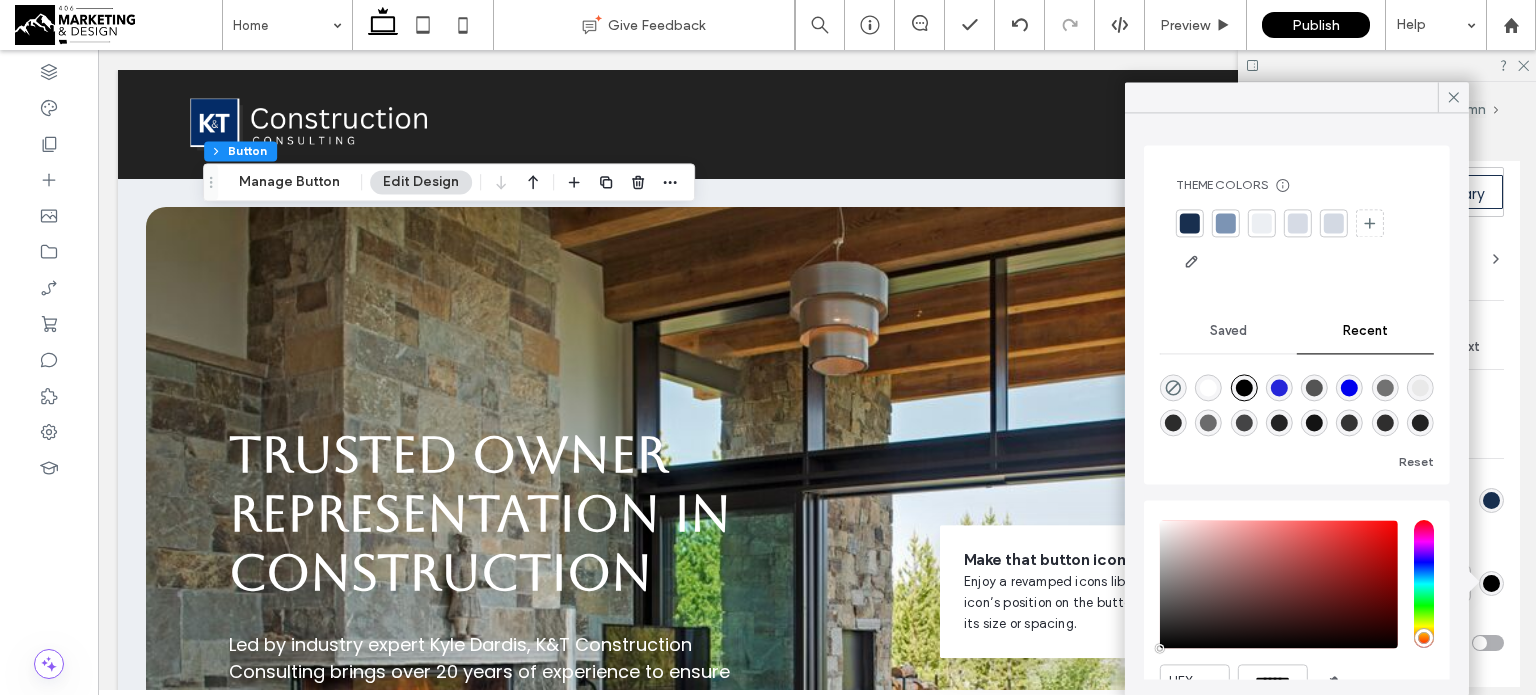 click on "Theme Colors Save time with Theme Colors Create a color palette to instantly add or change colors of connected site elements.    Learn more Saved Recent Reset HEX ******* Opacity ****" at bounding box center [1297, 460] 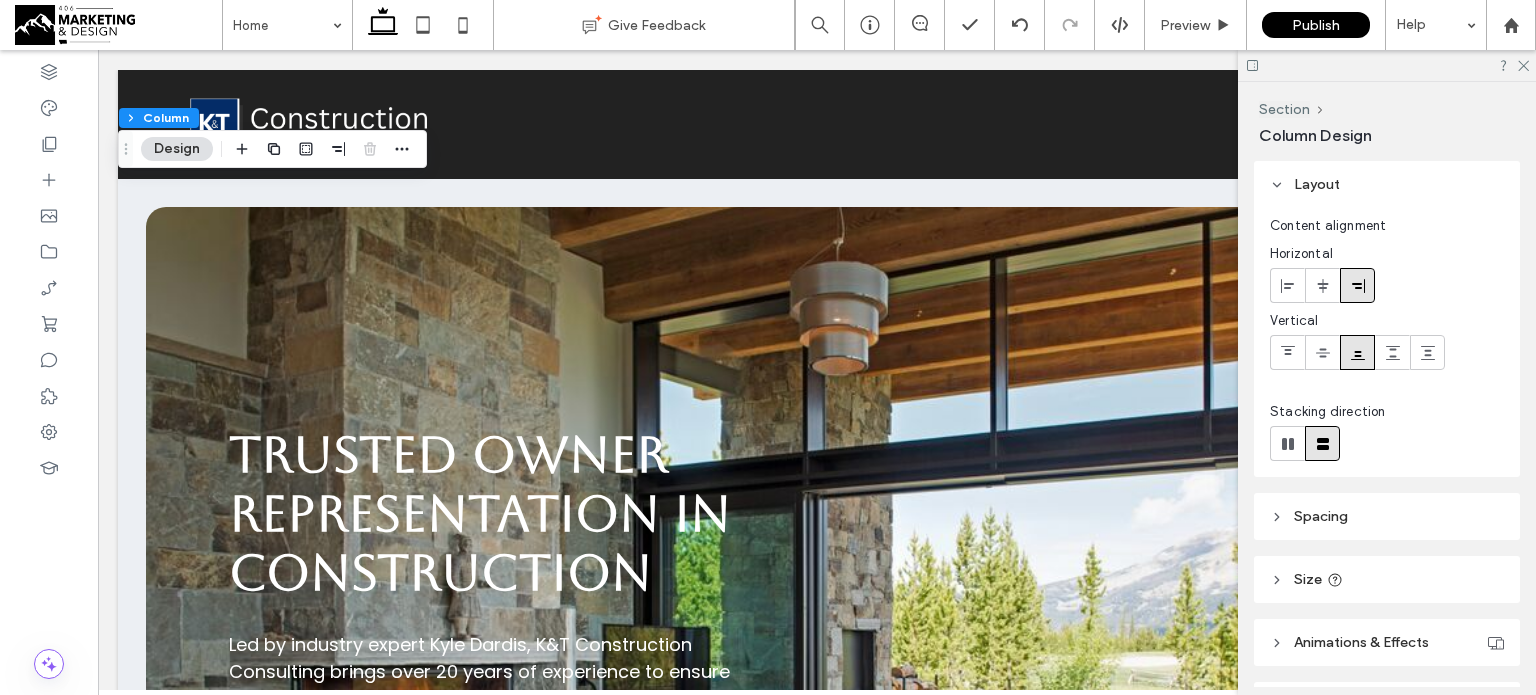 click on "Spacing" at bounding box center (1321, 516) 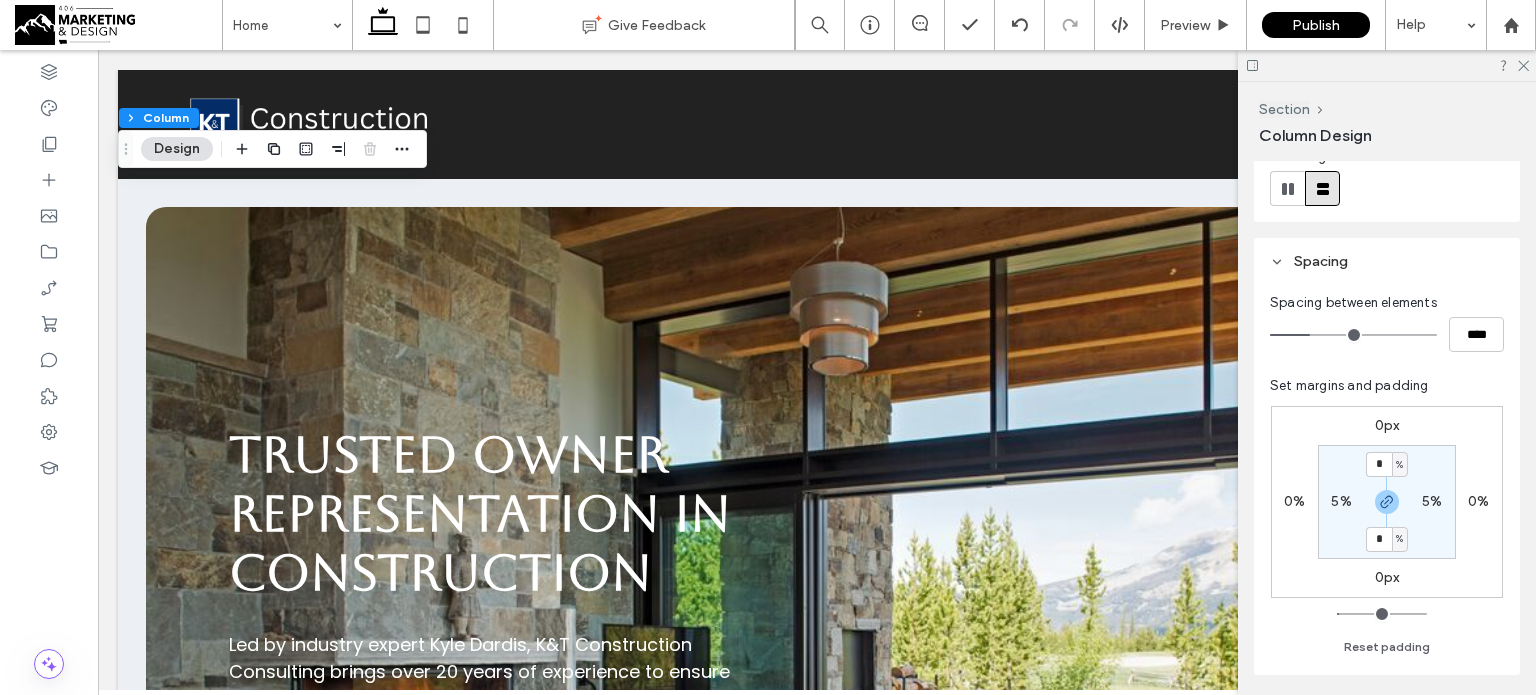 scroll, scrollTop: 256, scrollLeft: 0, axis: vertical 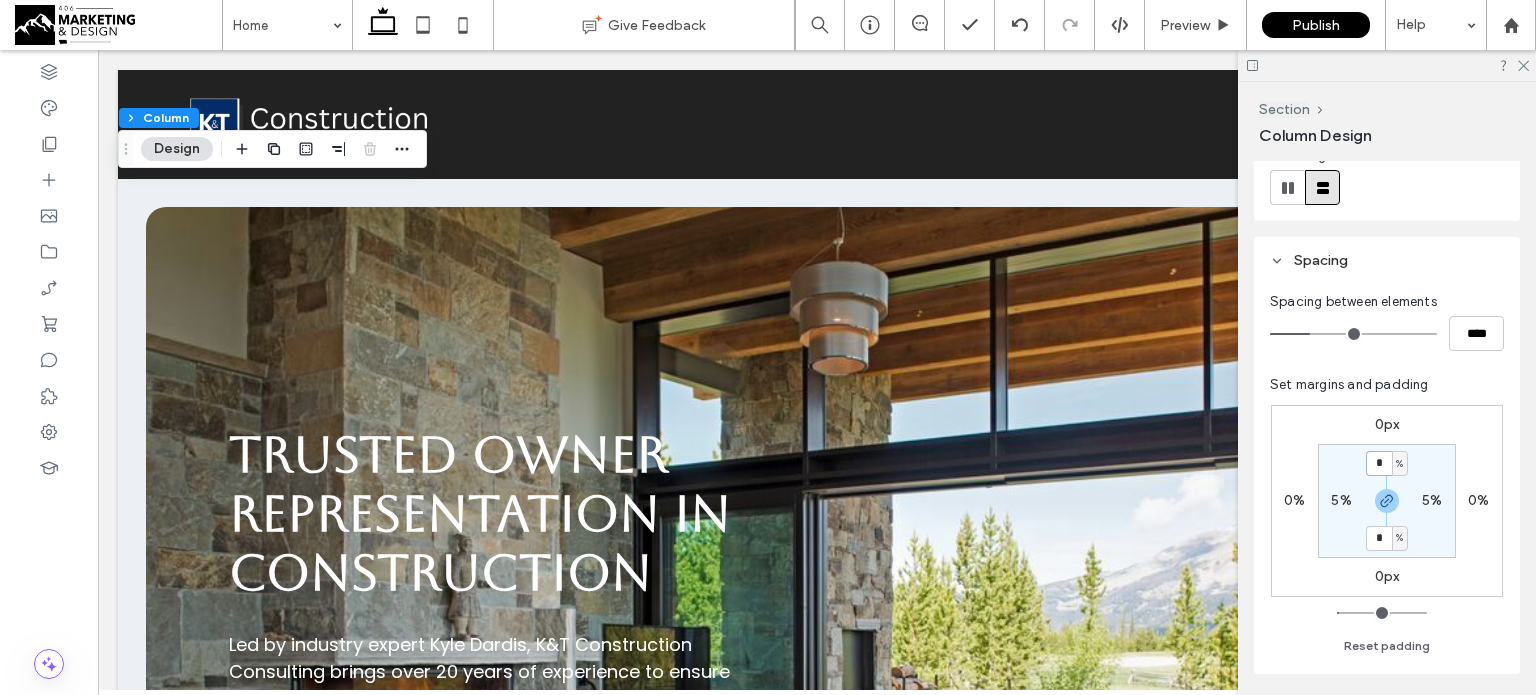 click on "*" at bounding box center [1379, 463] 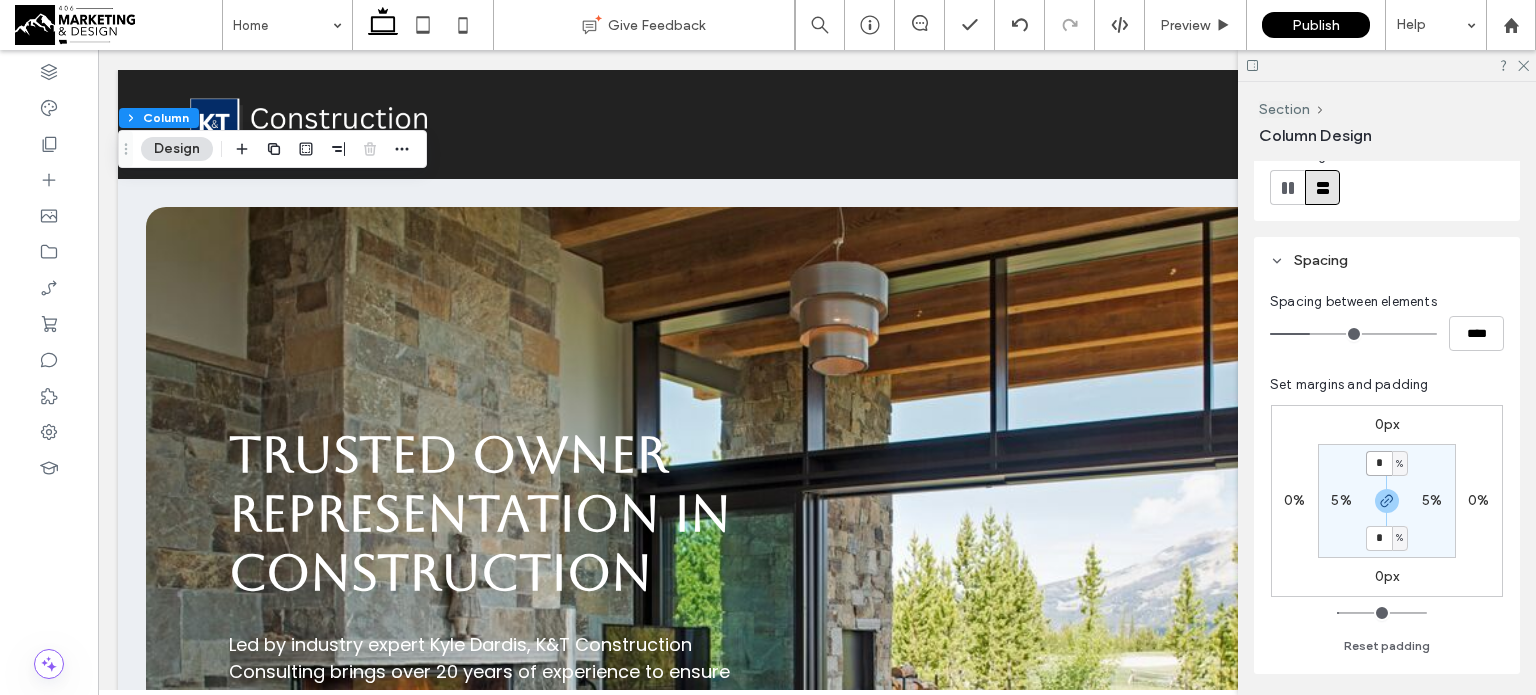 type on "*" 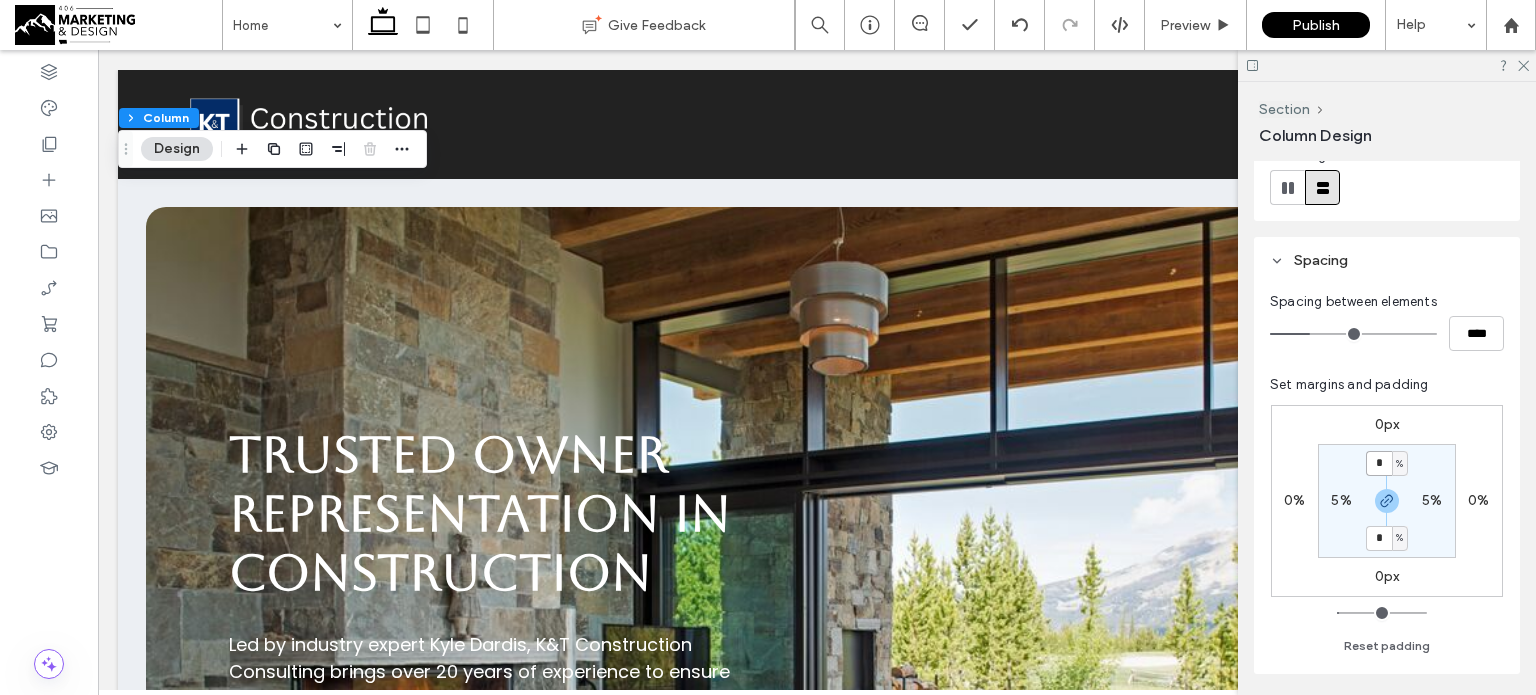 type on "*" 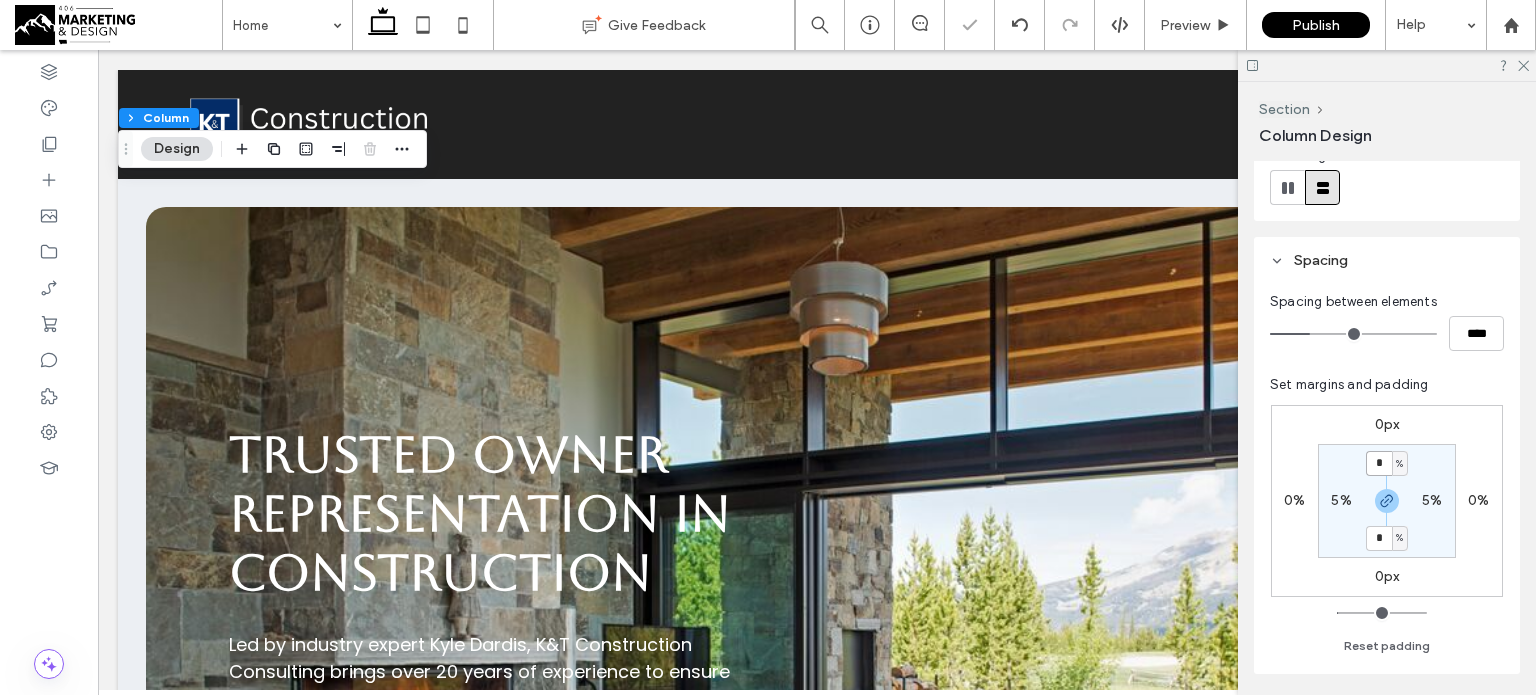 click on "*" at bounding box center [1379, 463] 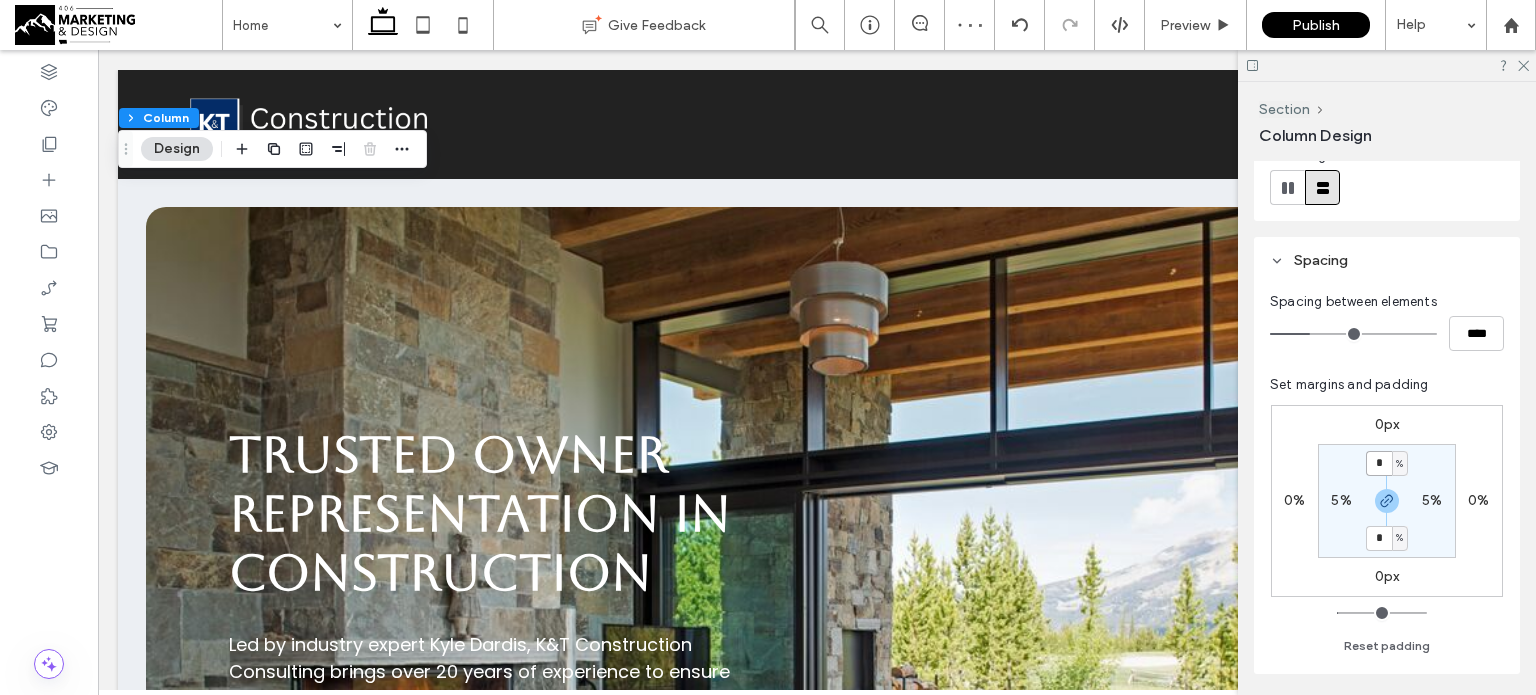 type on "*" 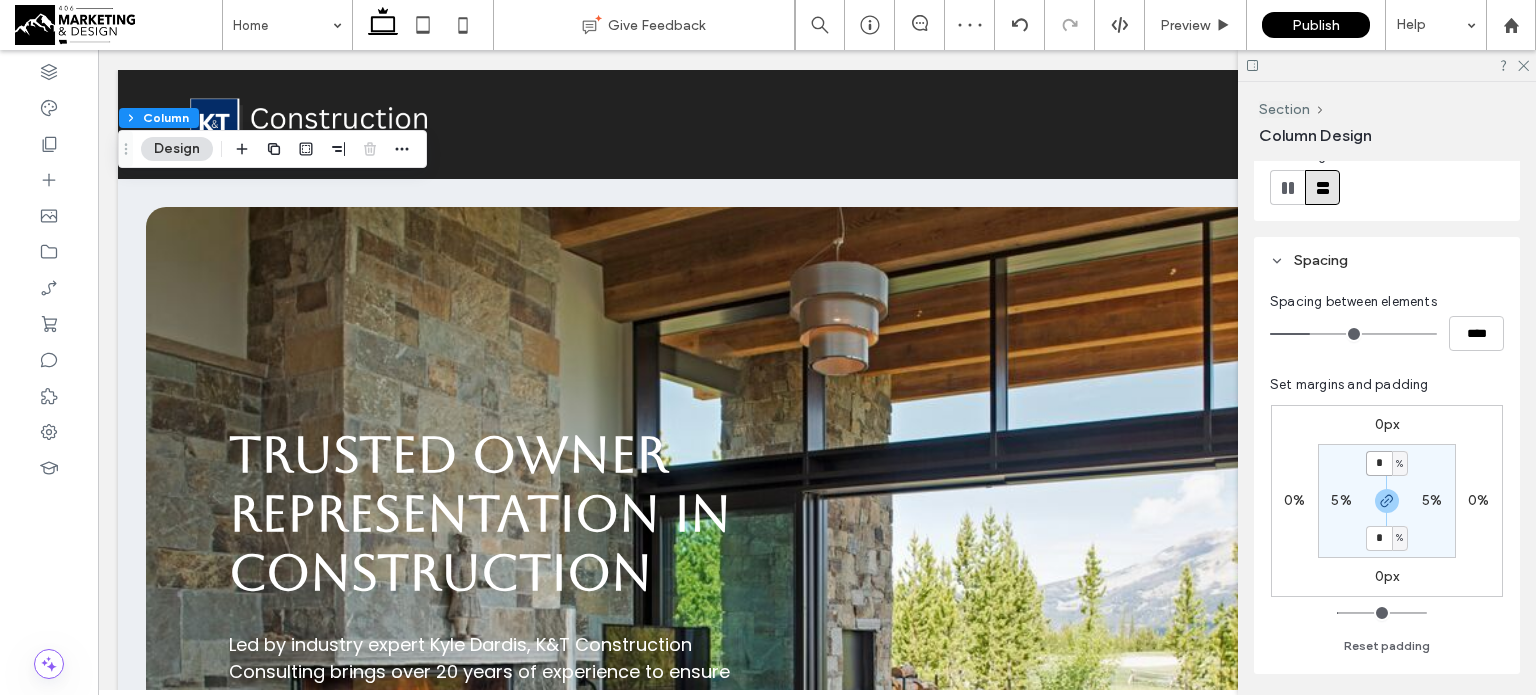 type on "*" 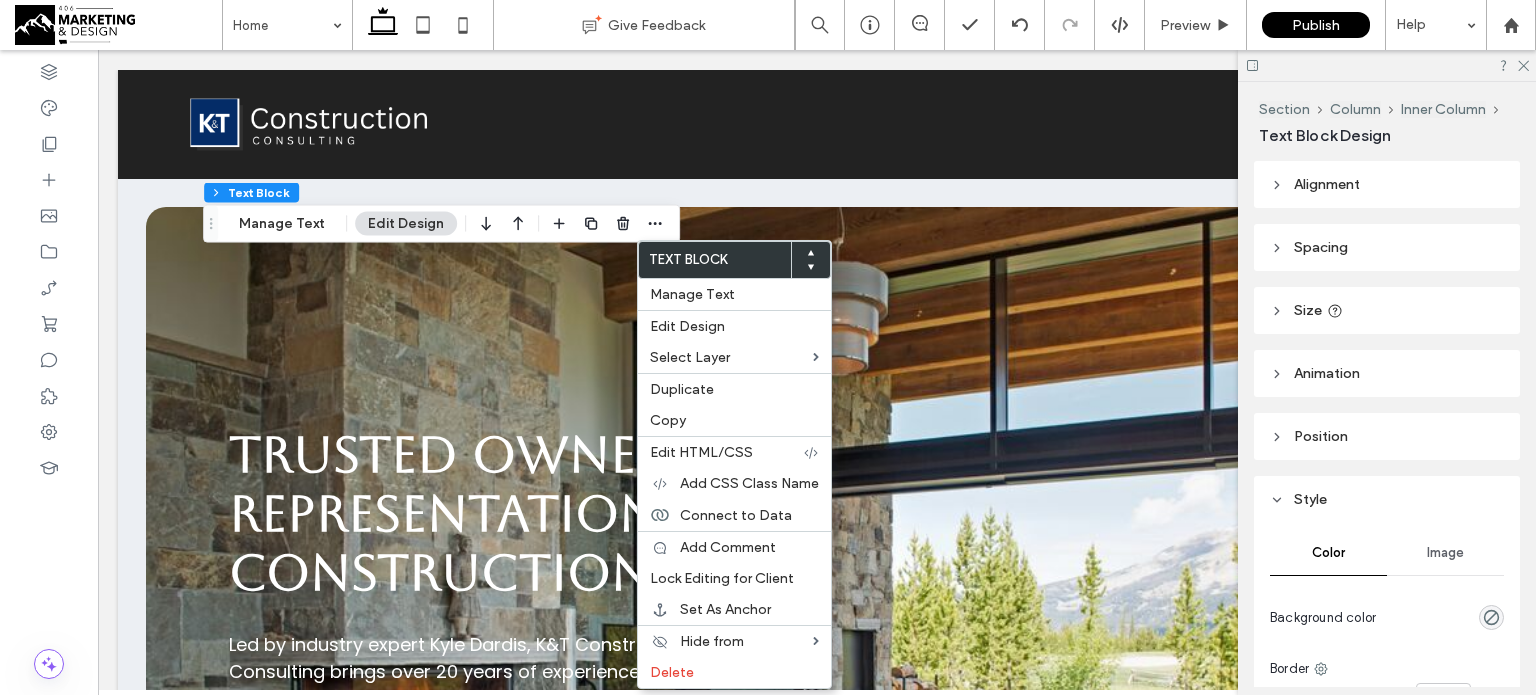 click on "Spacing" at bounding box center (1321, 247) 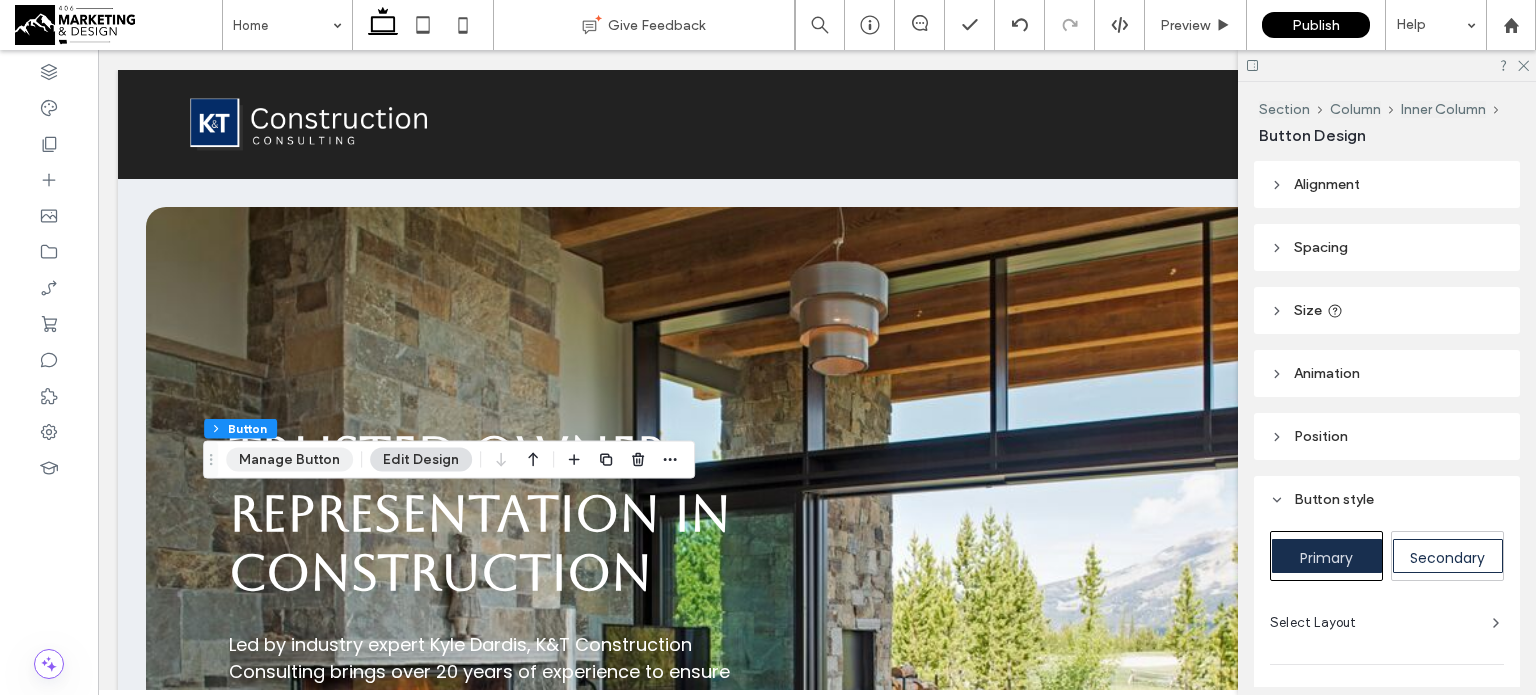 click on "Manage Button" at bounding box center (289, 460) 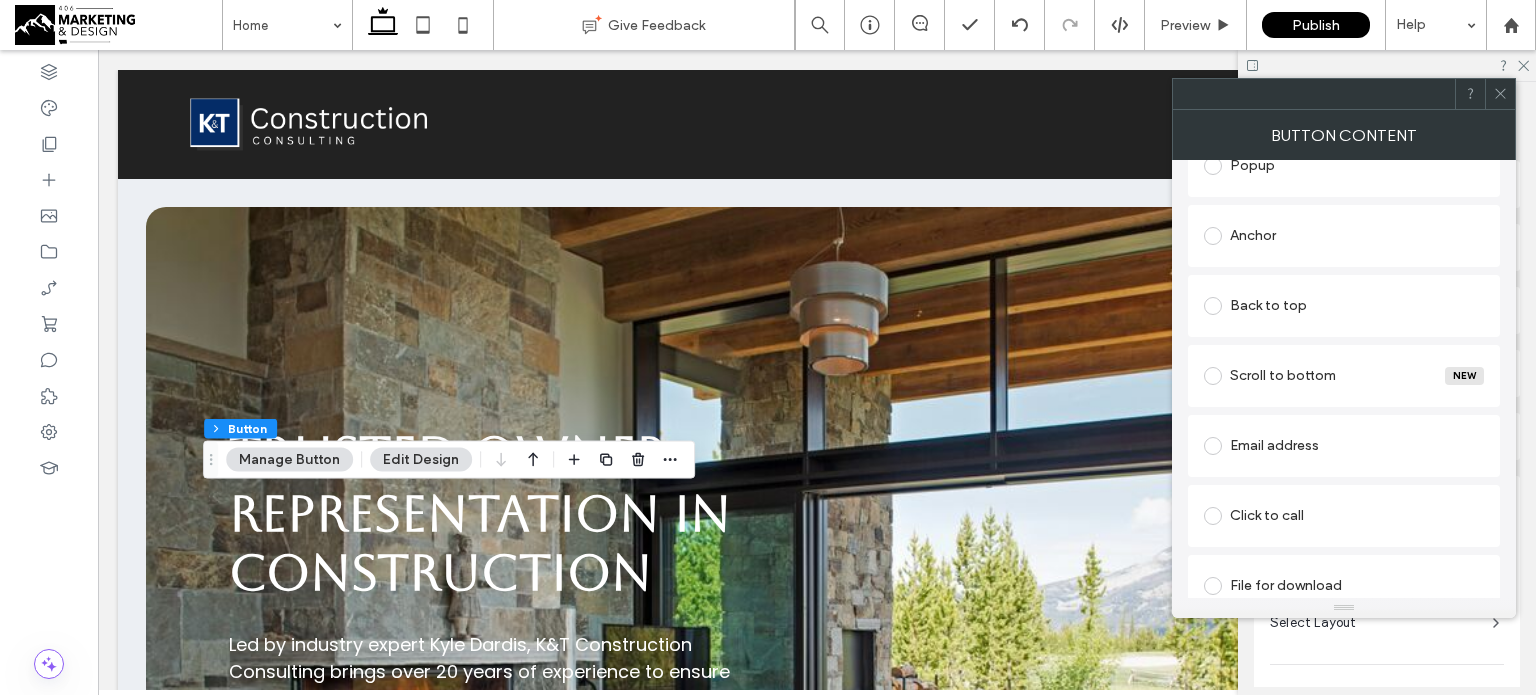 scroll, scrollTop: 457, scrollLeft: 0, axis: vertical 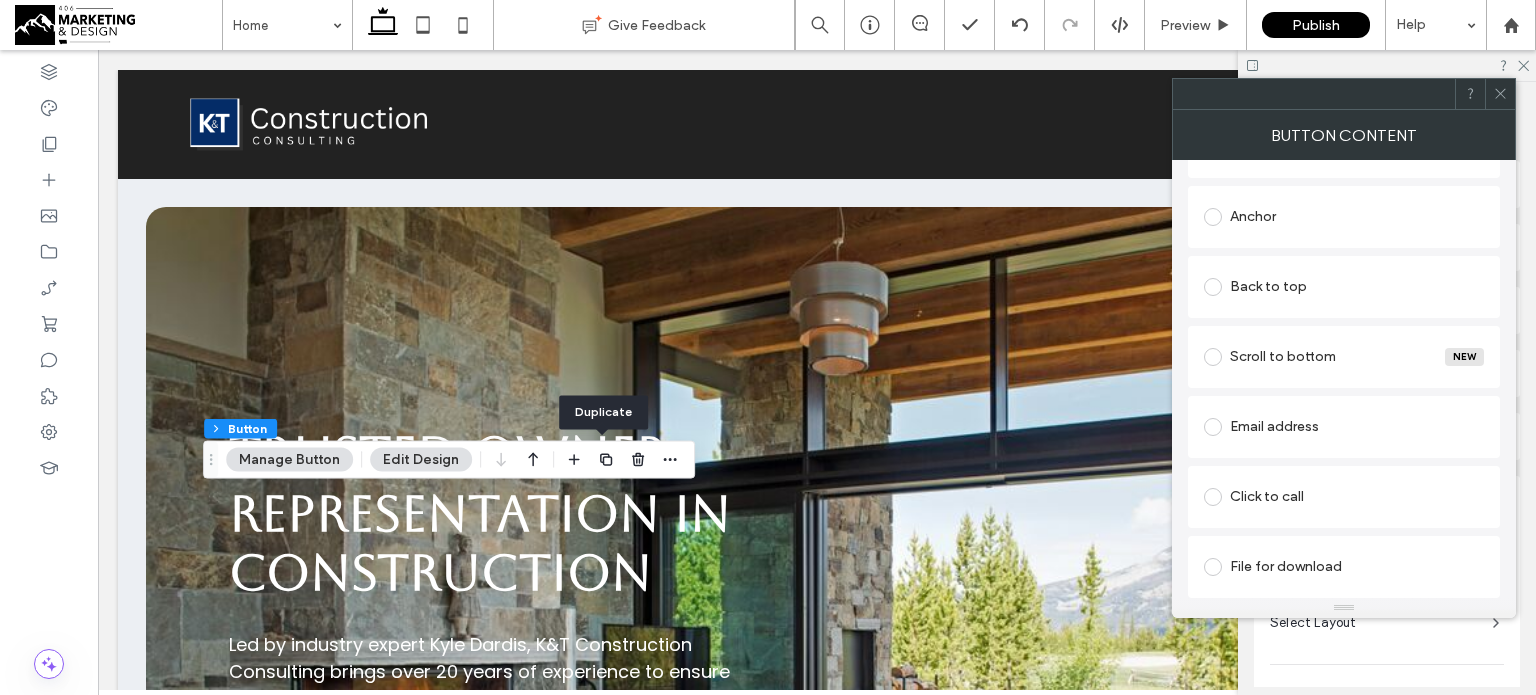 click on "Edit Design" at bounding box center (421, 460) 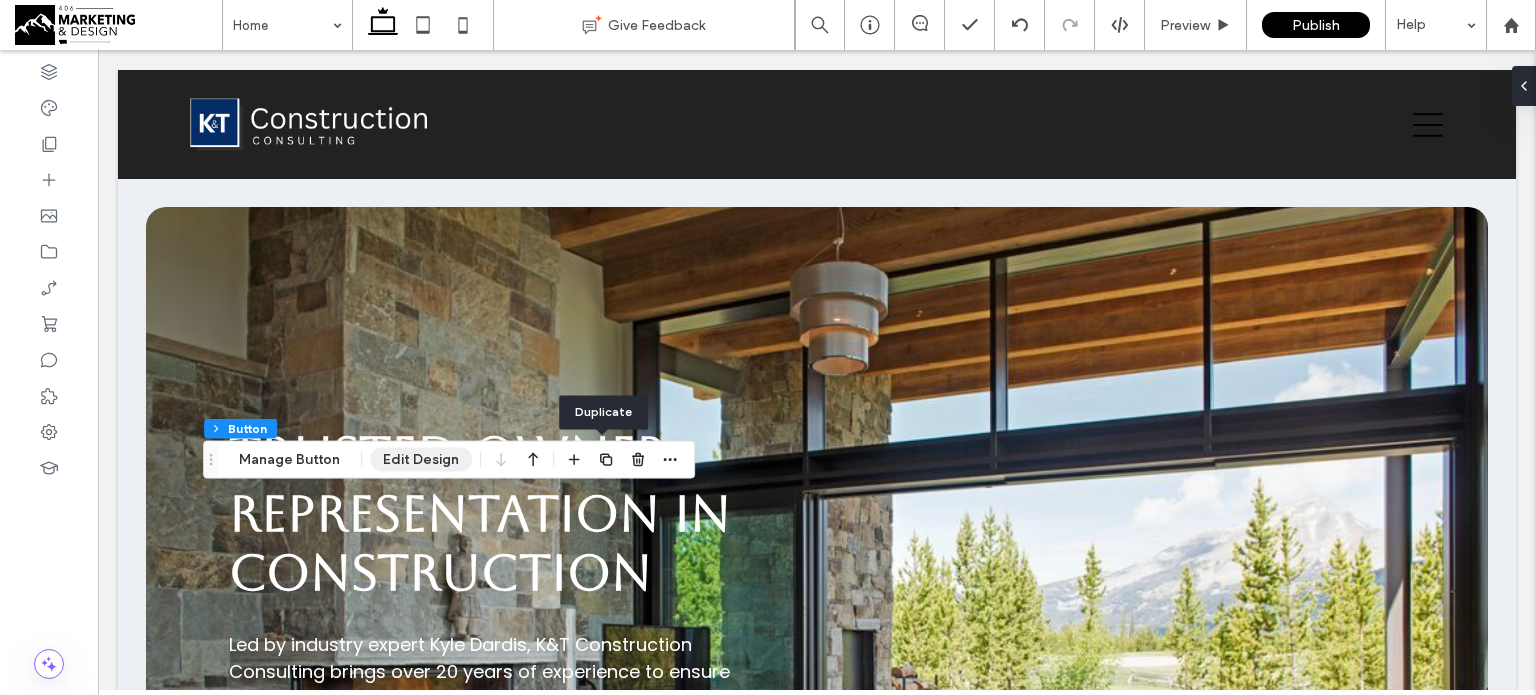 click on "Edit Design" at bounding box center [421, 460] 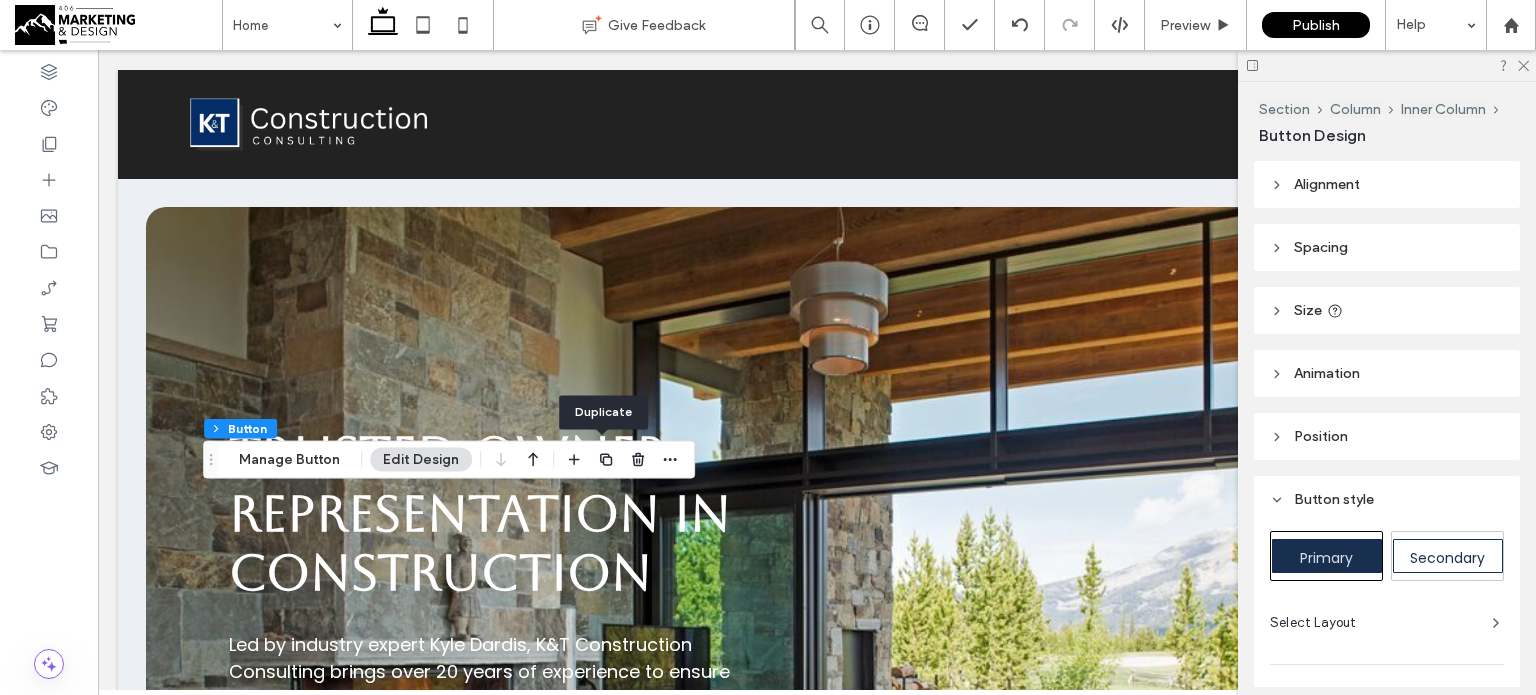 click on "Spacing" at bounding box center (1387, 247) 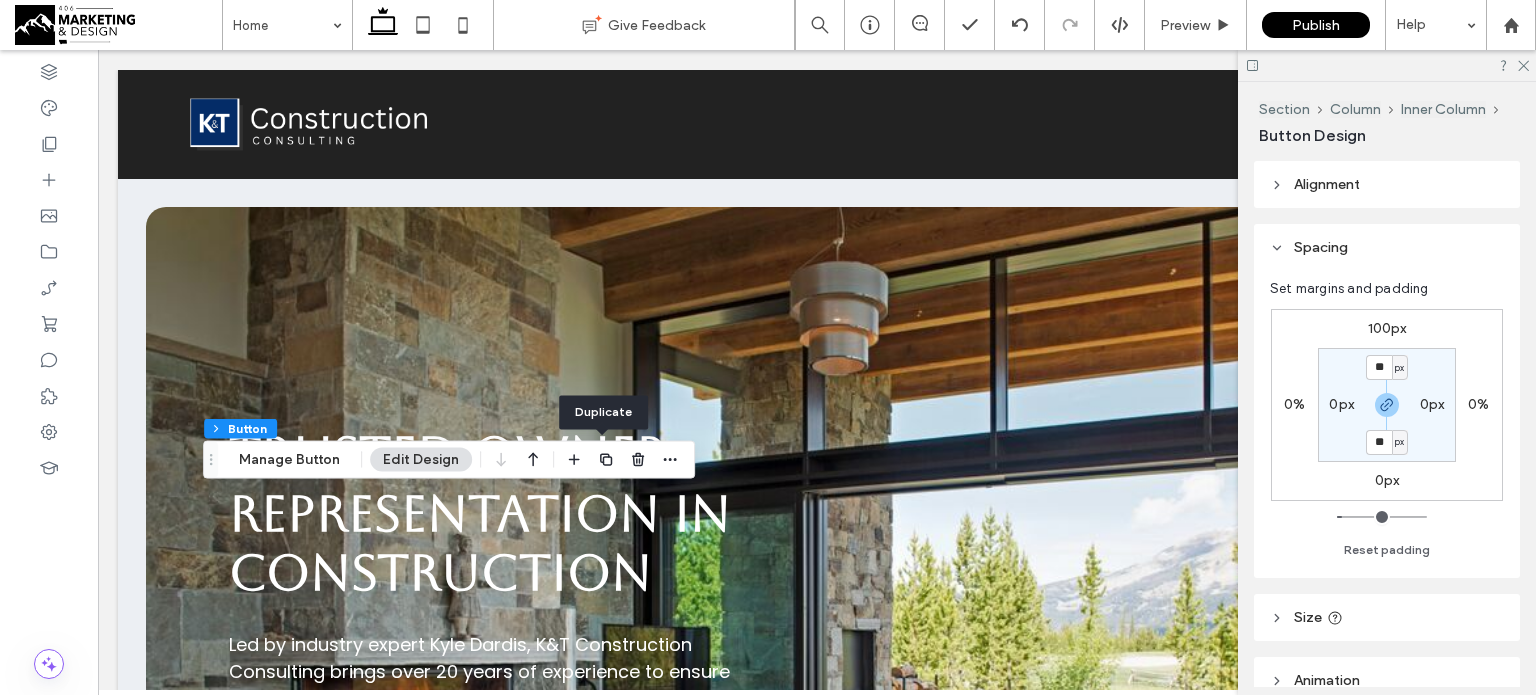 click on "100px" at bounding box center [1387, 328] 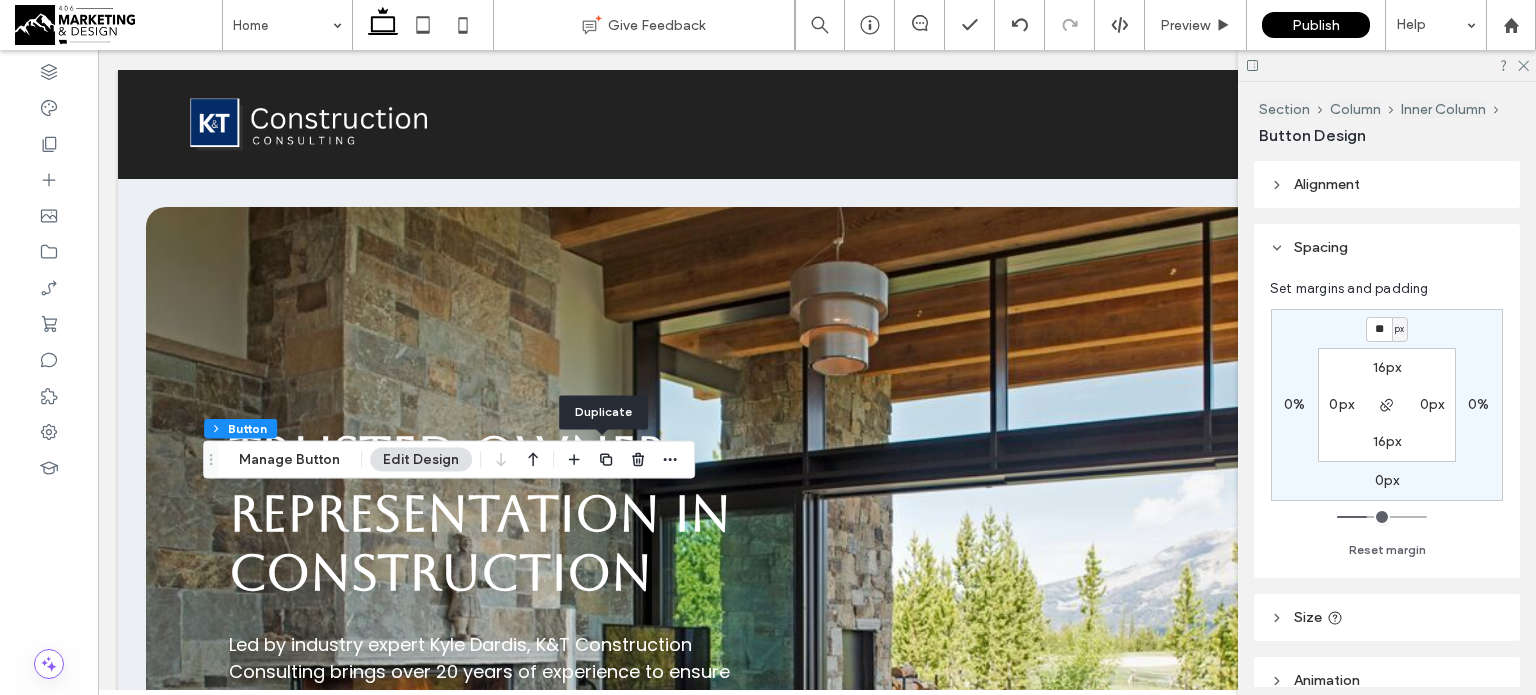 type on "**" 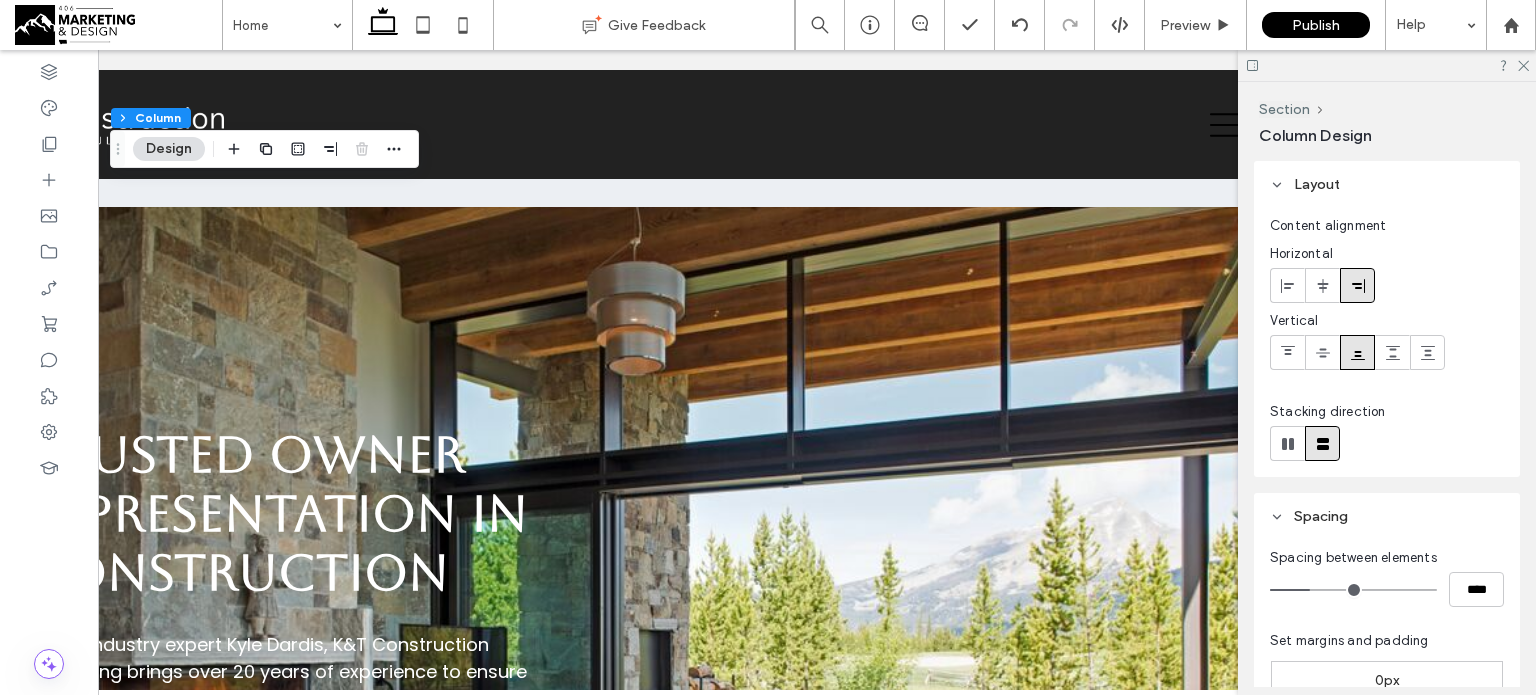 scroll, scrollTop: 0, scrollLeft: 0, axis: both 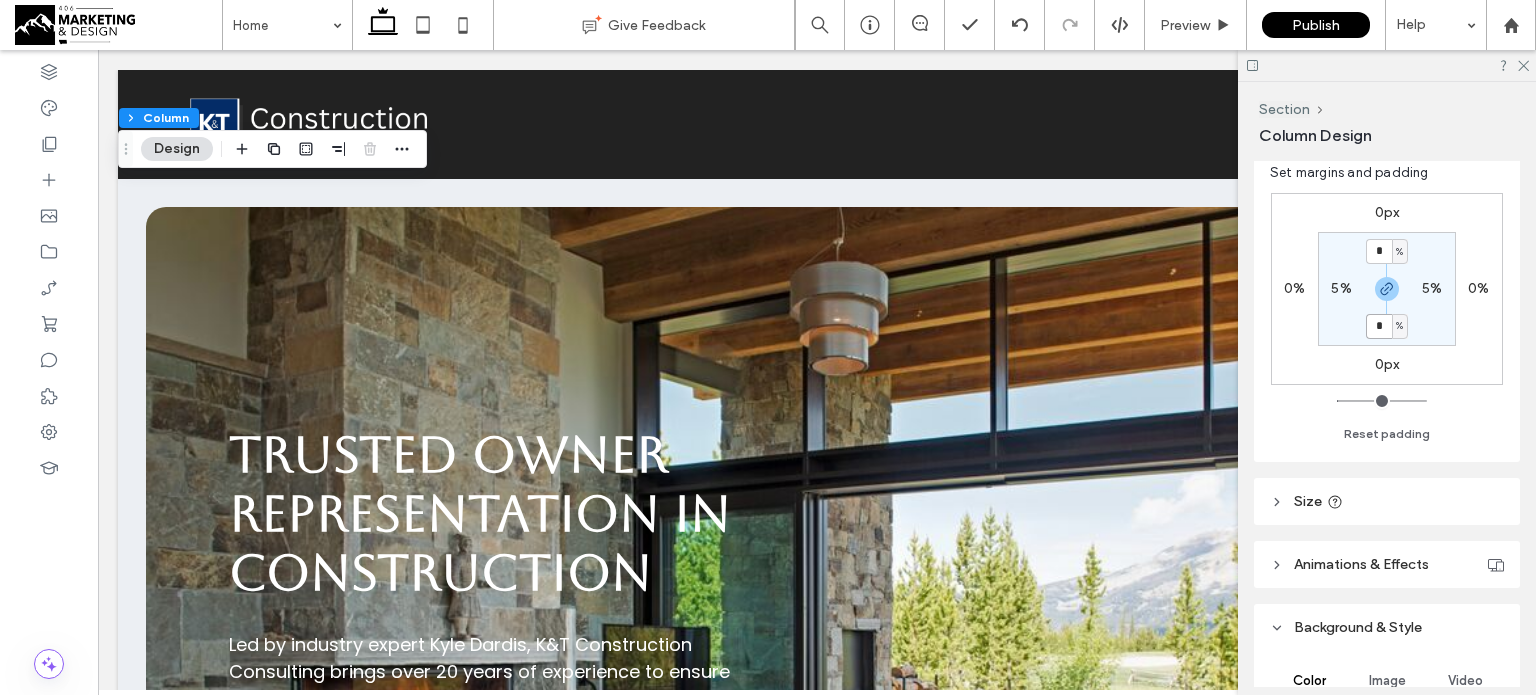 click on "*" at bounding box center [1379, 326] 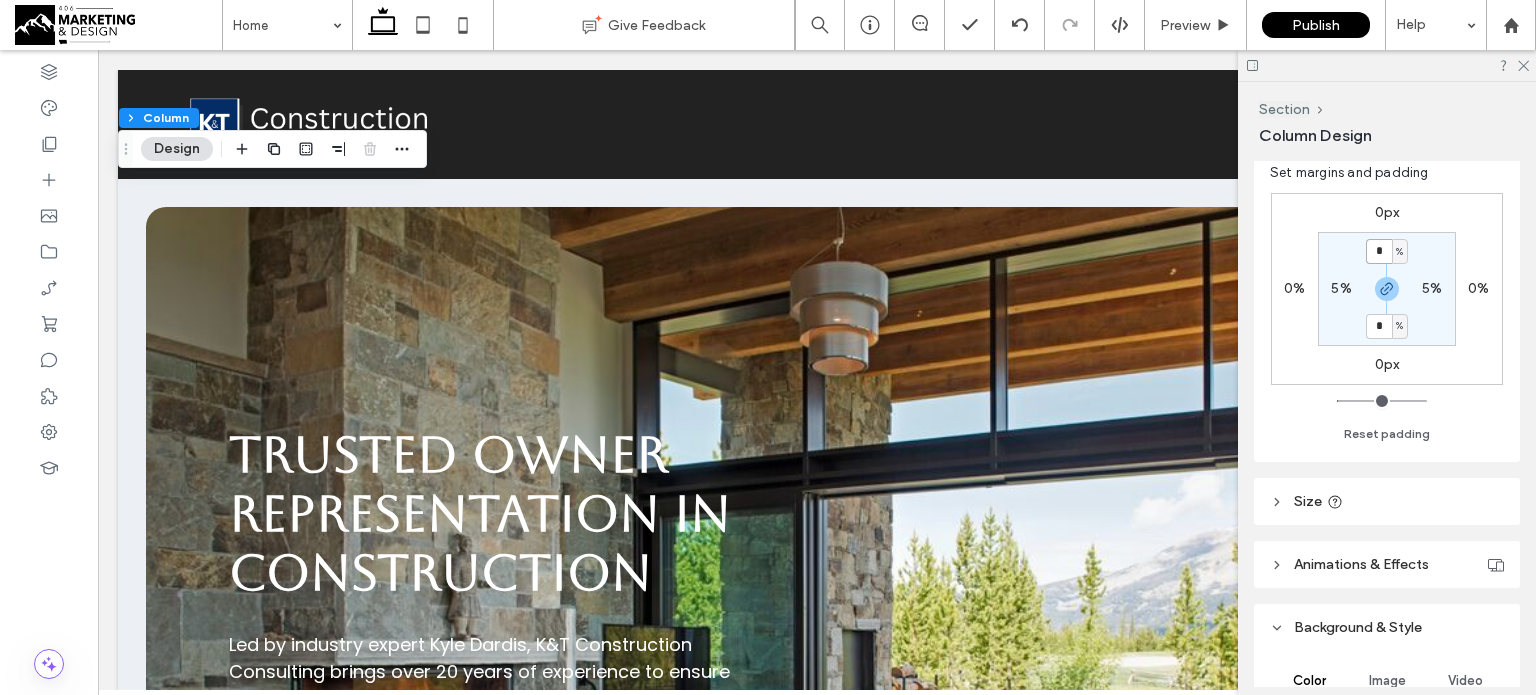 click on "*" at bounding box center (1379, 251) 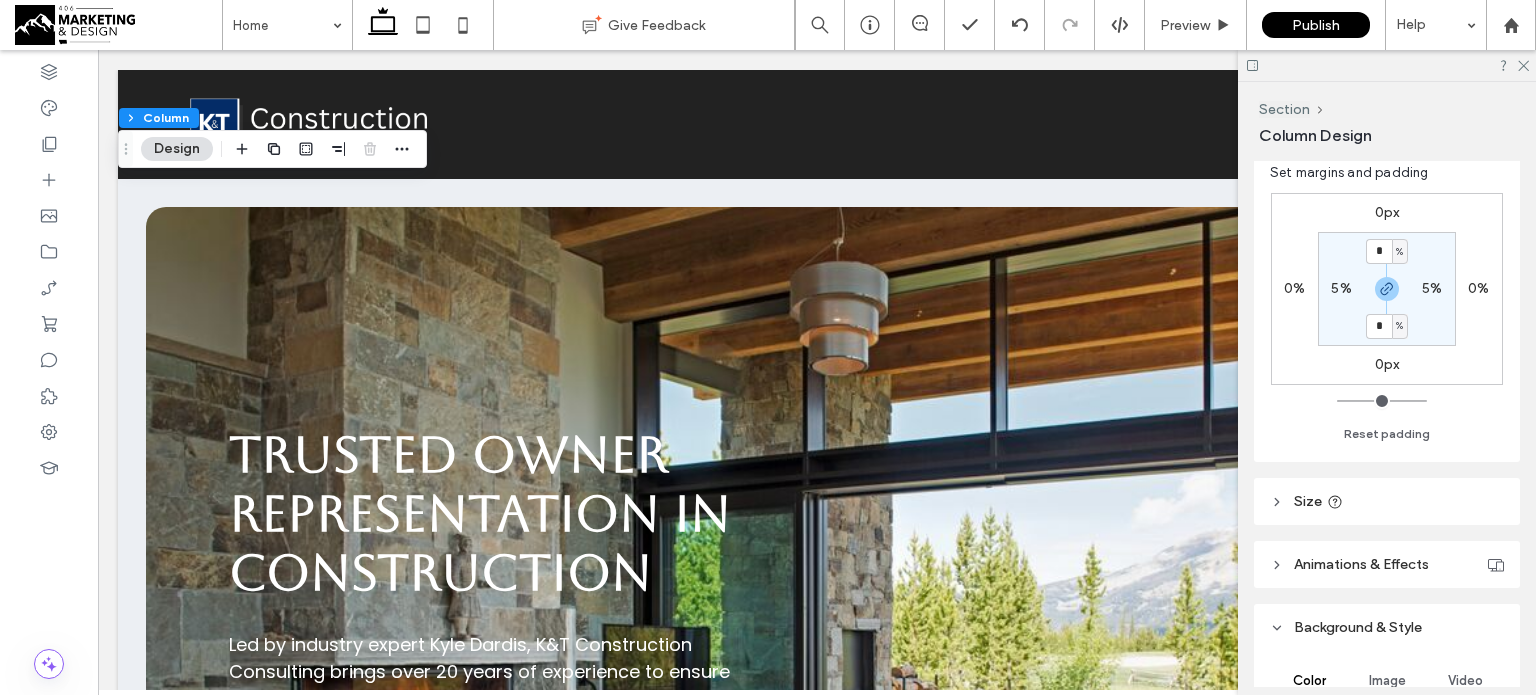 click on "Section" at bounding box center [1389, 109] 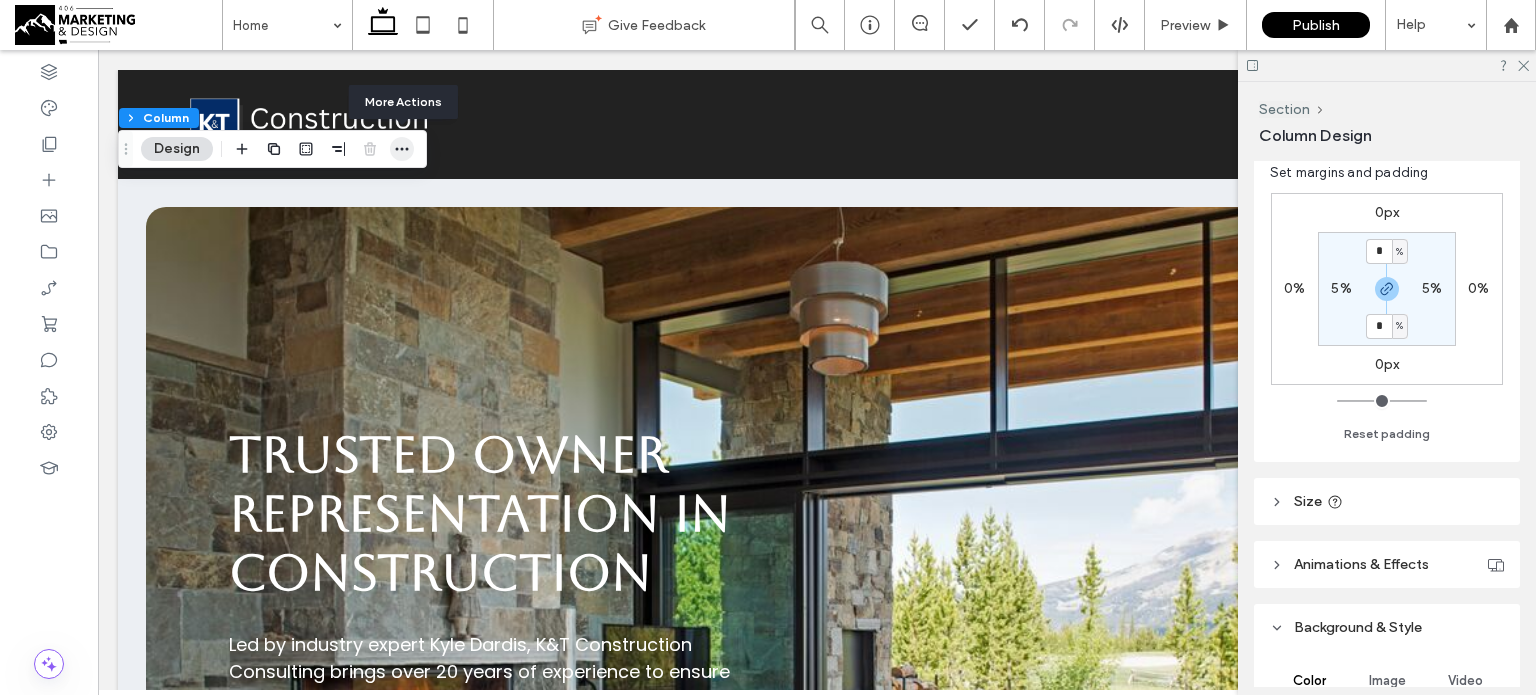 click 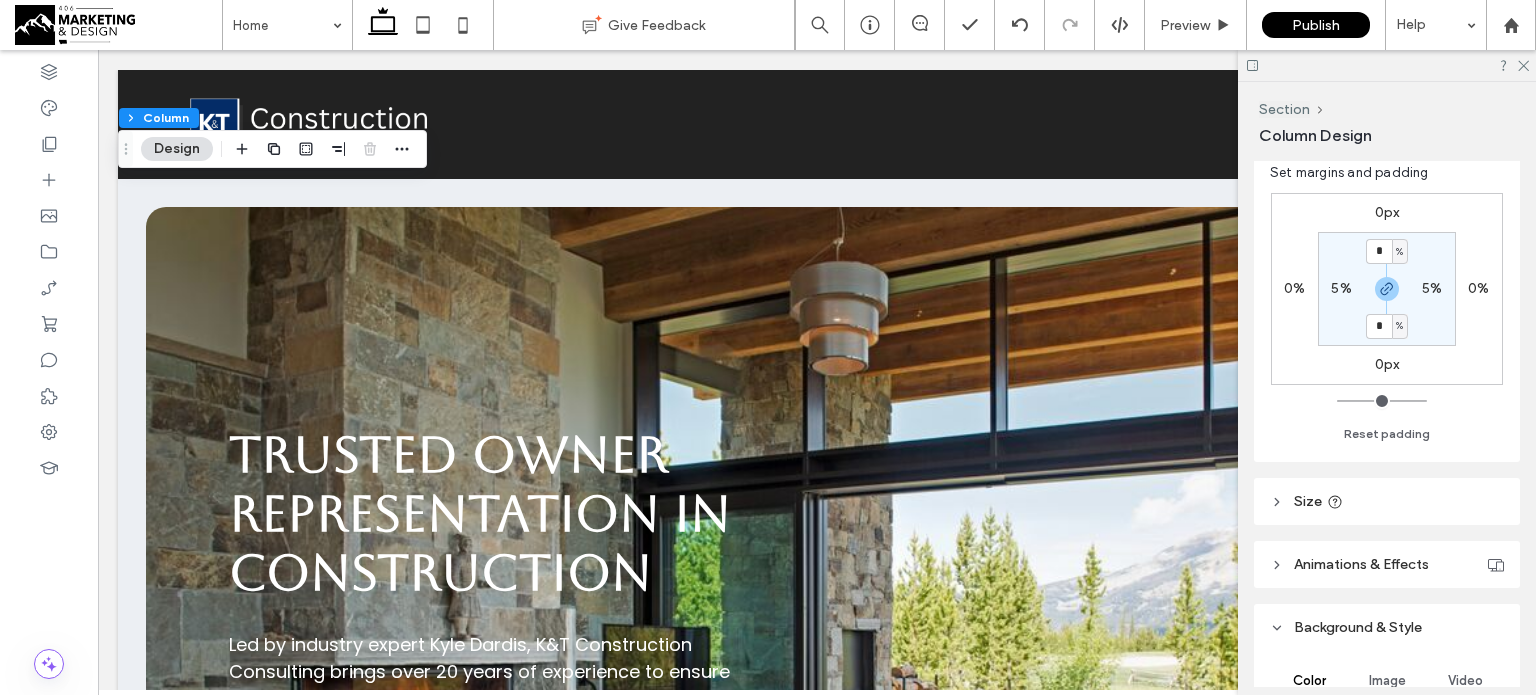click on "Design" at bounding box center [177, 149] 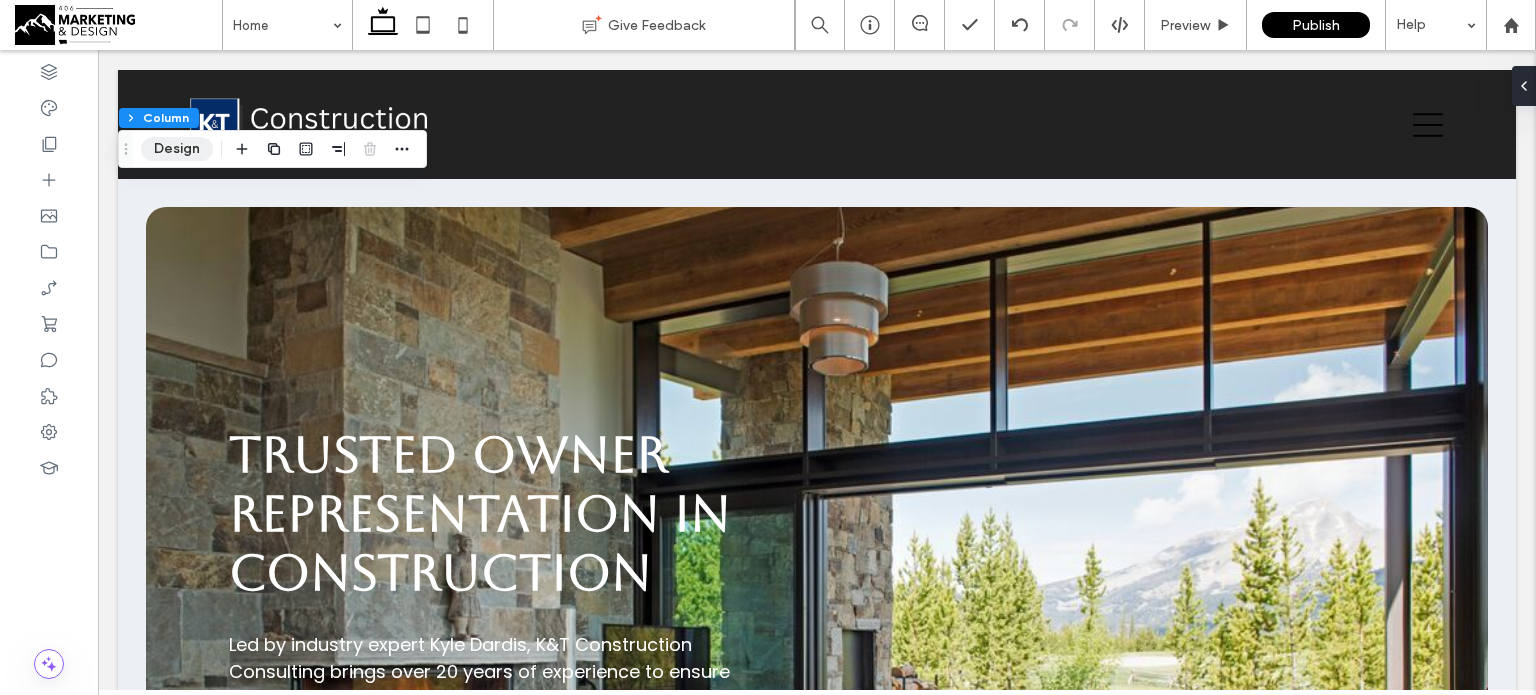 click on "Design" at bounding box center (177, 149) 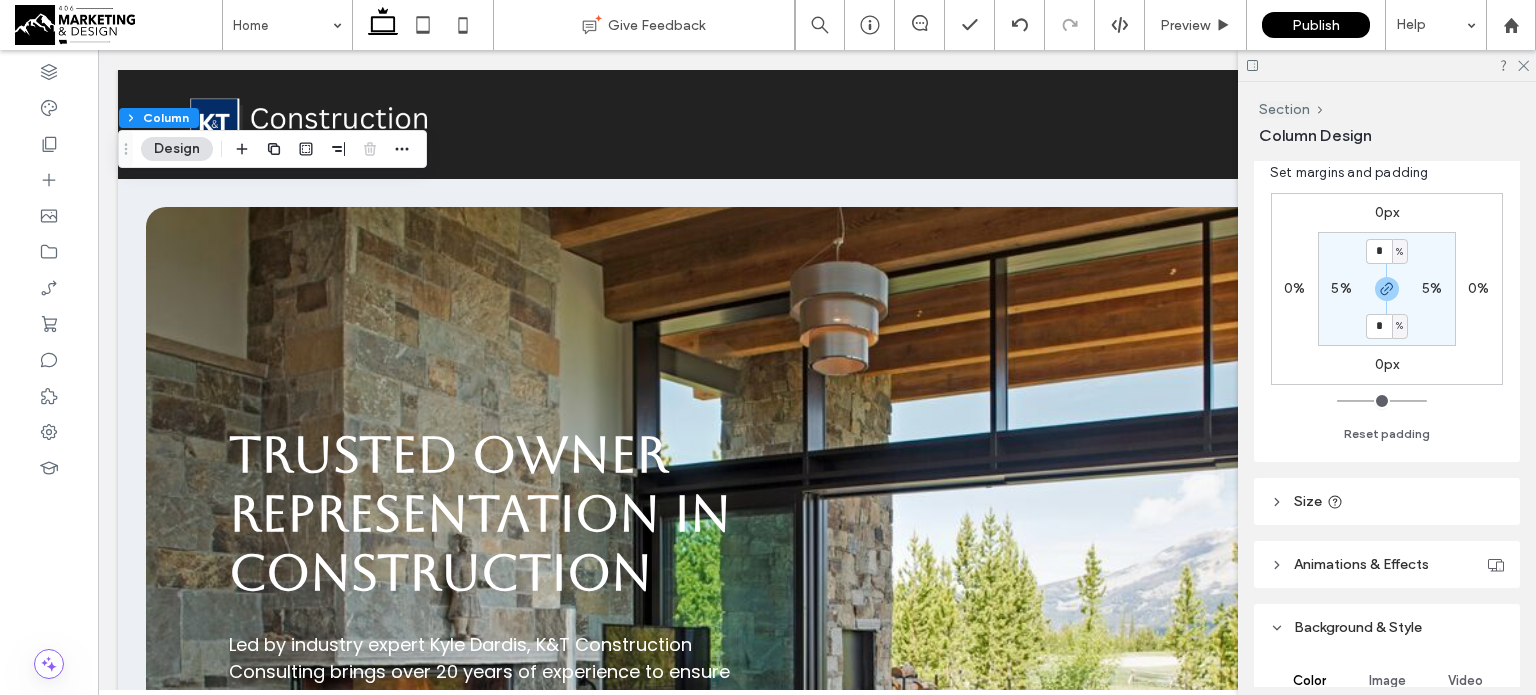 click on "Design" at bounding box center [177, 149] 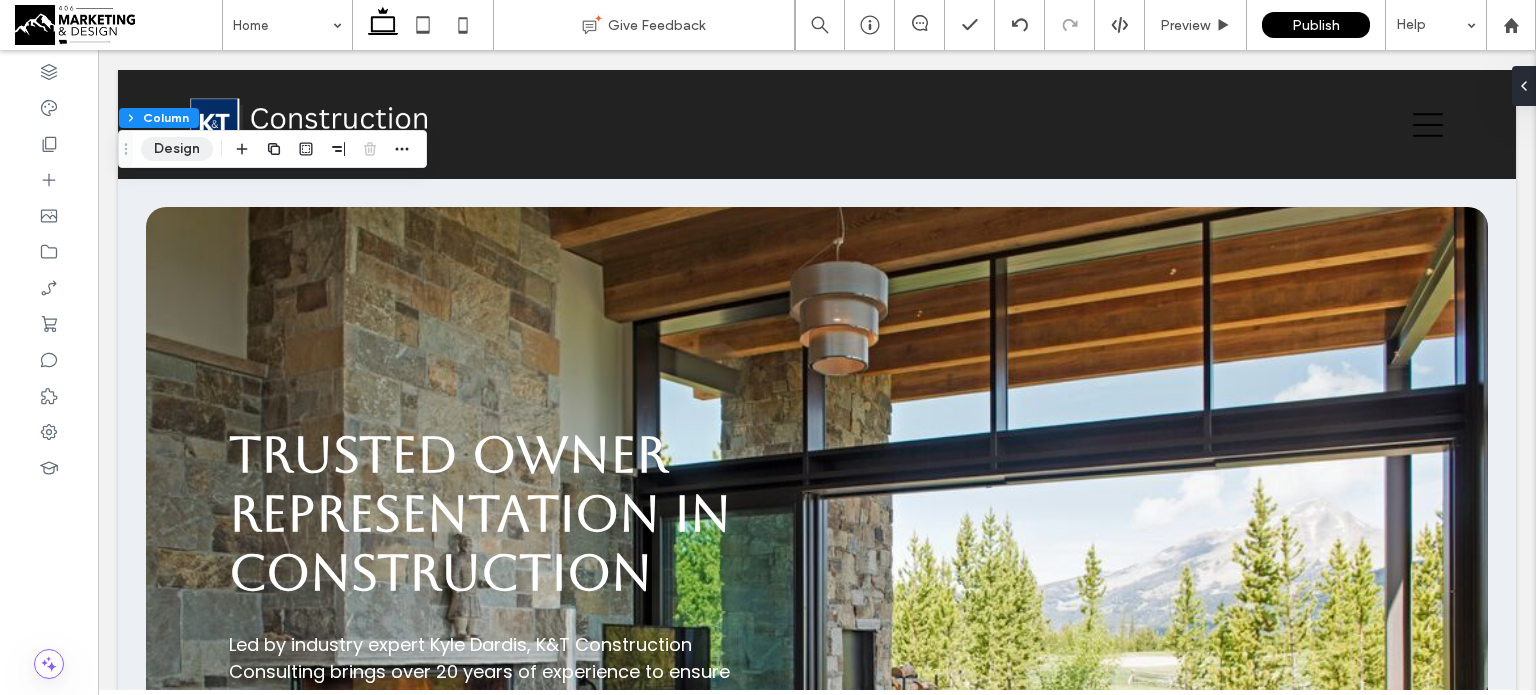 click on "Design" at bounding box center (177, 149) 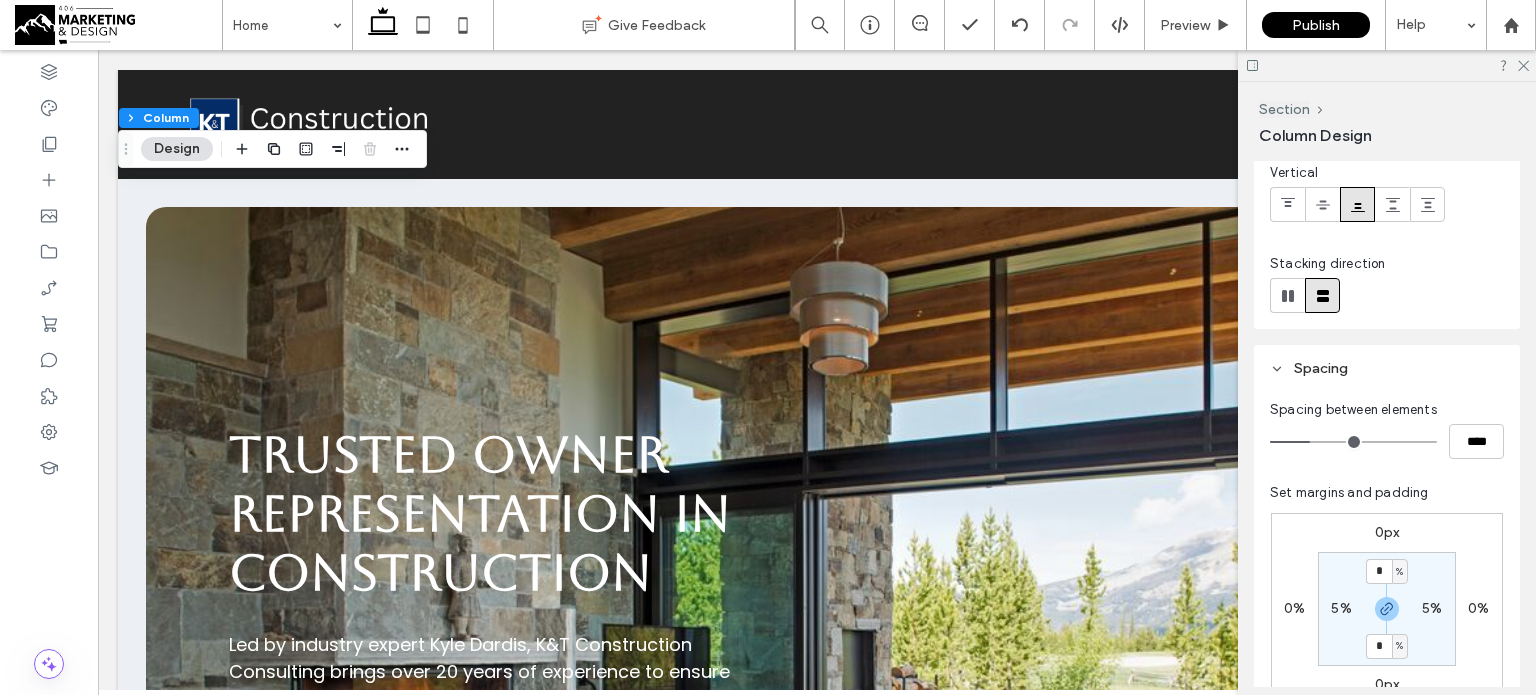 scroll, scrollTop: 9, scrollLeft: 0, axis: vertical 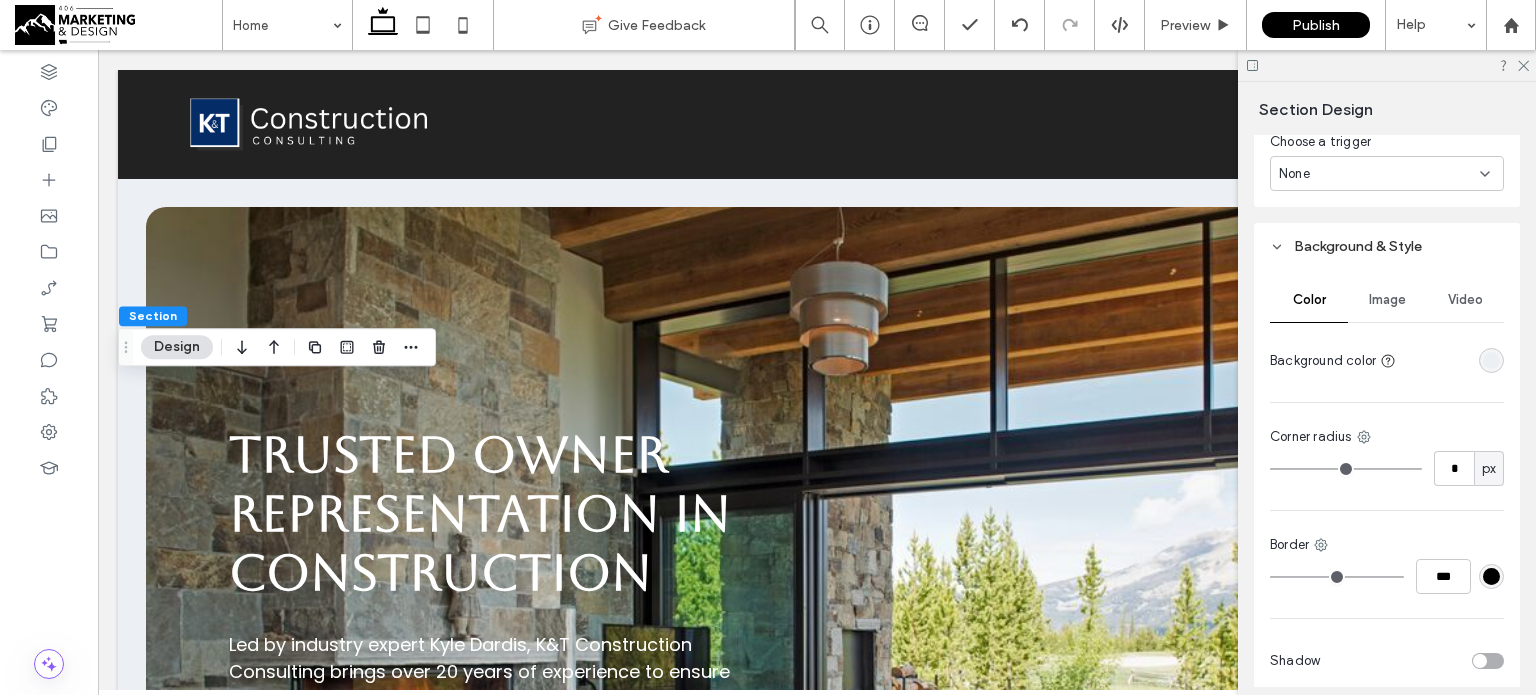 click at bounding box center [1491, 360] 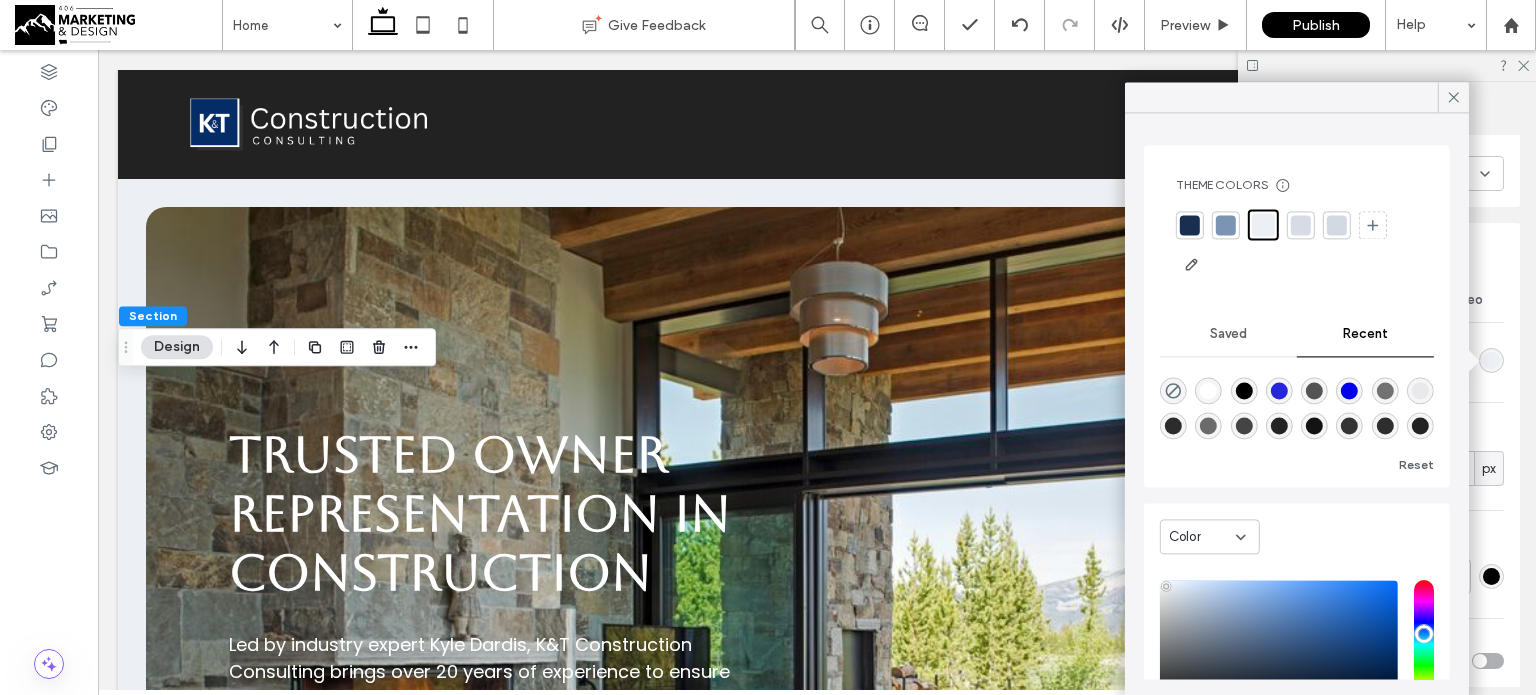 click at bounding box center (1243, 390) 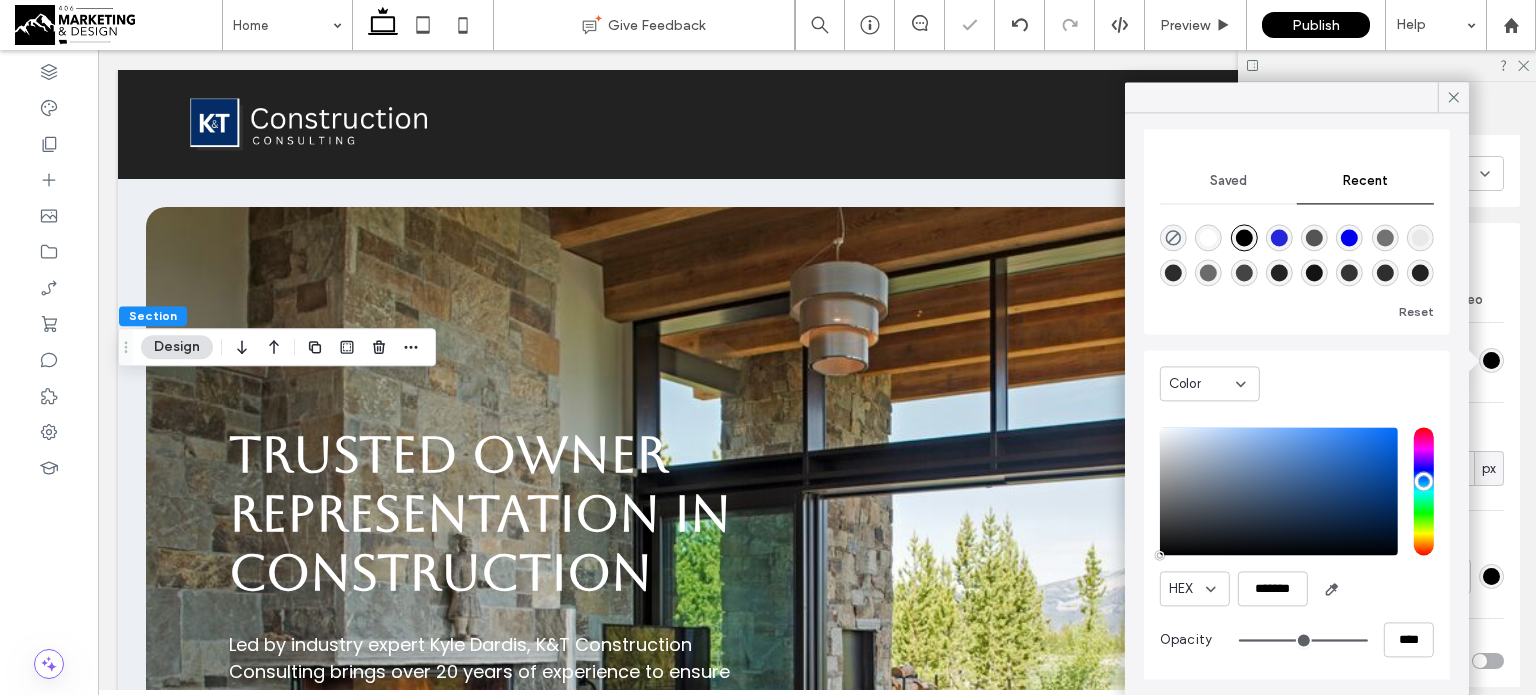 scroll, scrollTop: 152, scrollLeft: 0, axis: vertical 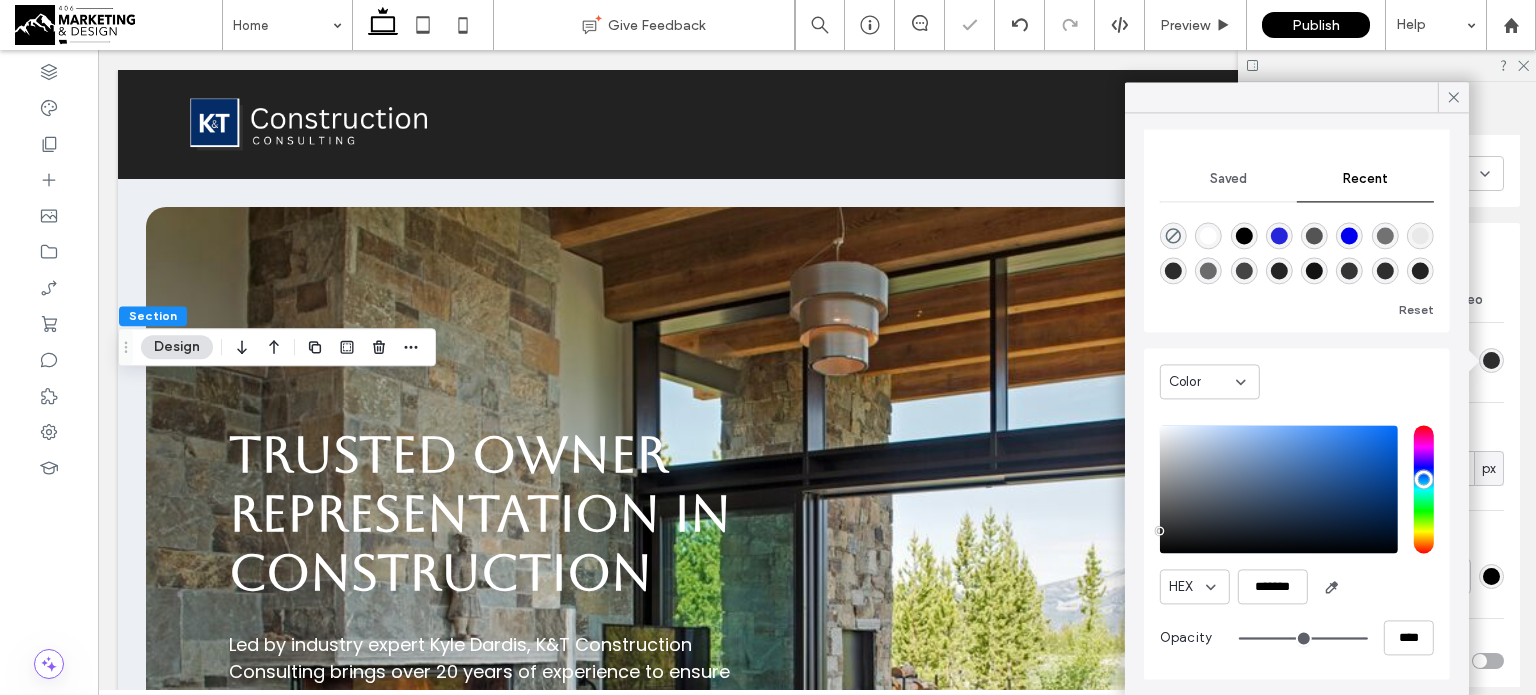 type on "*******" 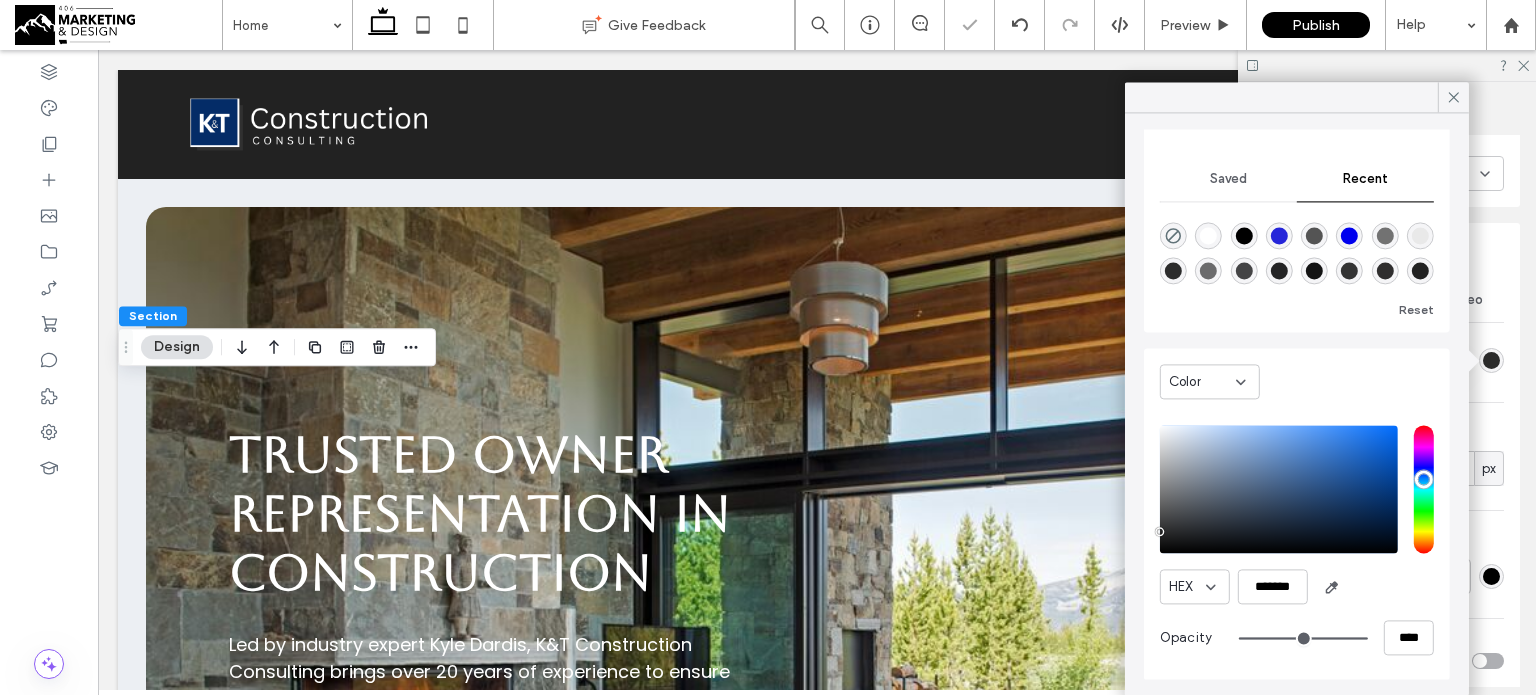 click at bounding box center (1279, 489) 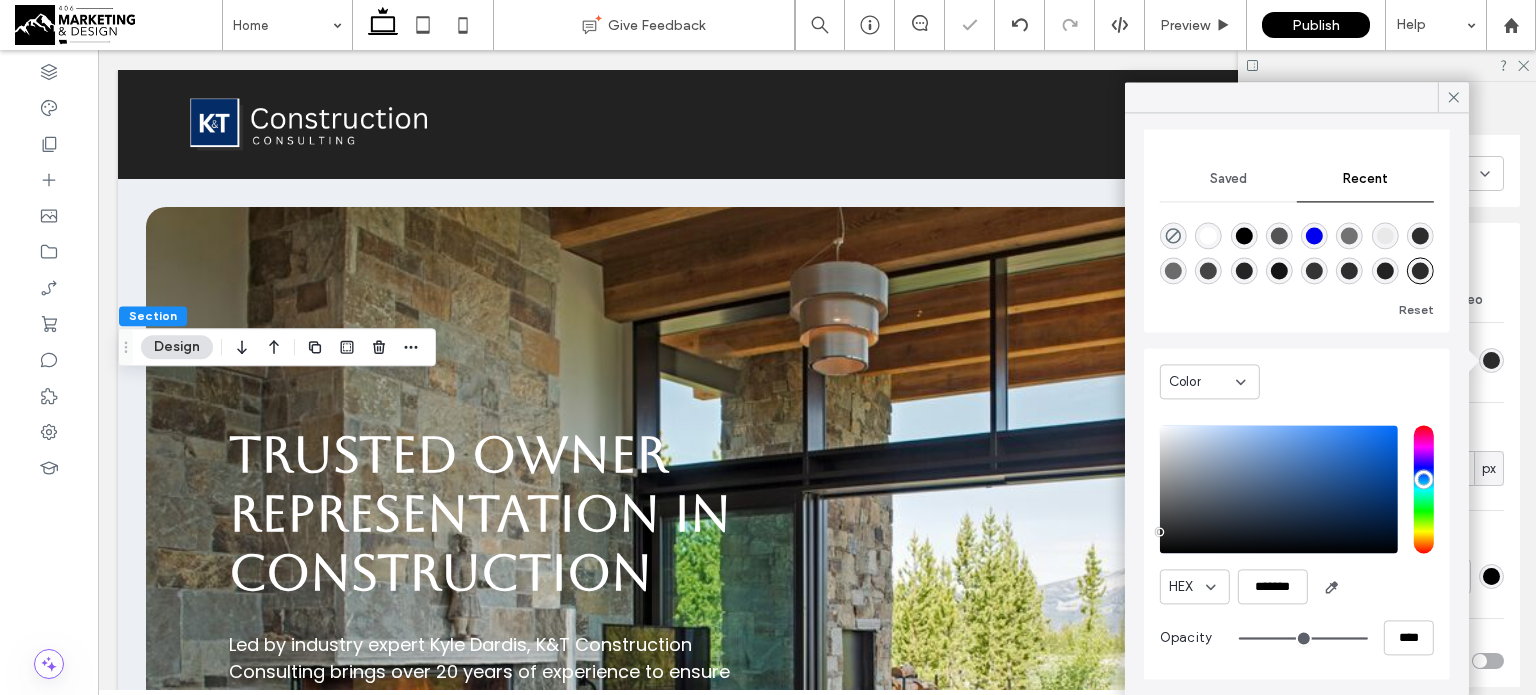 click on "Color" at bounding box center [1297, 386] 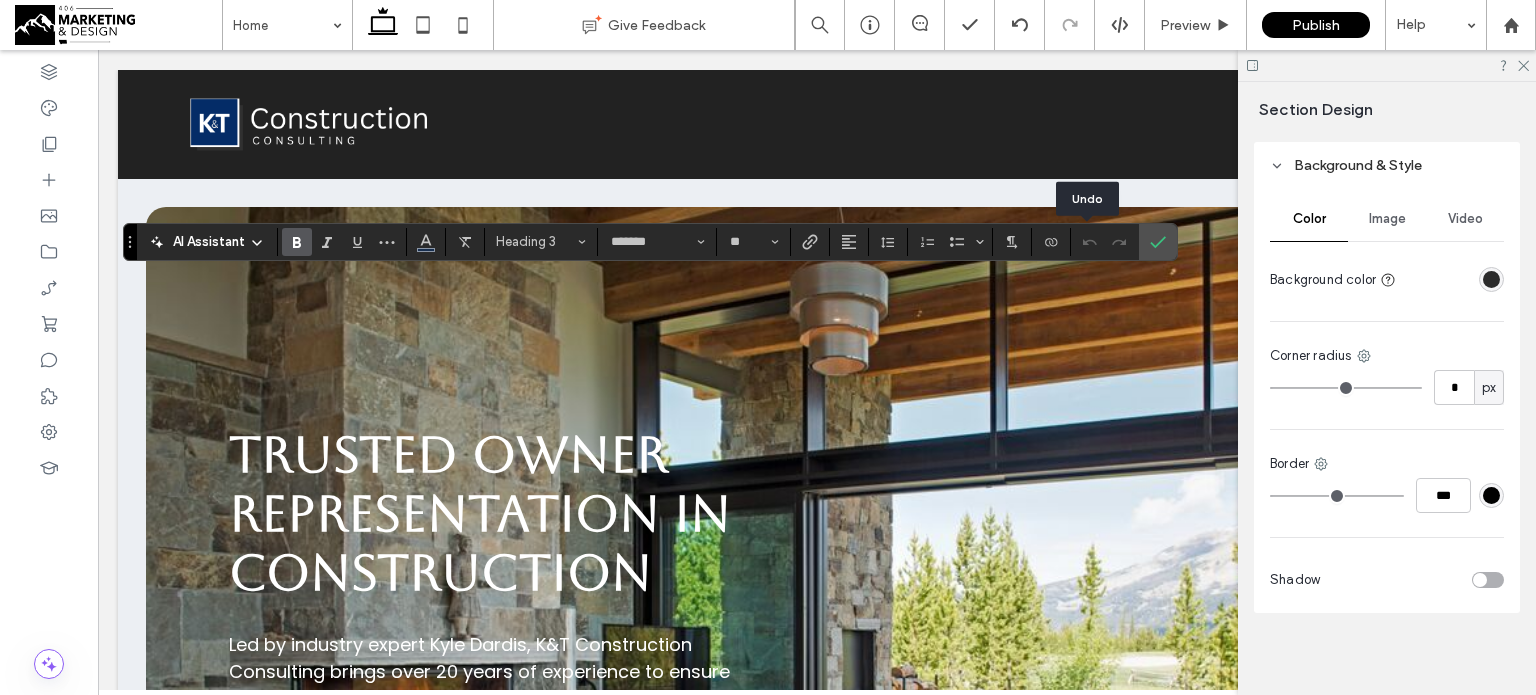 scroll, scrollTop: 893, scrollLeft: 0, axis: vertical 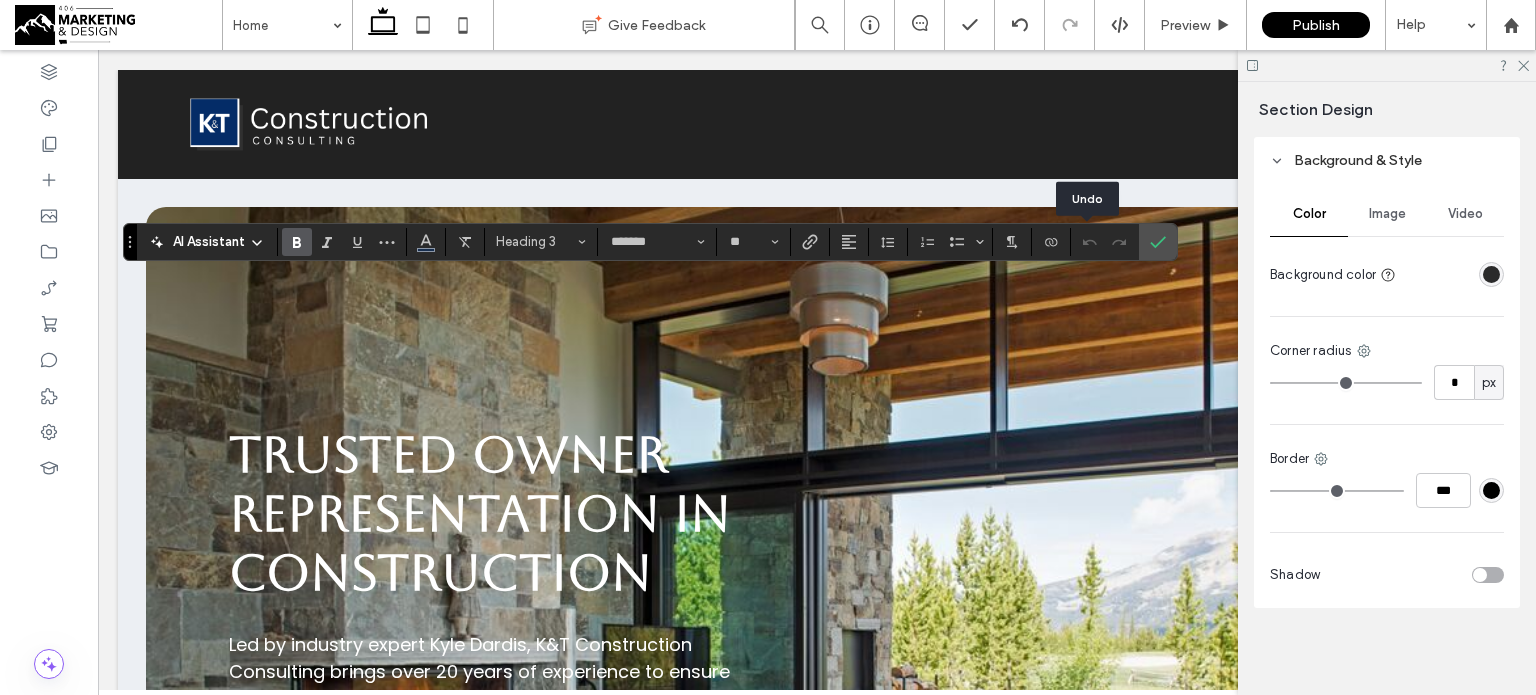 click at bounding box center [1491, 274] 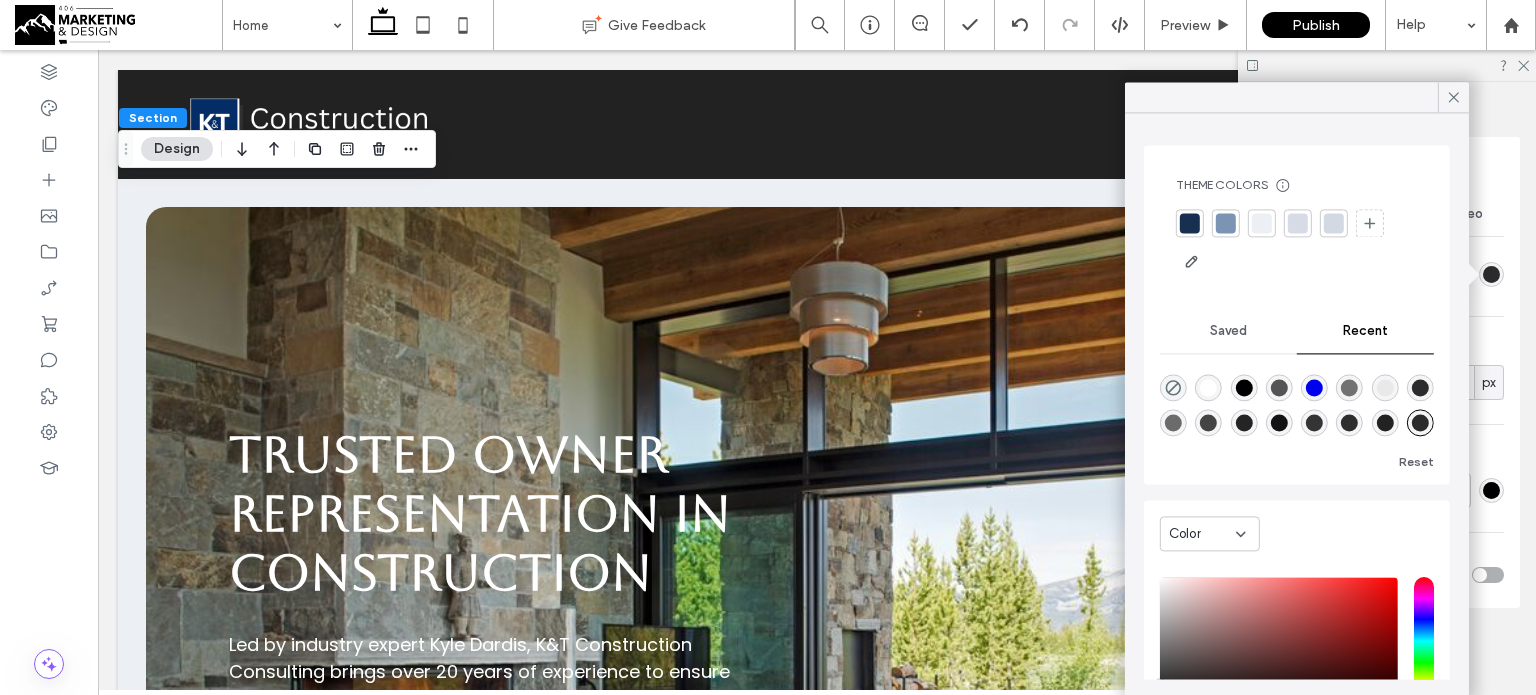 click at bounding box center (1262, 223) 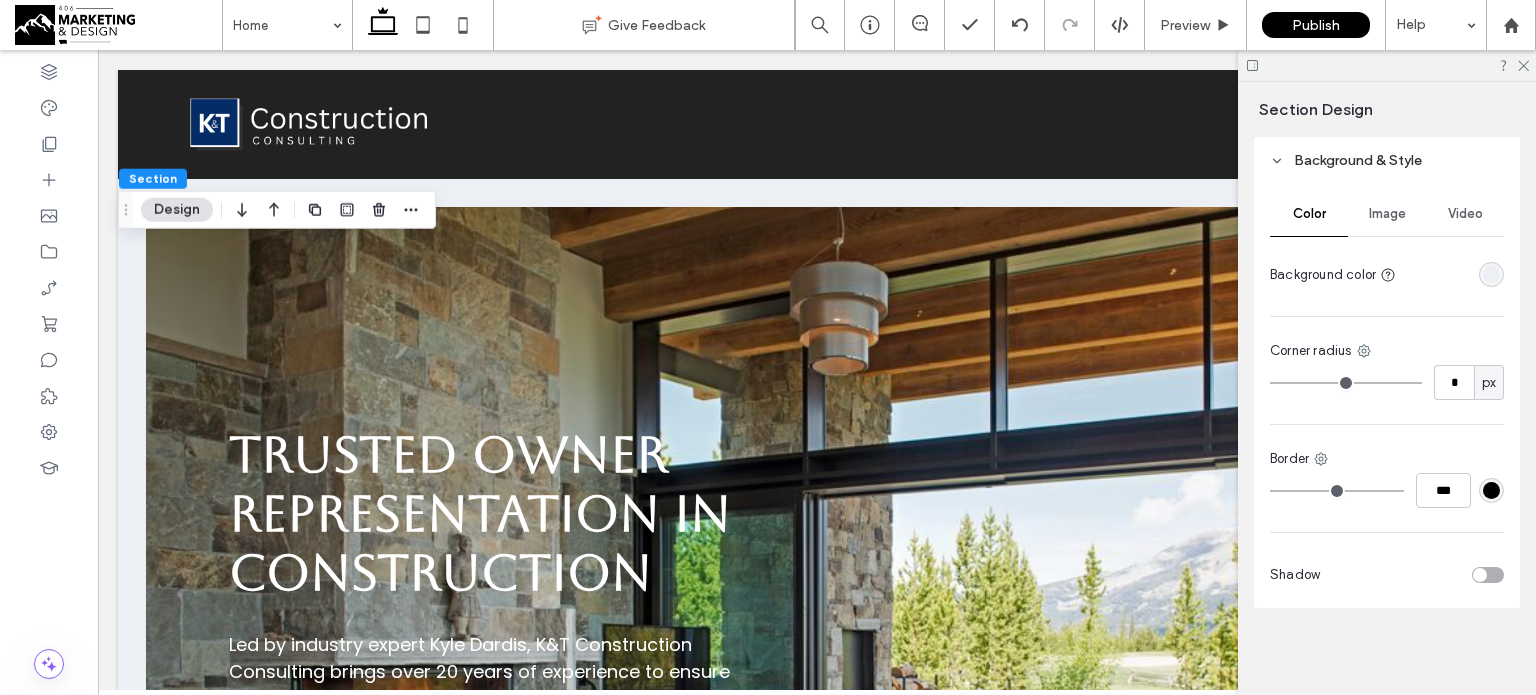 click on "Section Design" at bounding box center (277, 210) 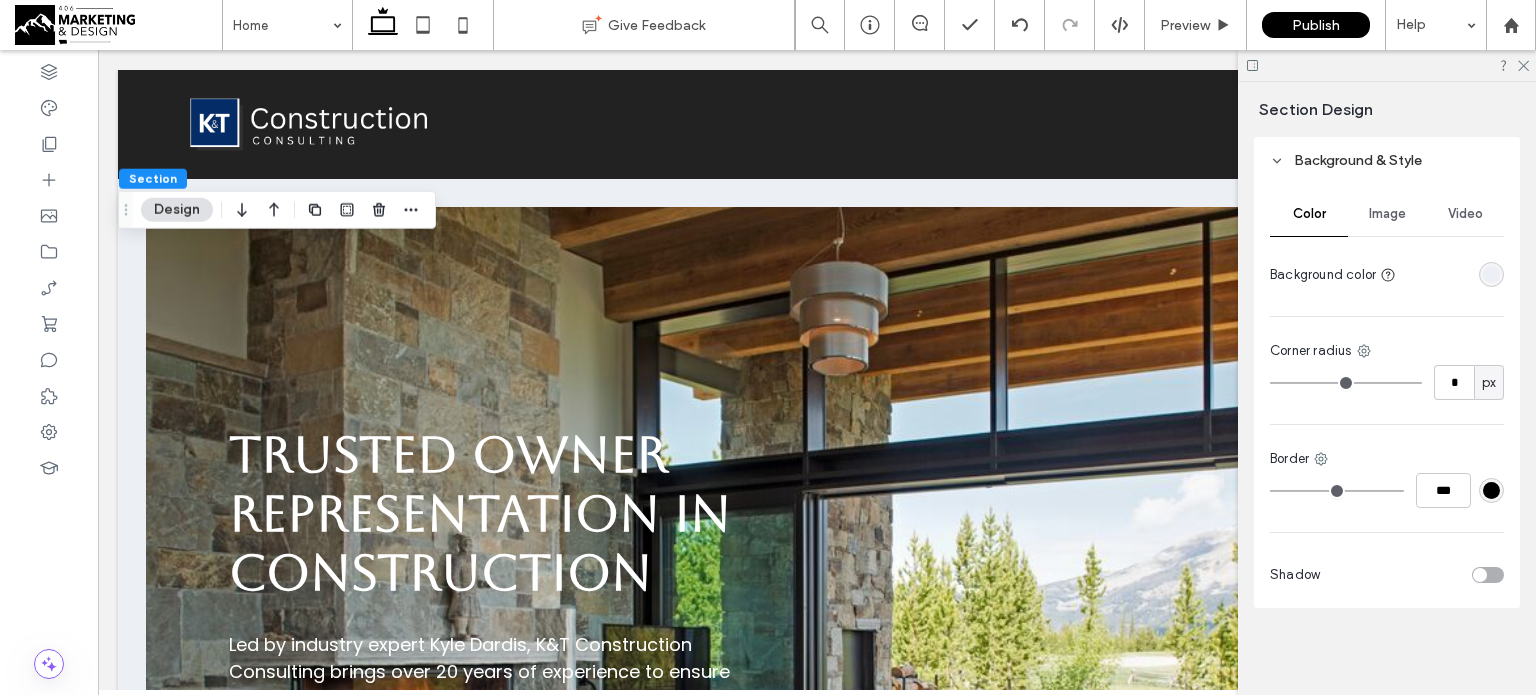 click on "Design" at bounding box center (177, 210) 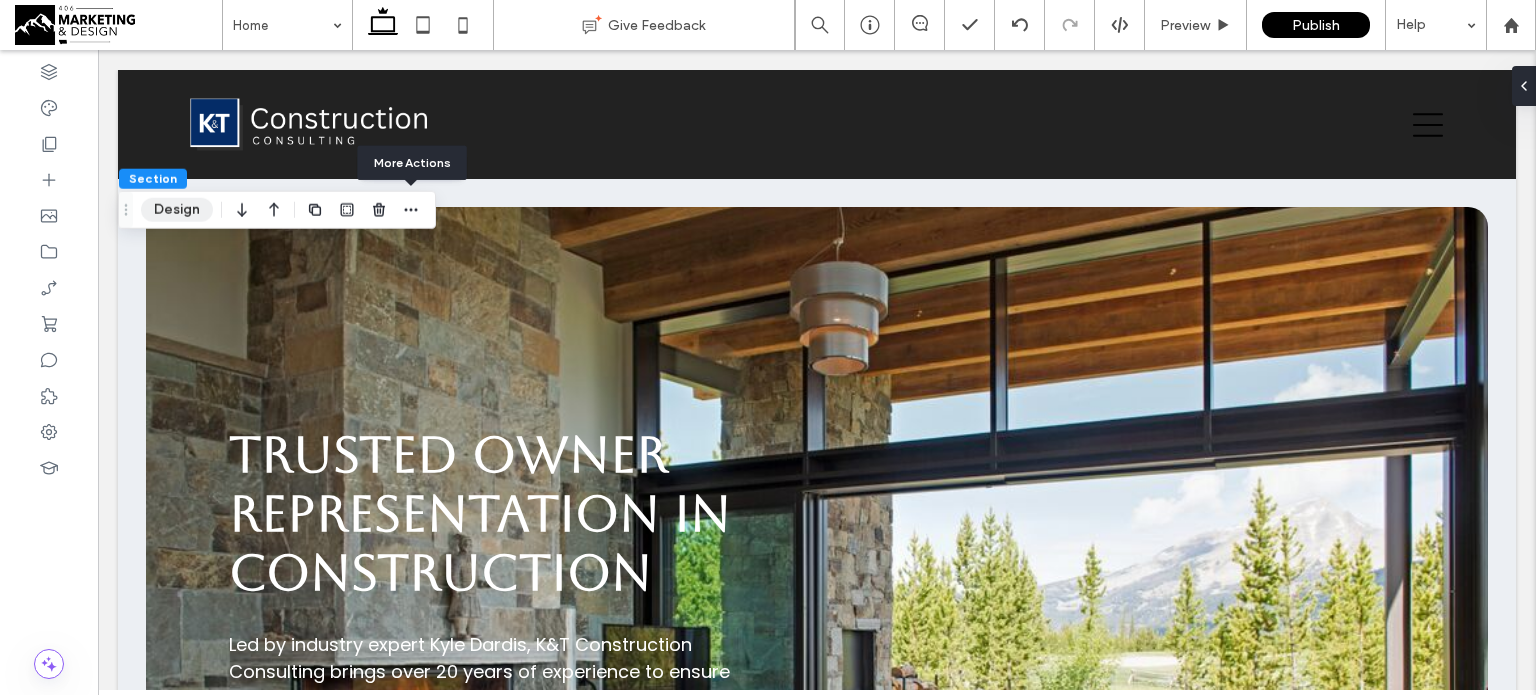 click on "Design" at bounding box center [177, 210] 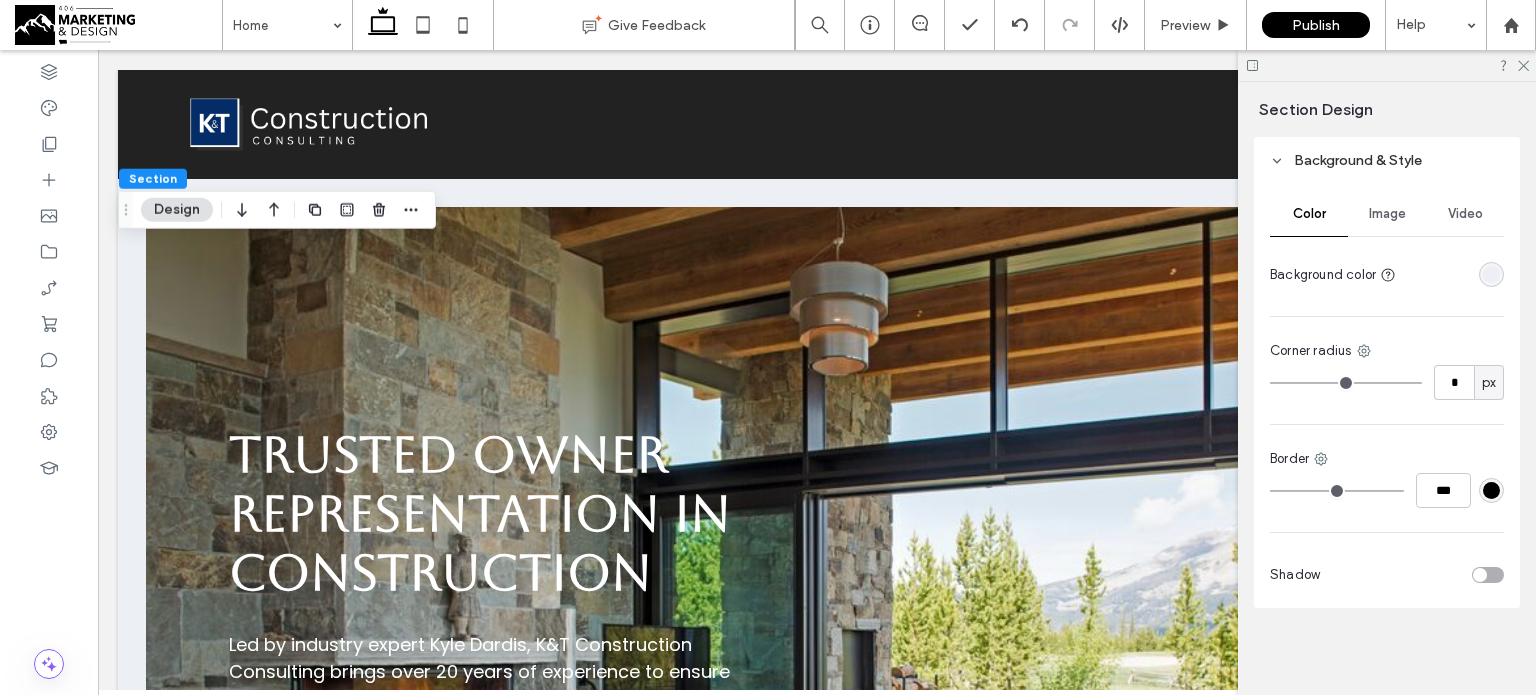 click at bounding box center [1491, 274] 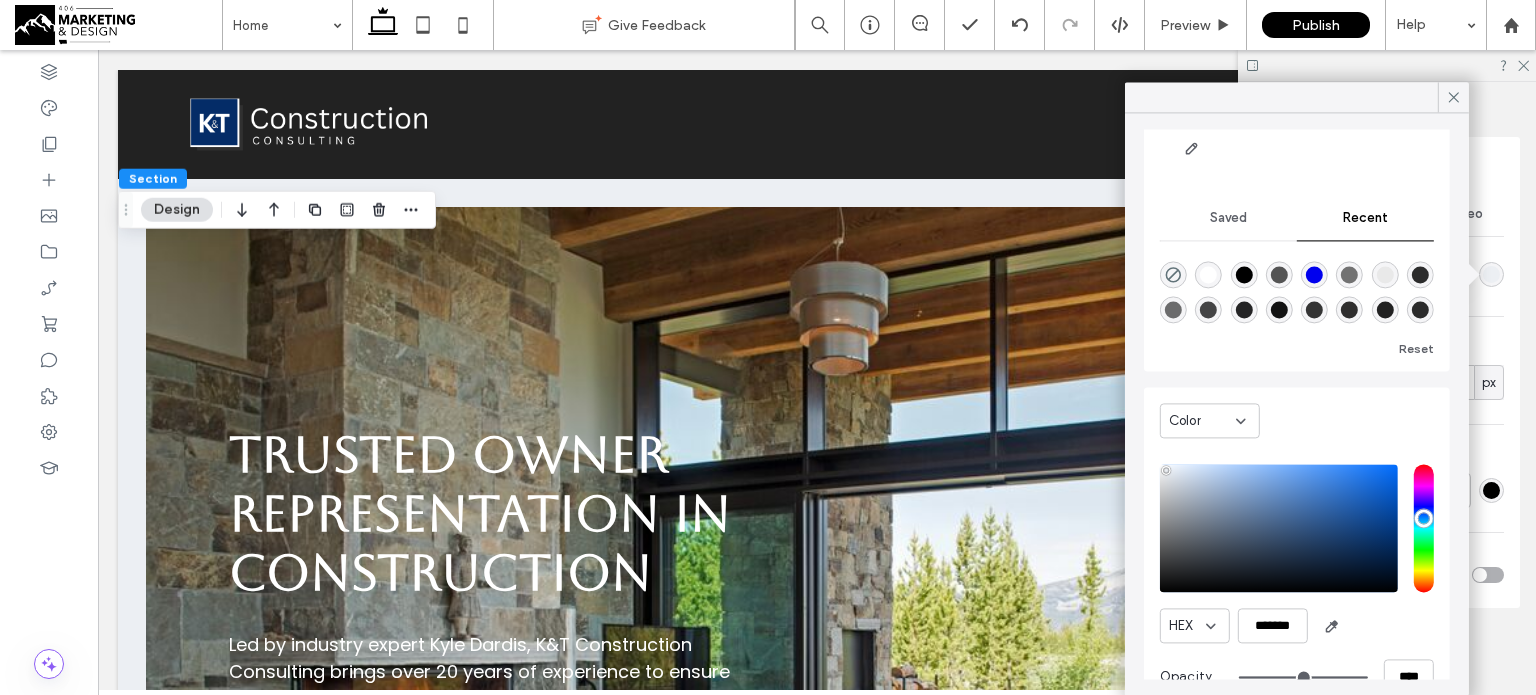 scroll, scrollTop: 124, scrollLeft: 0, axis: vertical 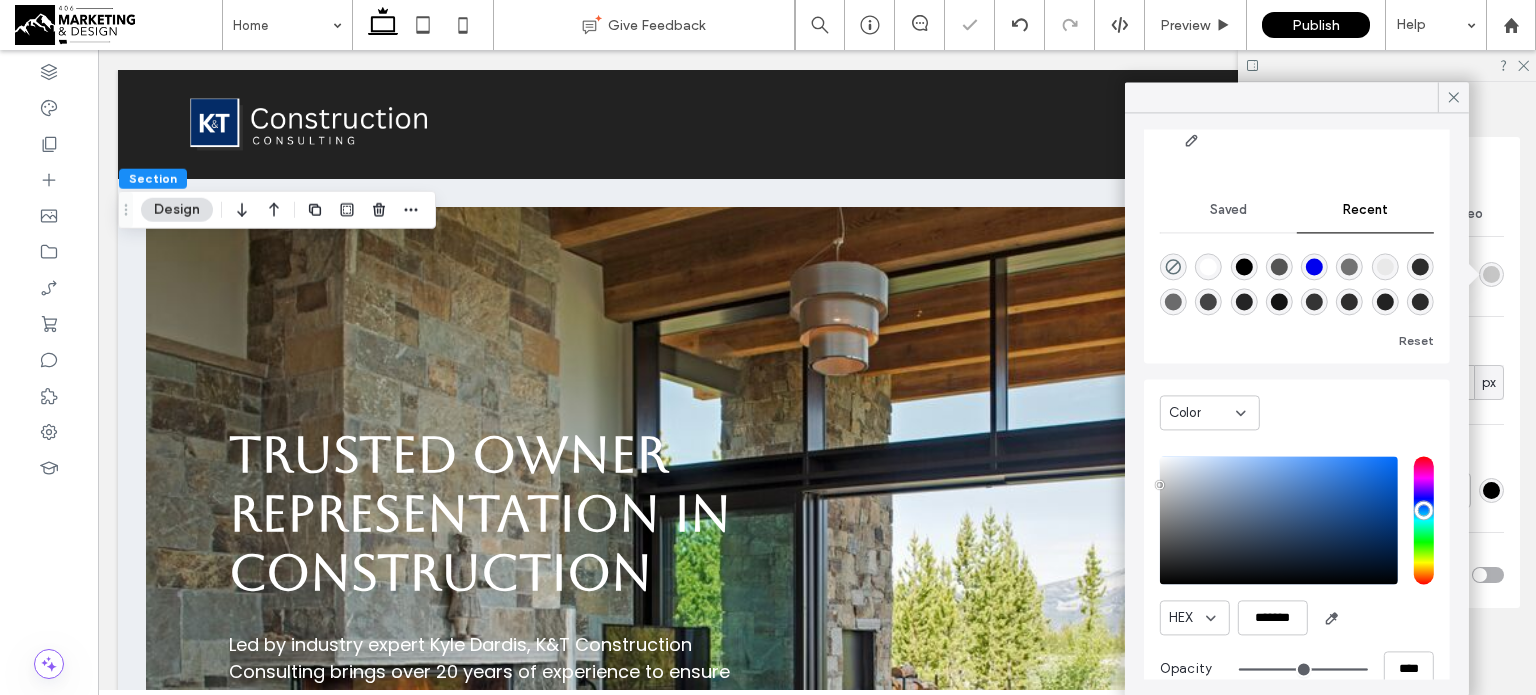 drag, startPoint x: 1165, startPoint y: 479, endPoint x: 1155, endPoint y: 485, distance: 11.661903 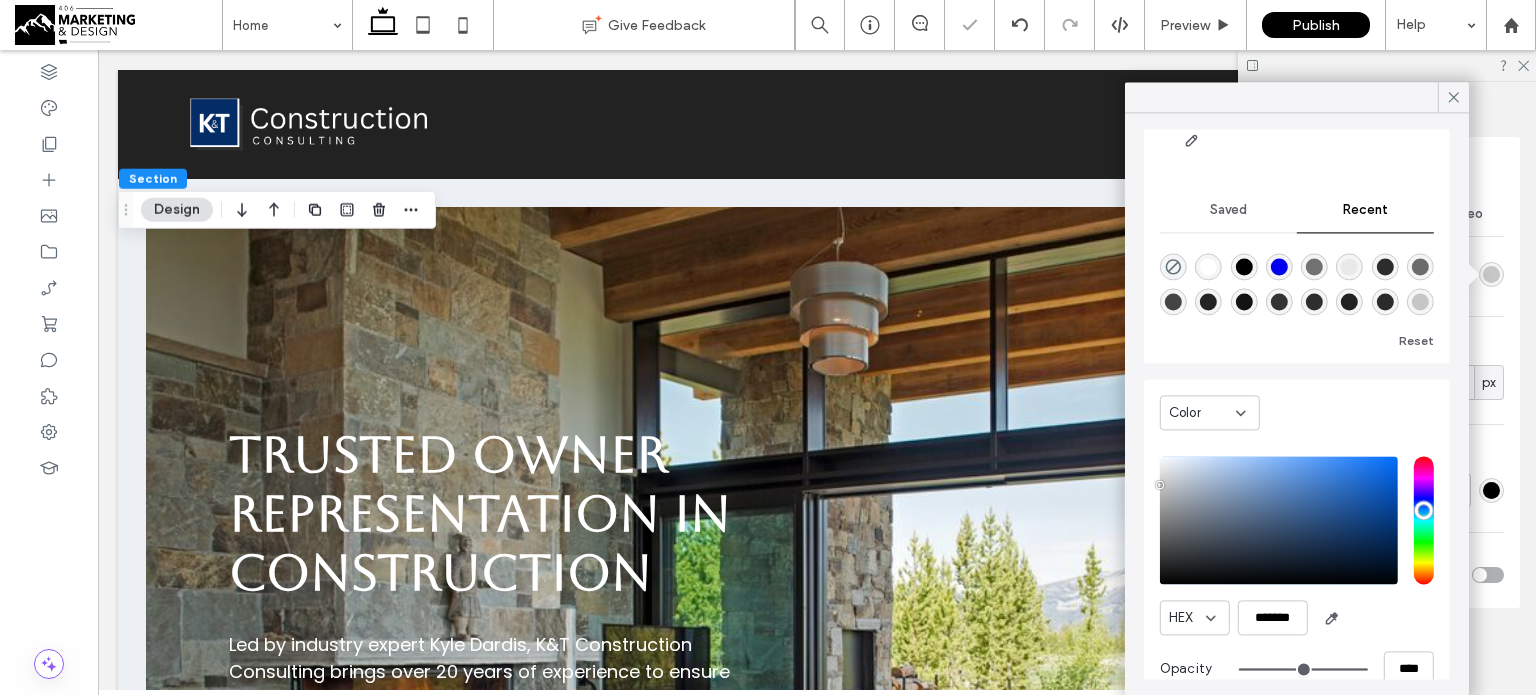 click at bounding box center (1279, 520) 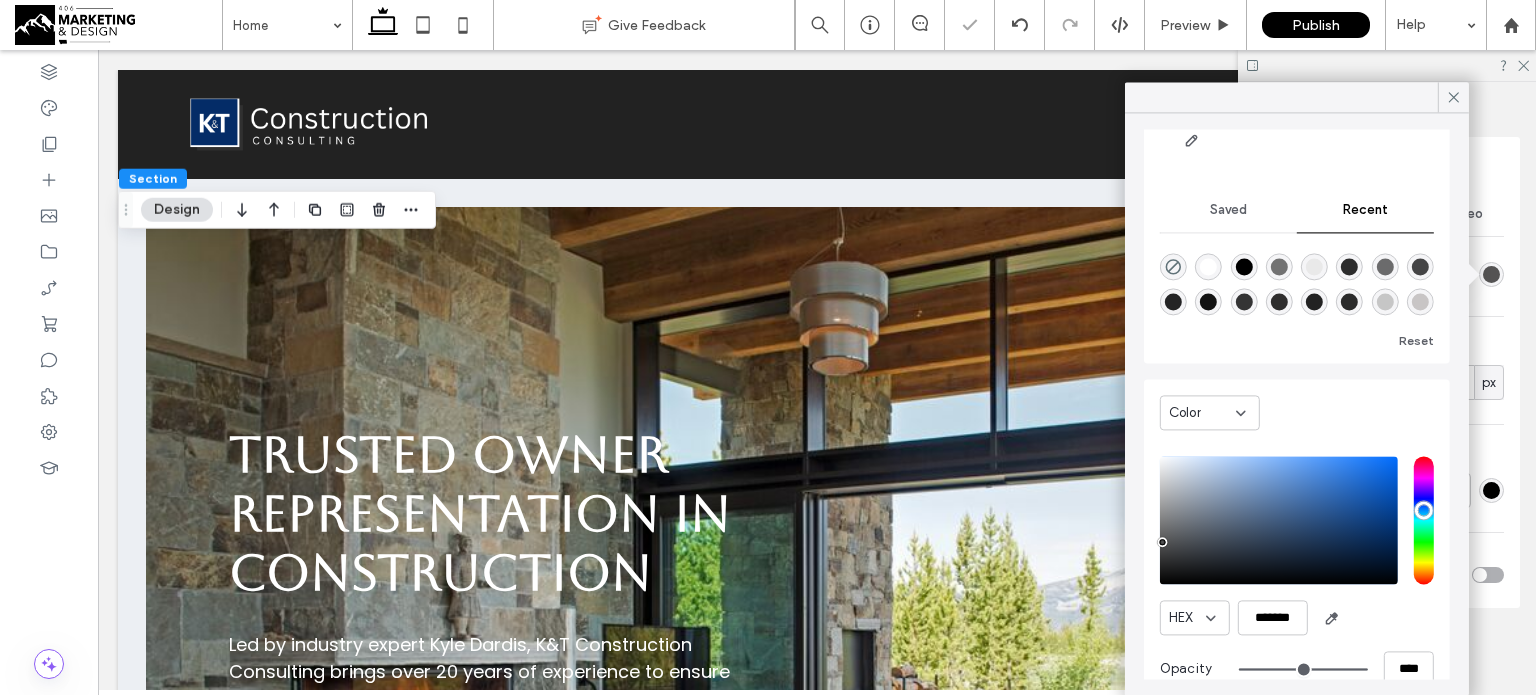 drag, startPoint x: 1163, startPoint y: 484, endPoint x: 1163, endPoint y: 539, distance: 55 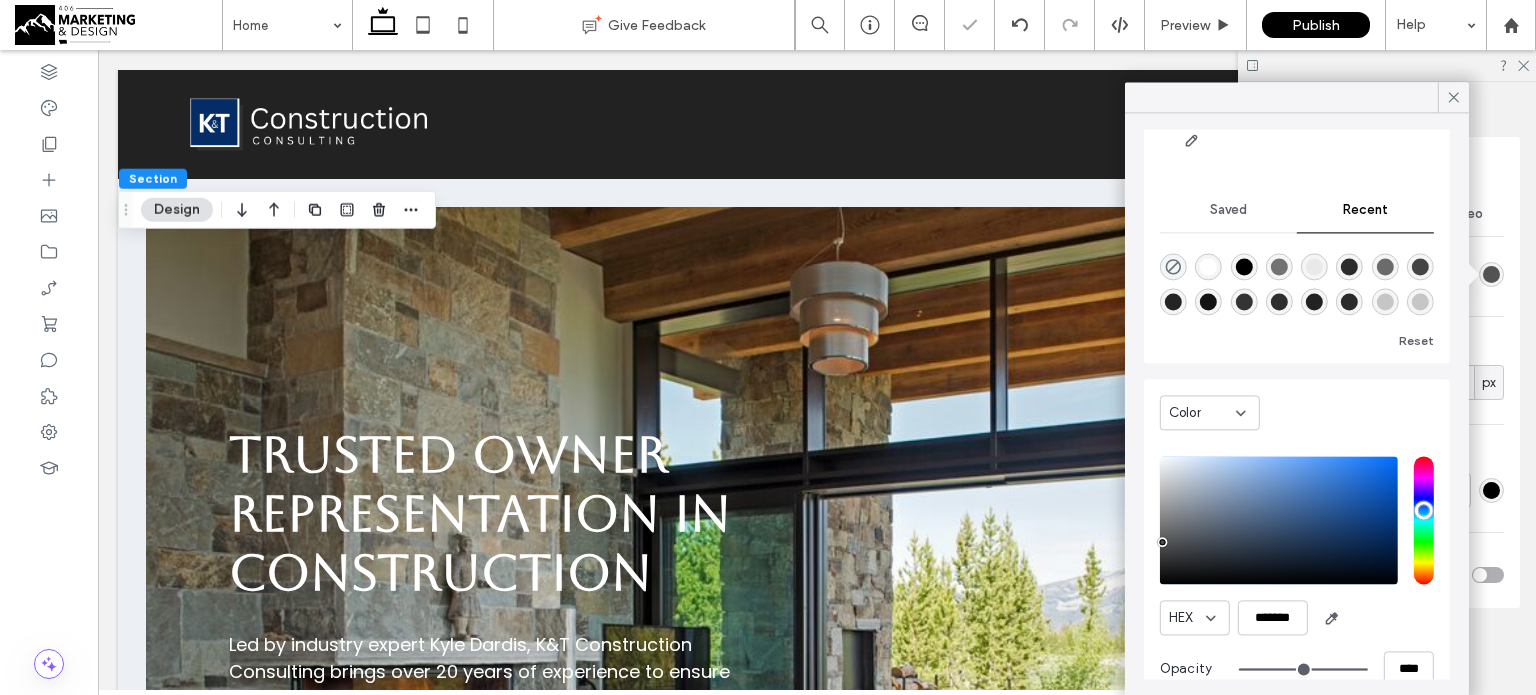 click at bounding box center (1162, 542) 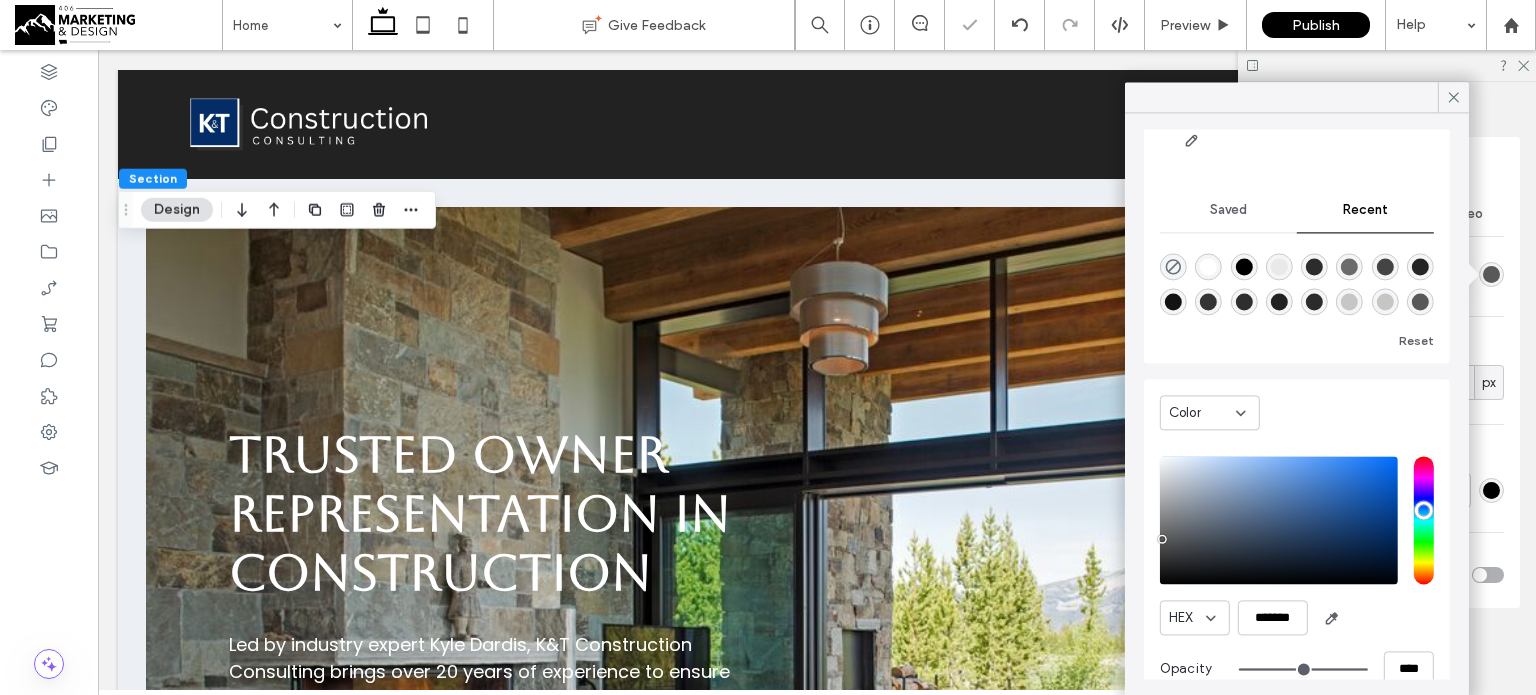 click on "Color HEX ******* Opacity ****" at bounding box center [1297, 545] 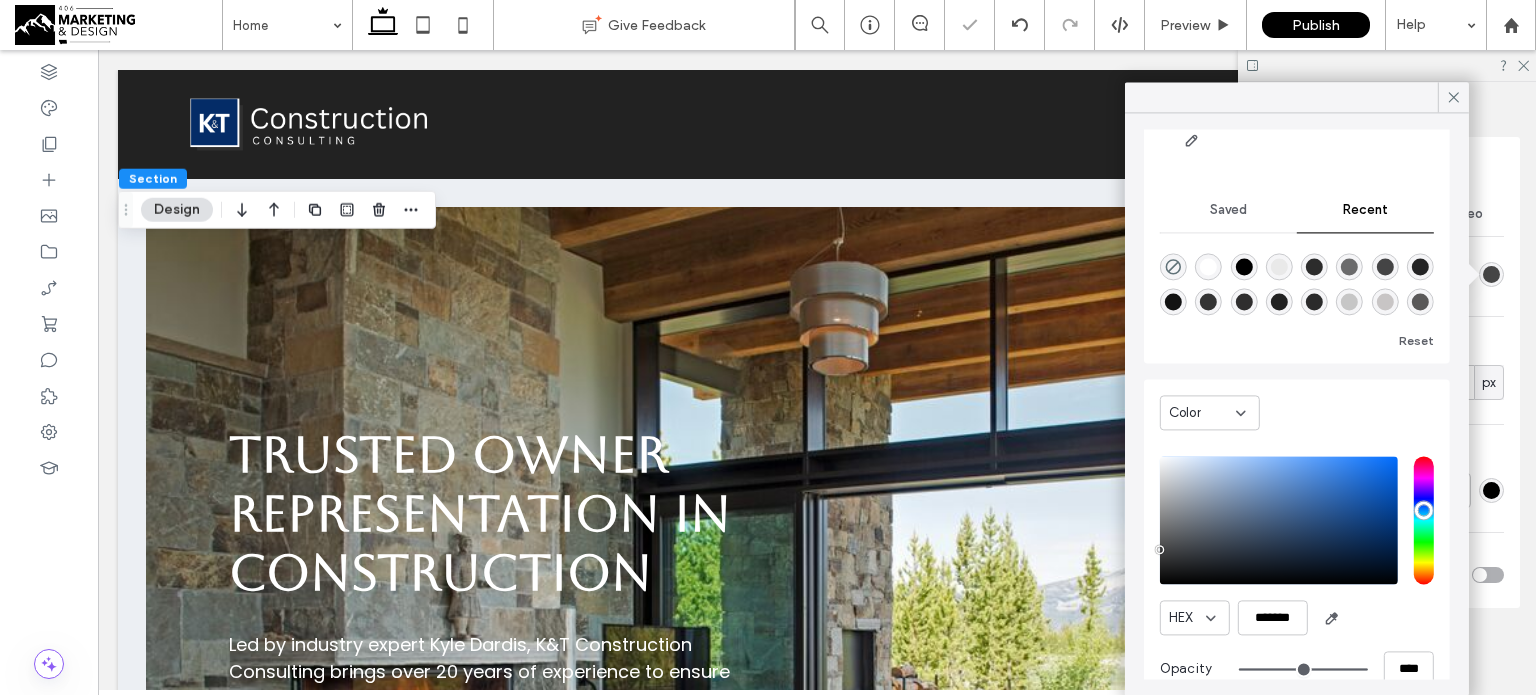 type on "*******" 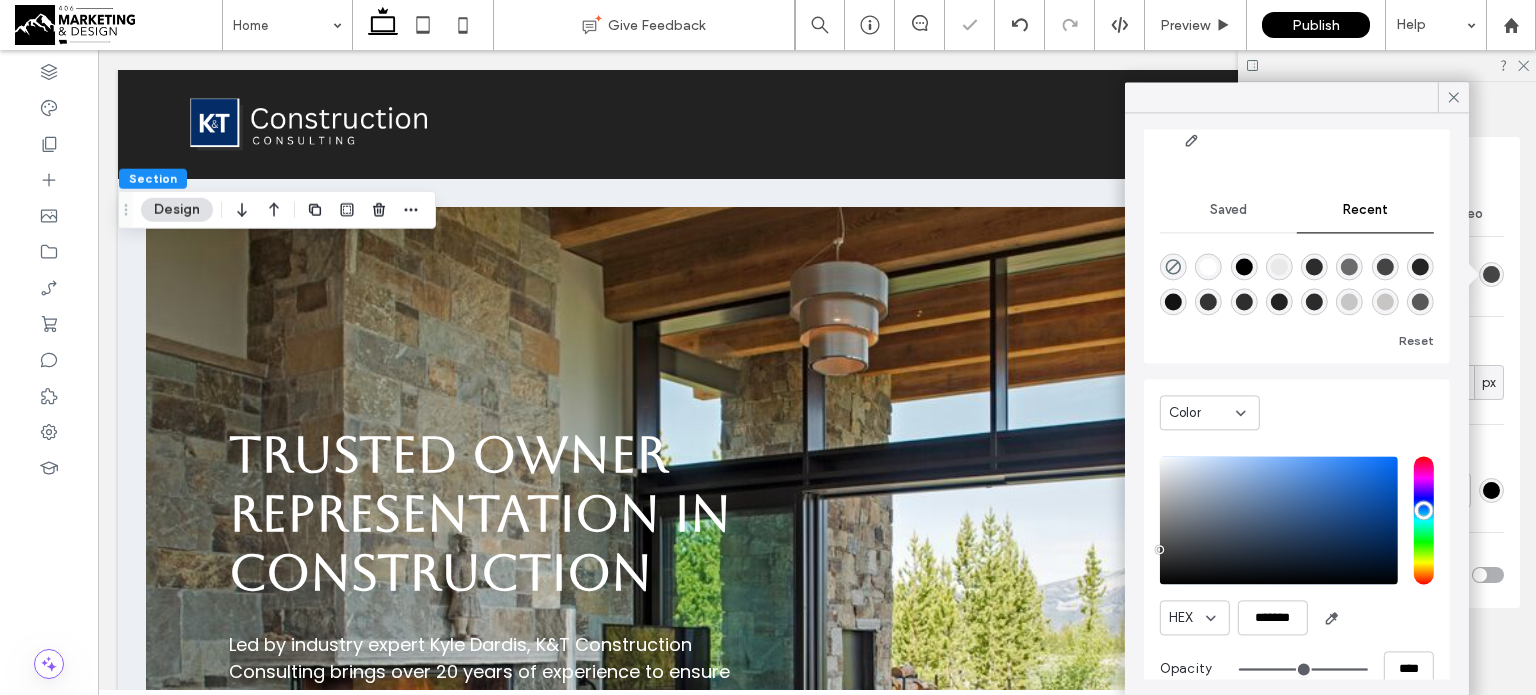 click at bounding box center (1279, 520) 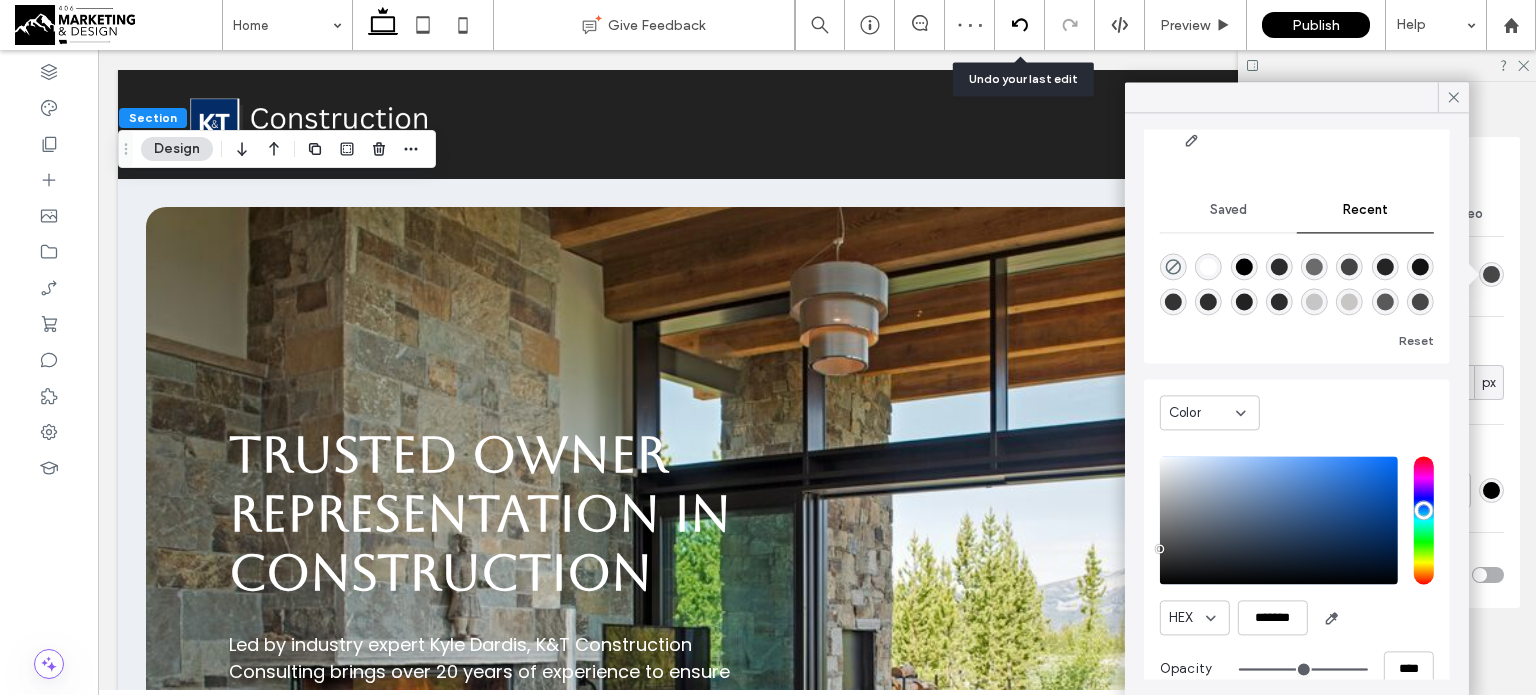 click 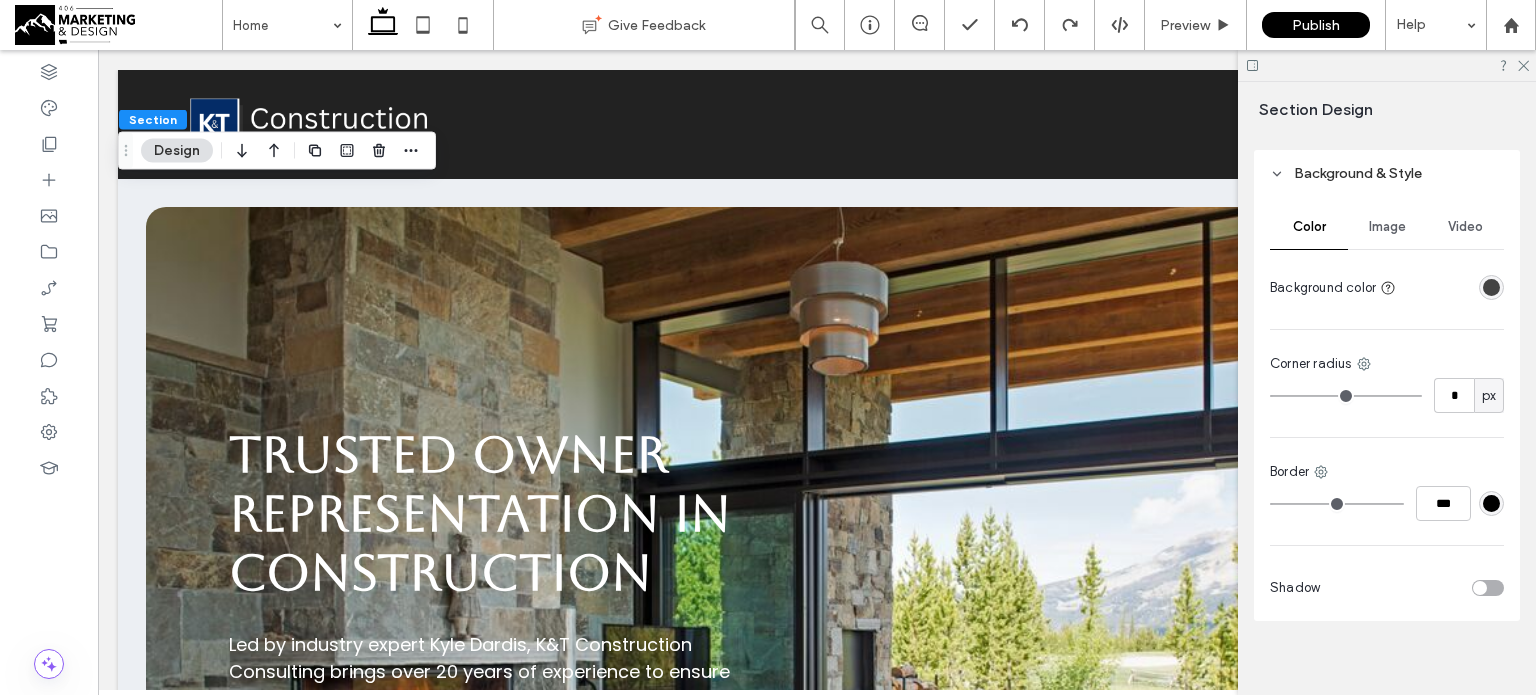 scroll, scrollTop: 893, scrollLeft: 0, axis: vertical 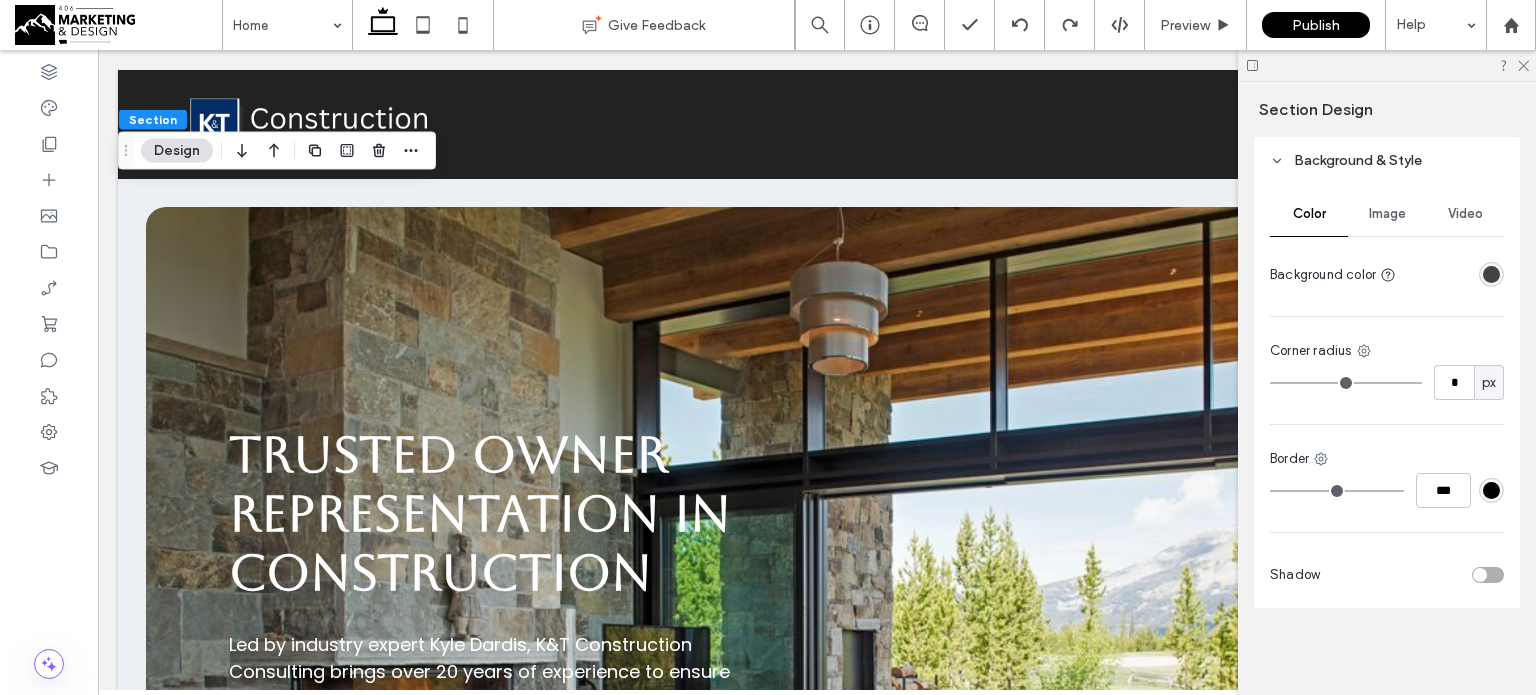 click at bounding box center [1491, 274] 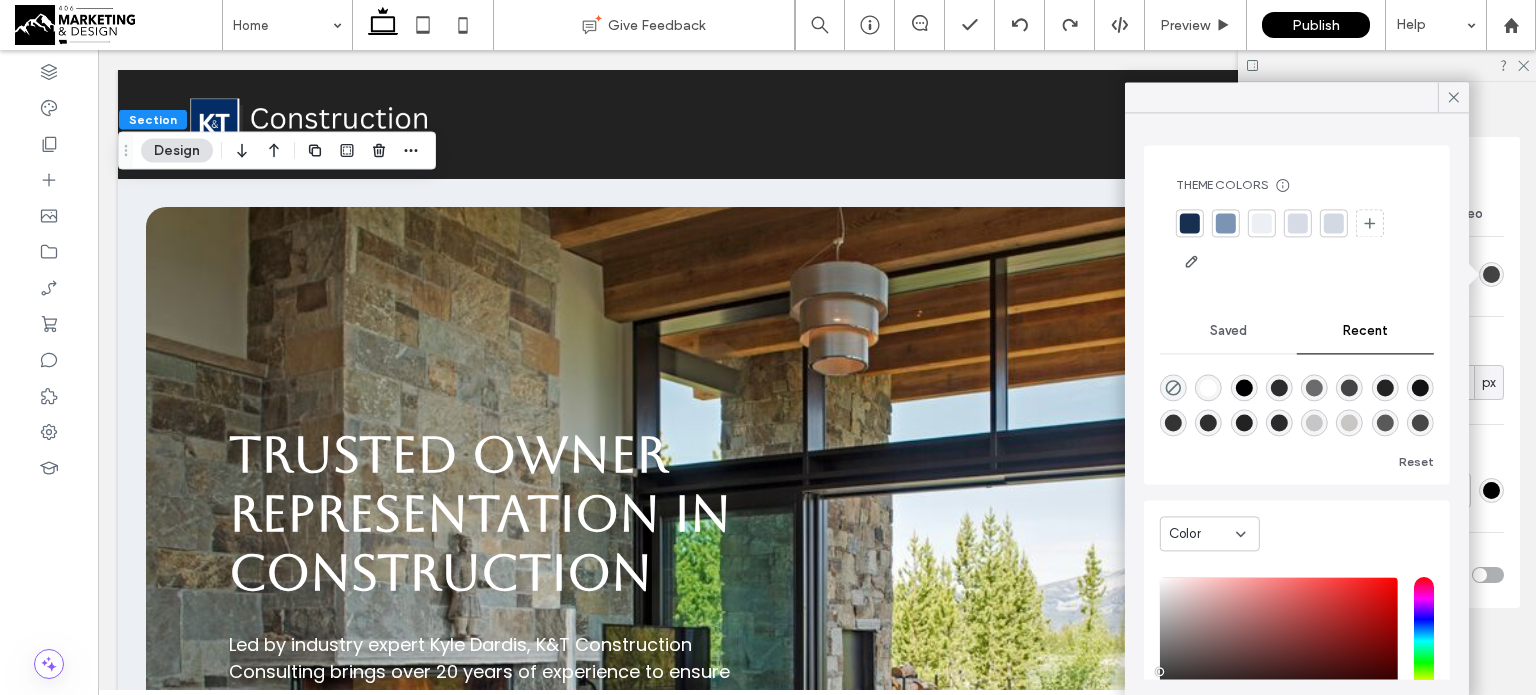scroll, scrollTop: 104, scrollLeft: 0, axis: vertical 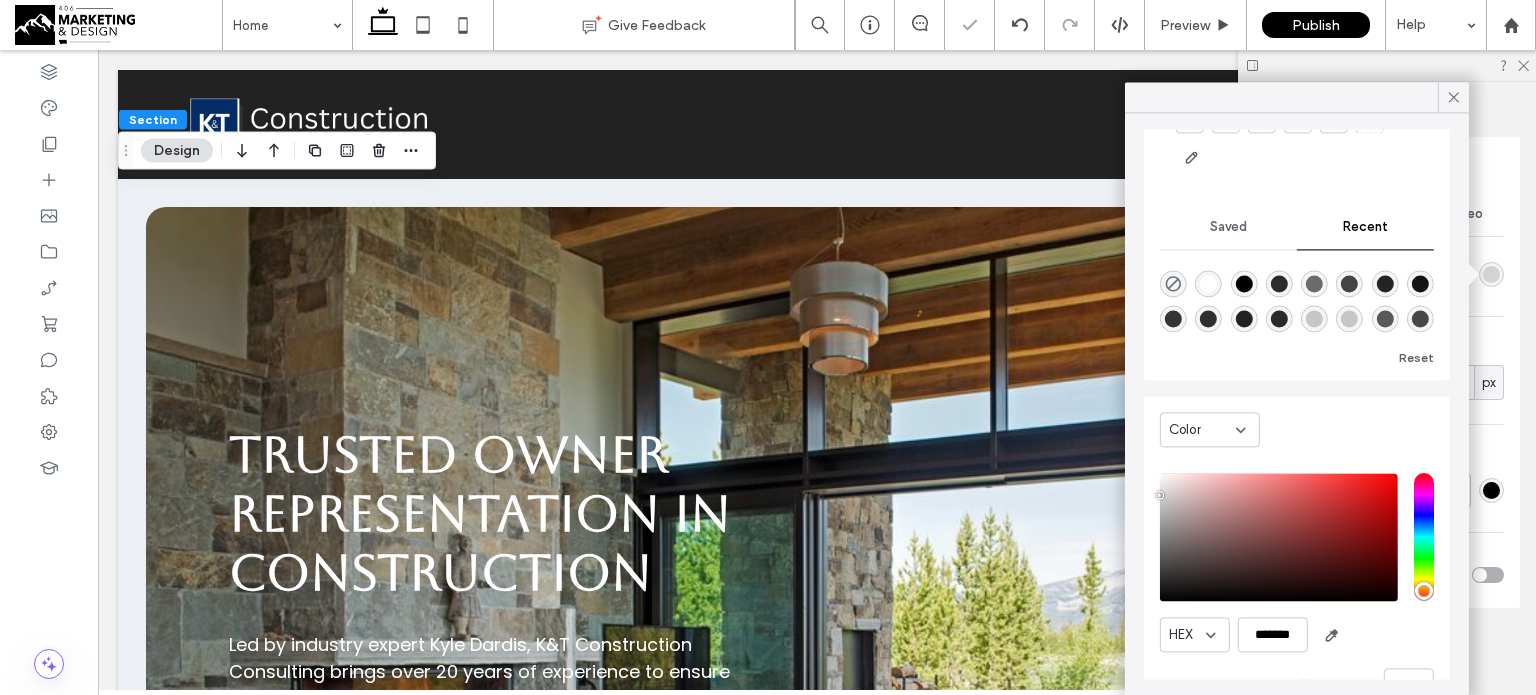 drag, startPoint x: 1171, startPoint y: 516, endPoint x: 1155, endPoint y: 495, distance: 26.400757 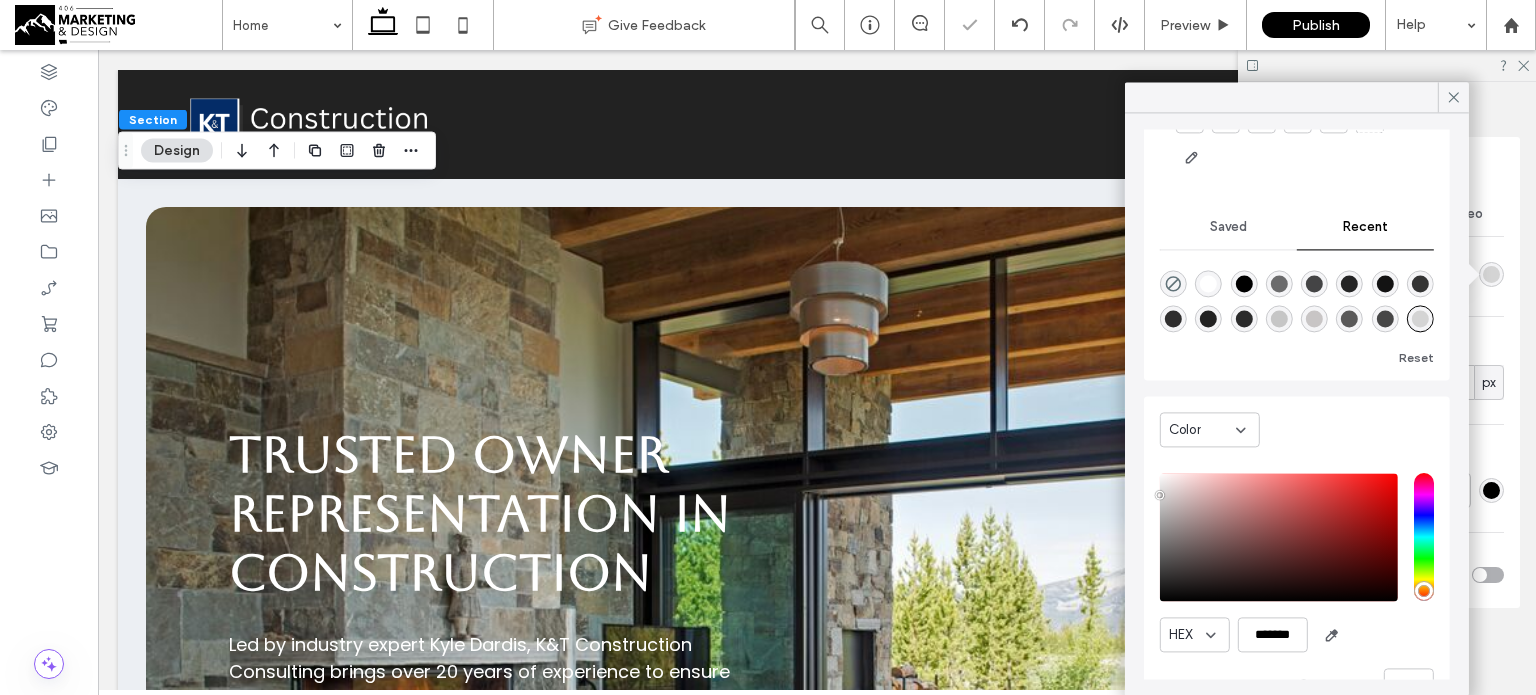 click on "Color HEX ******* Opacity ****" at bounding box center [1297, 562] 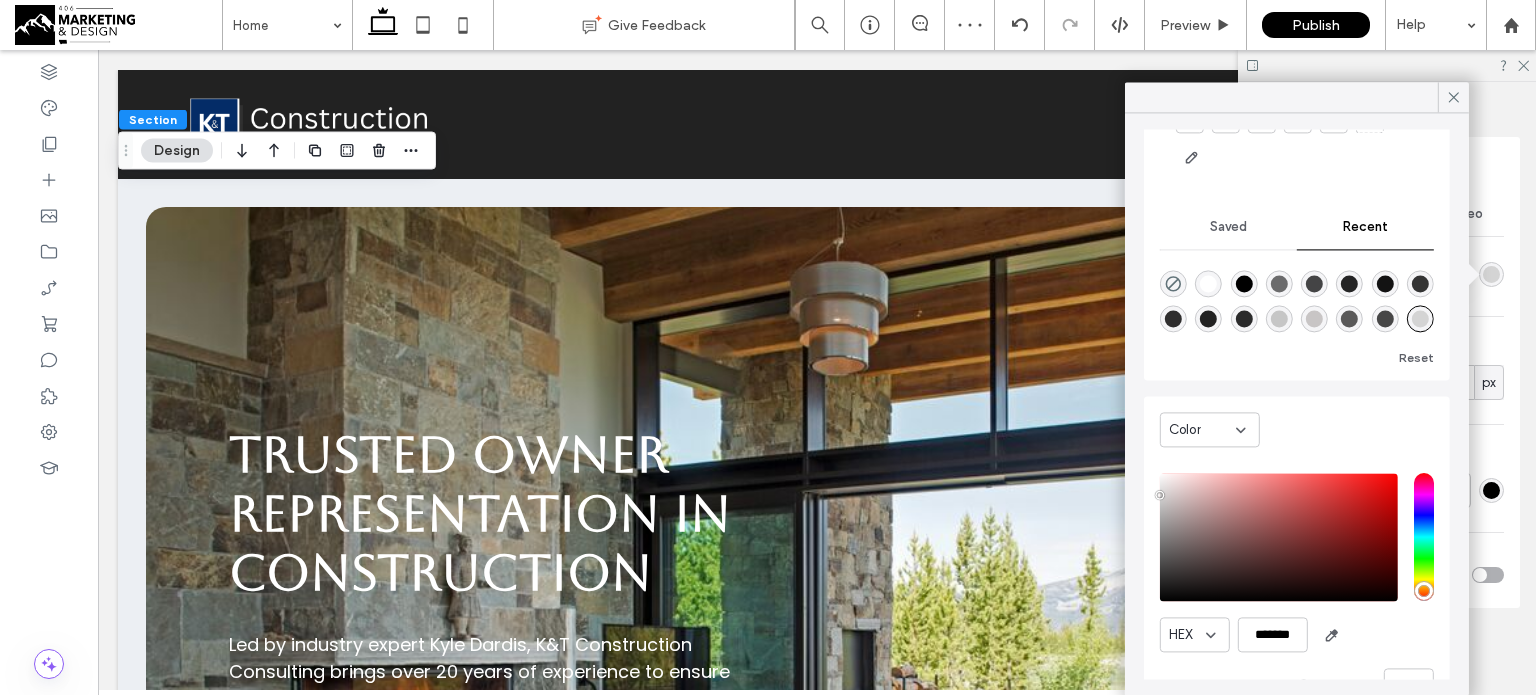 click on "Color HEX ******* Opacity ****" at bounding box center [1297, 562] 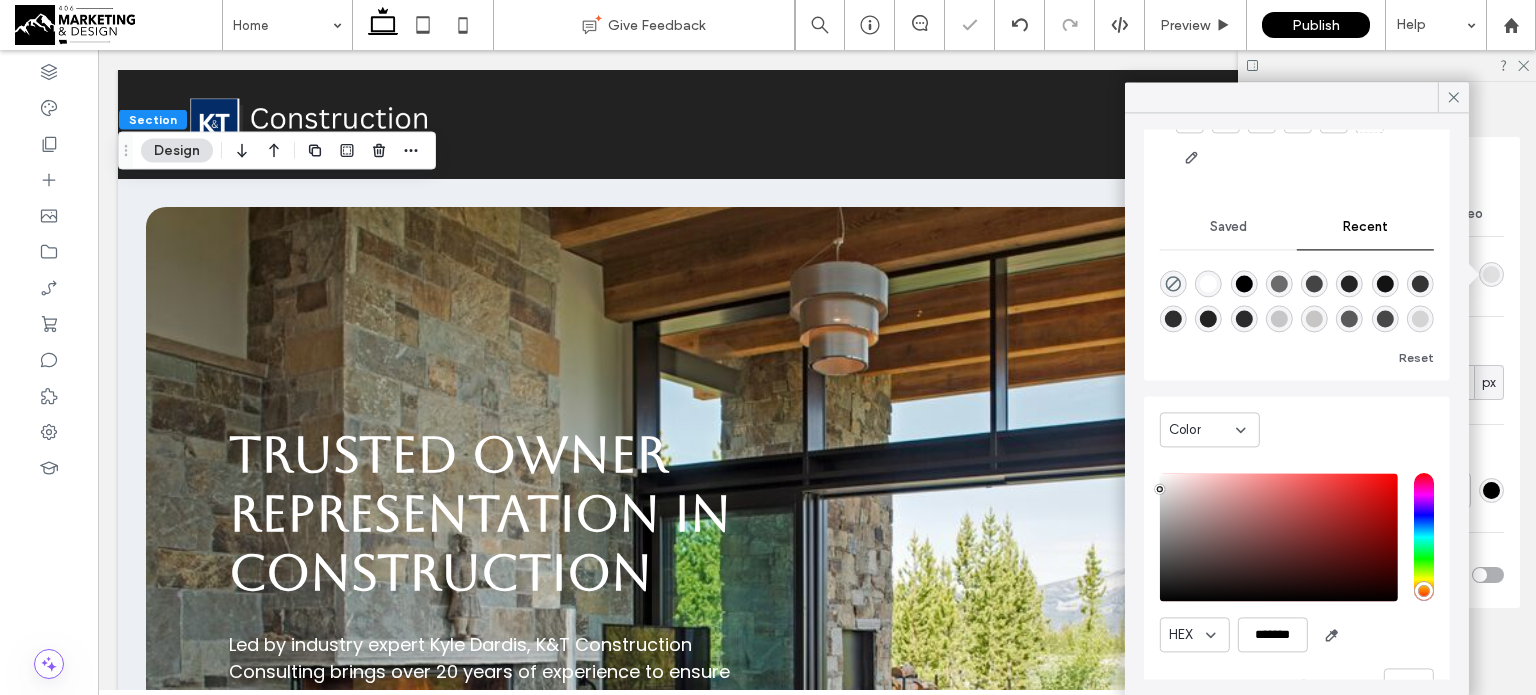 click on "Color HEX ******* Opacity ****" at bounding box center (1297, 562) 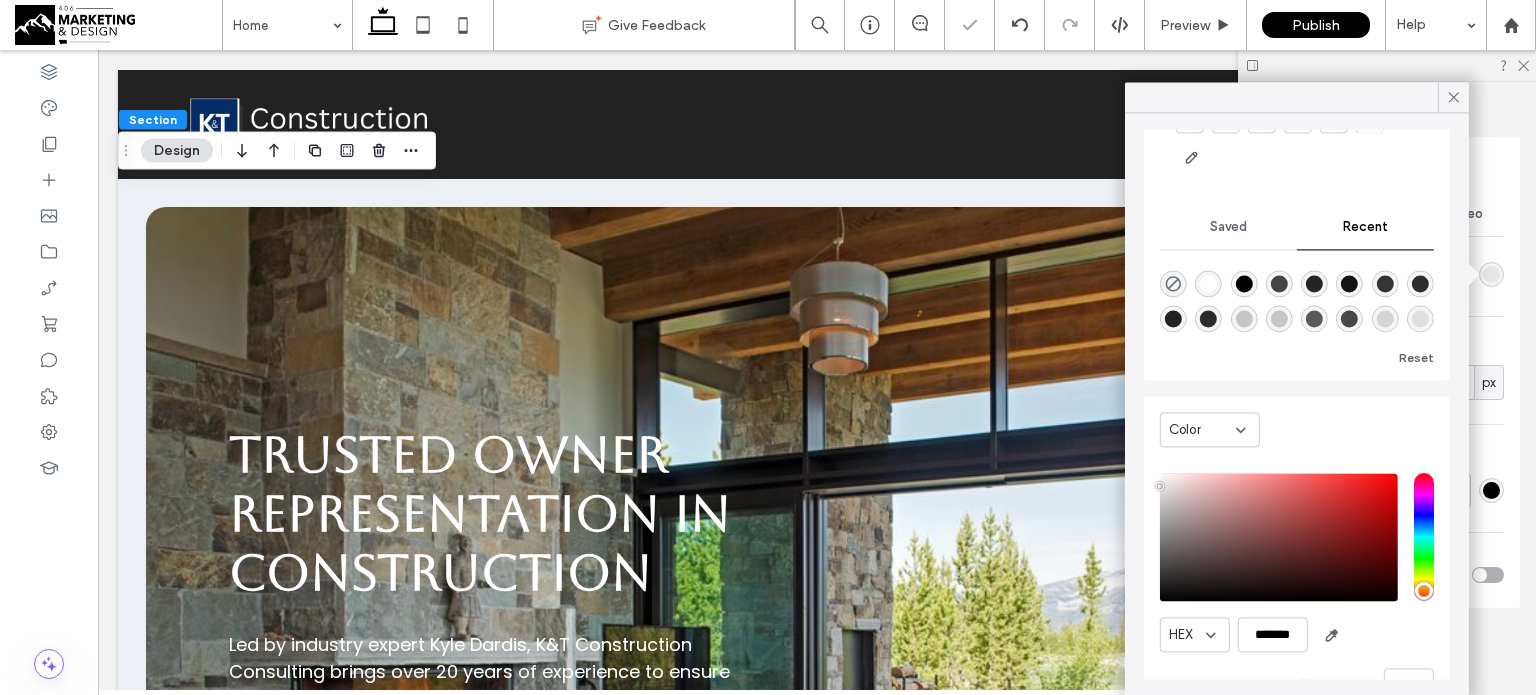 drag, startPoint x: 1164, startPoint y: 488, endPoint x: 1153, endPoint y: 486, distance: 11.18034 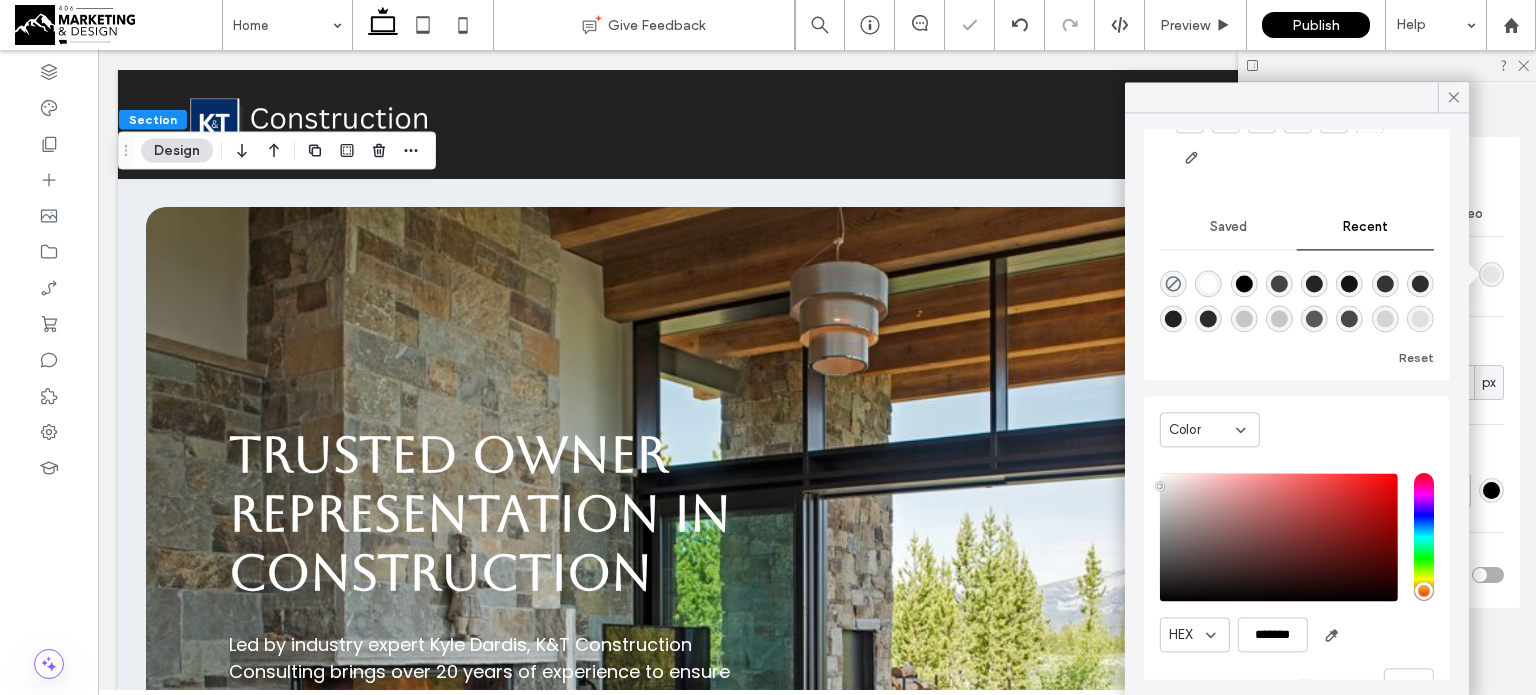 click on "Color HEX ******* Opacity ****" at bounding box center [1297, 562] 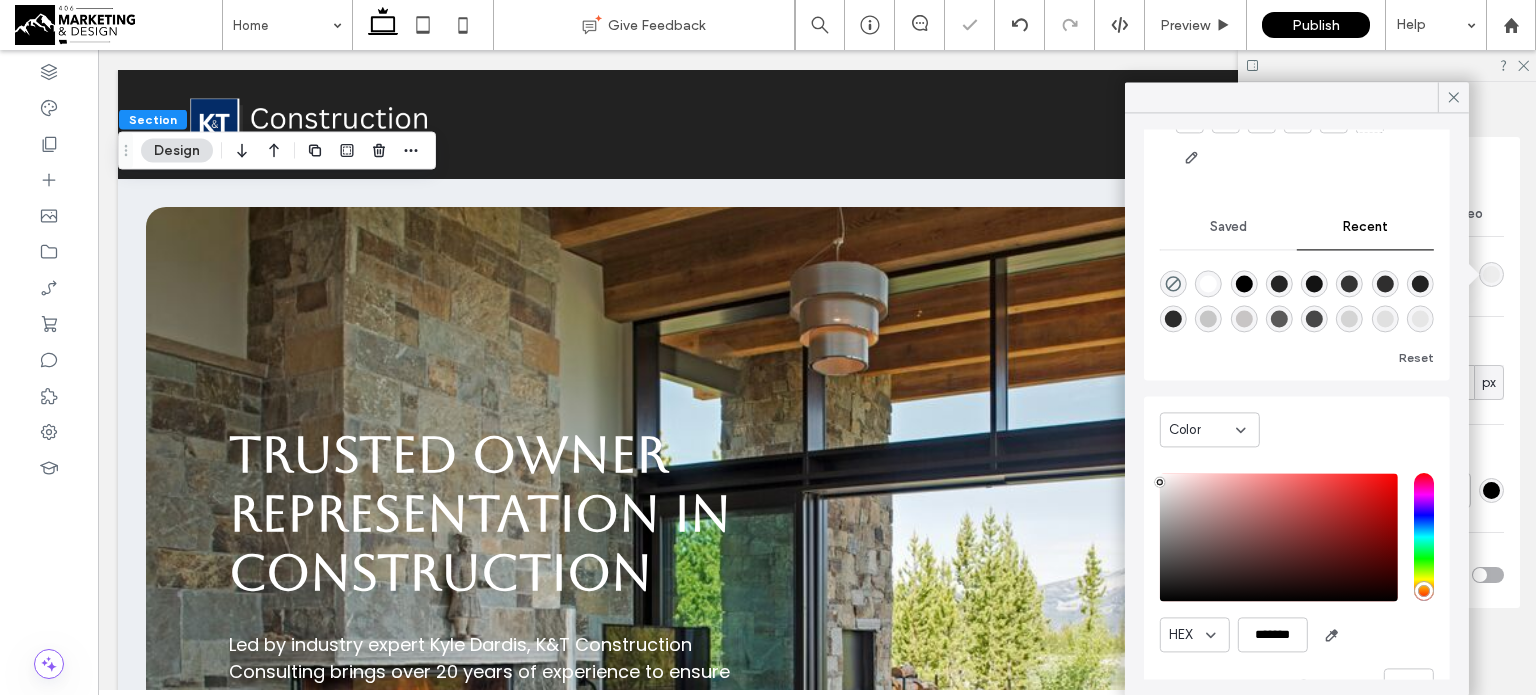 click at bounding box center (1160, 482) 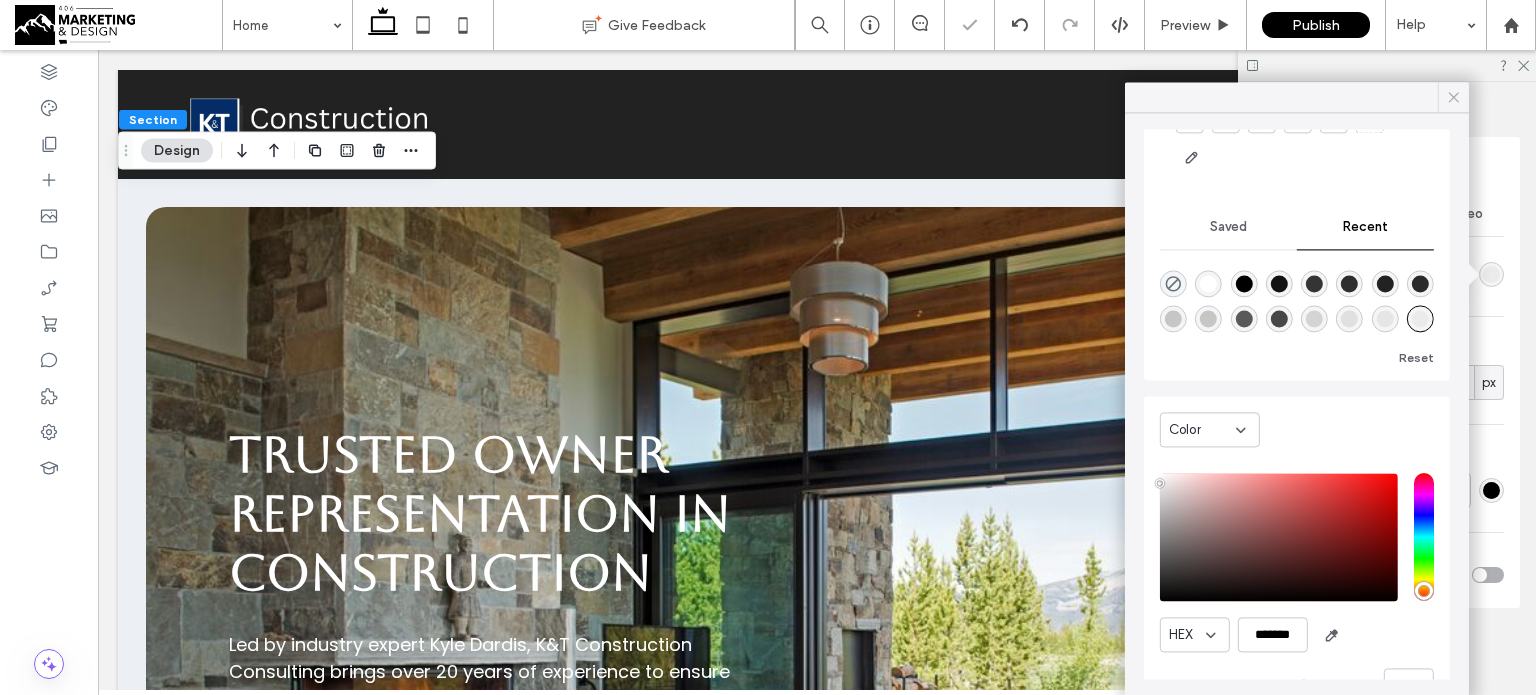 click 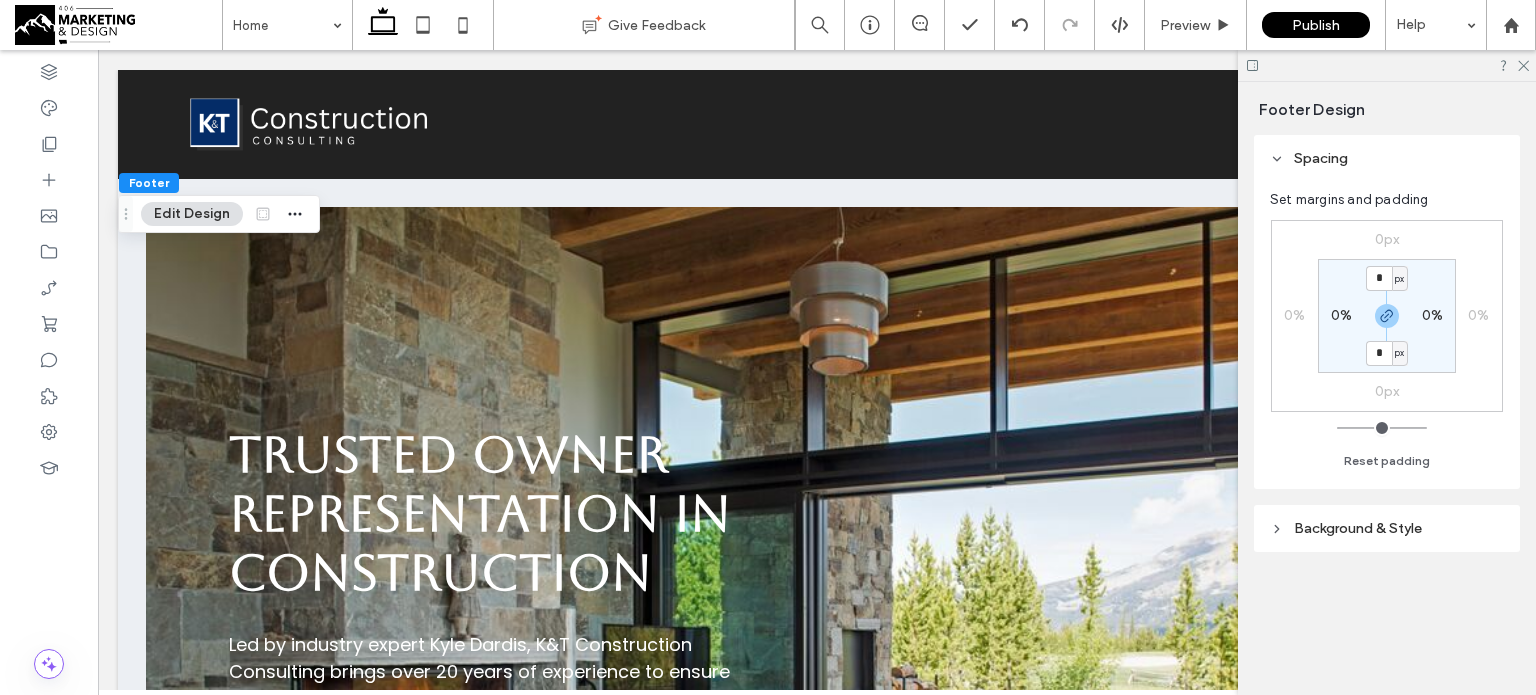 click on "Edit Design" at bounding box center [192, 214] 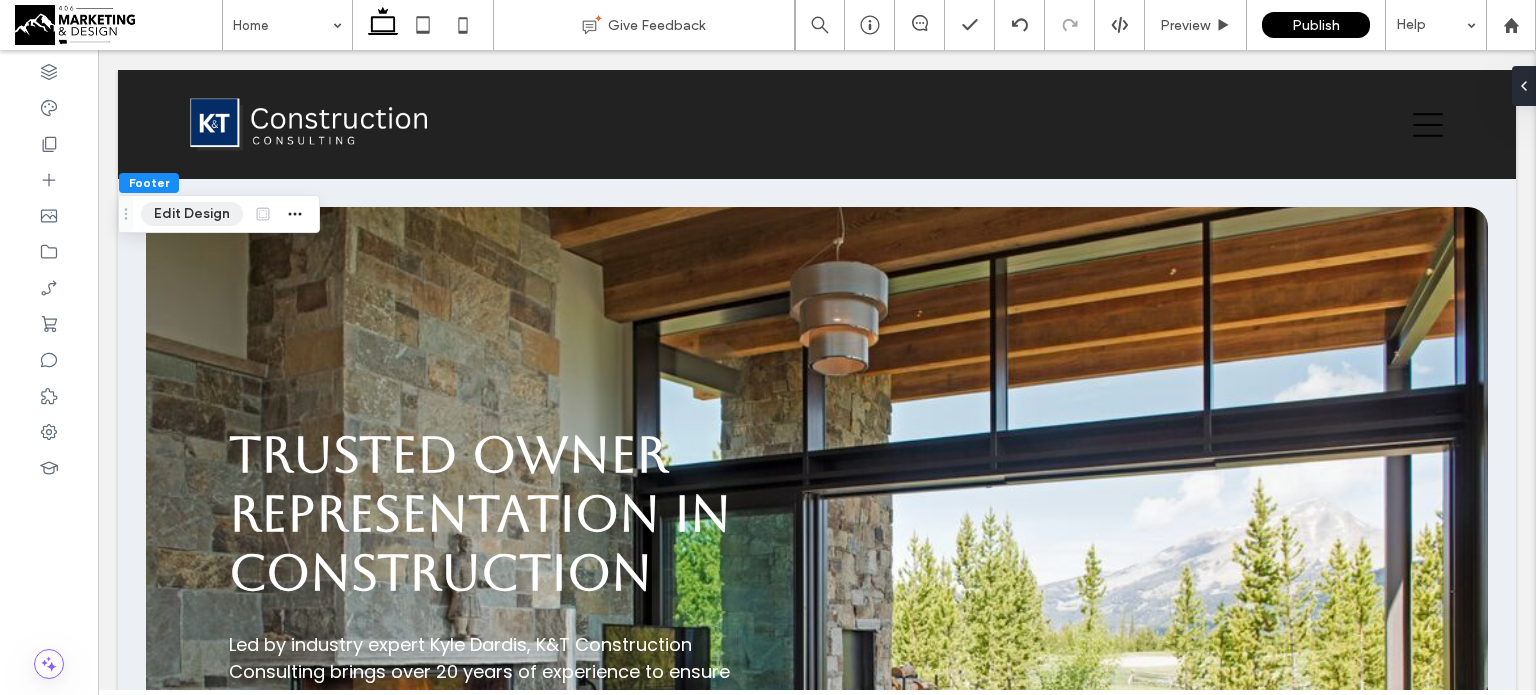 click on "Edit Design" at bounding box center [192, 214] 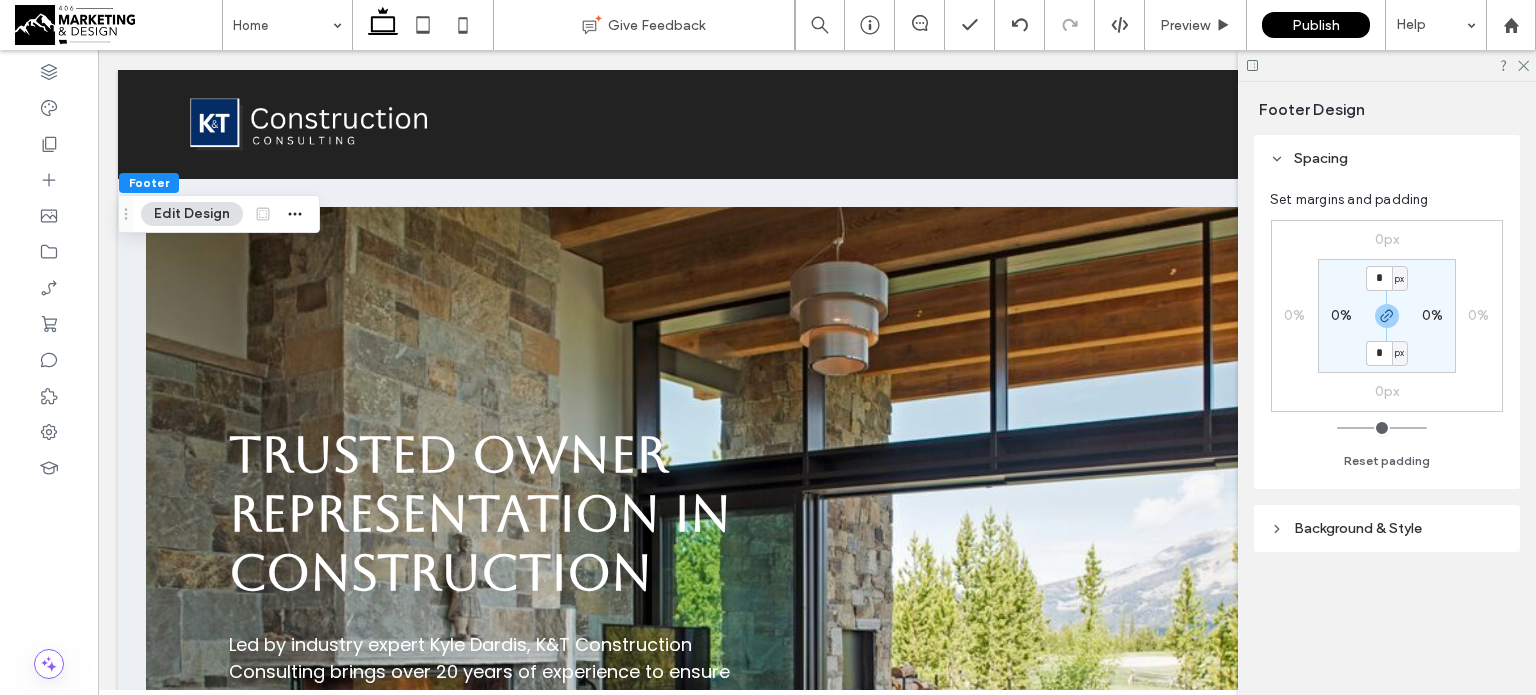 click on "Background & Style" at bounding box center [1387, 528] 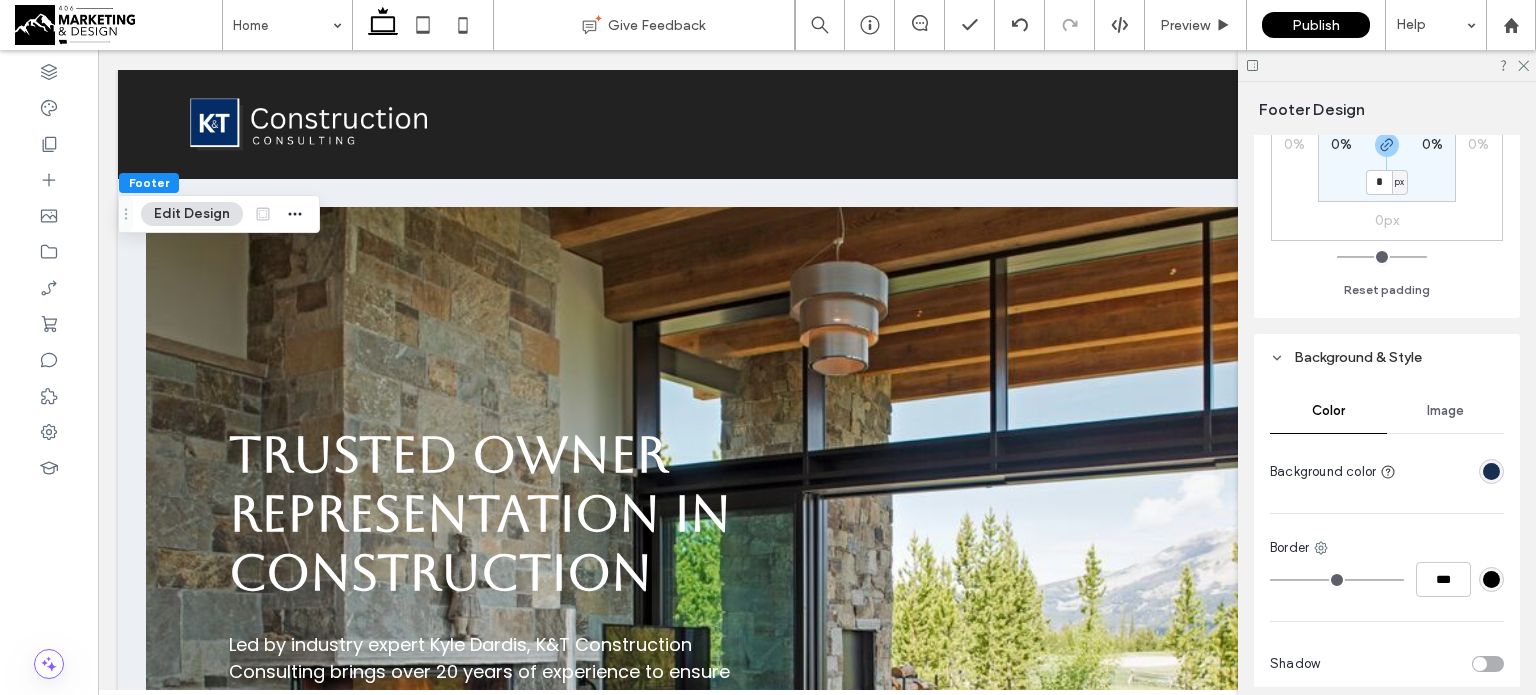 scroll, scrollTop: 172, scrollLeft: 0, axis: vertical 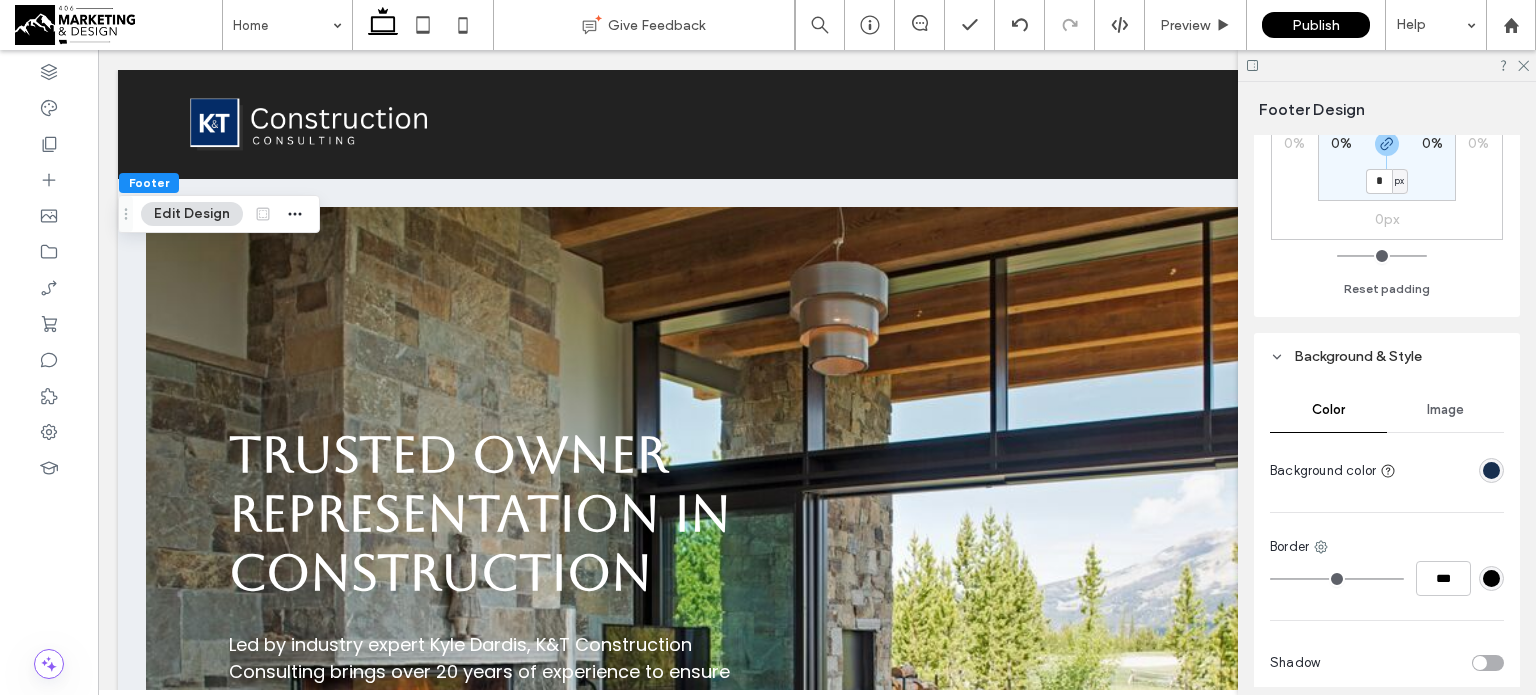 click at bounding box center (1491, 470) 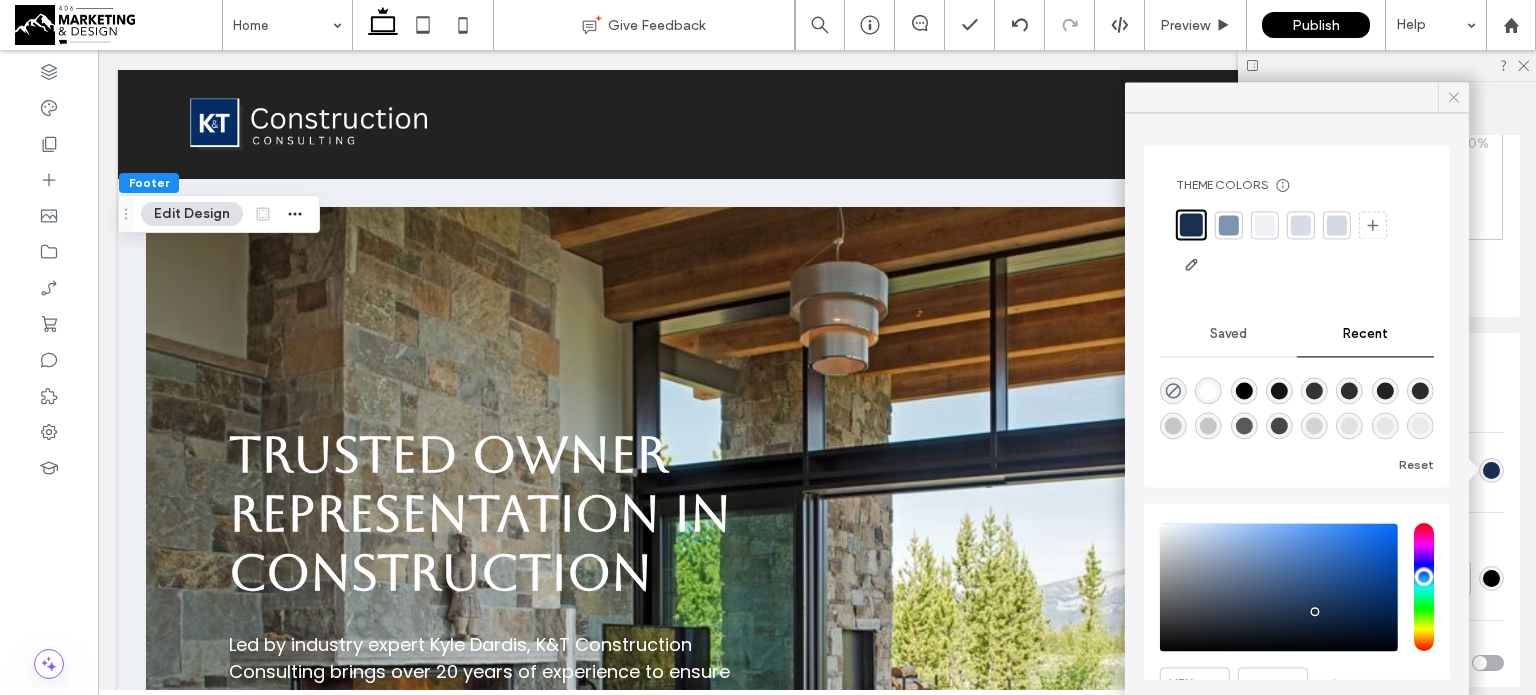 click 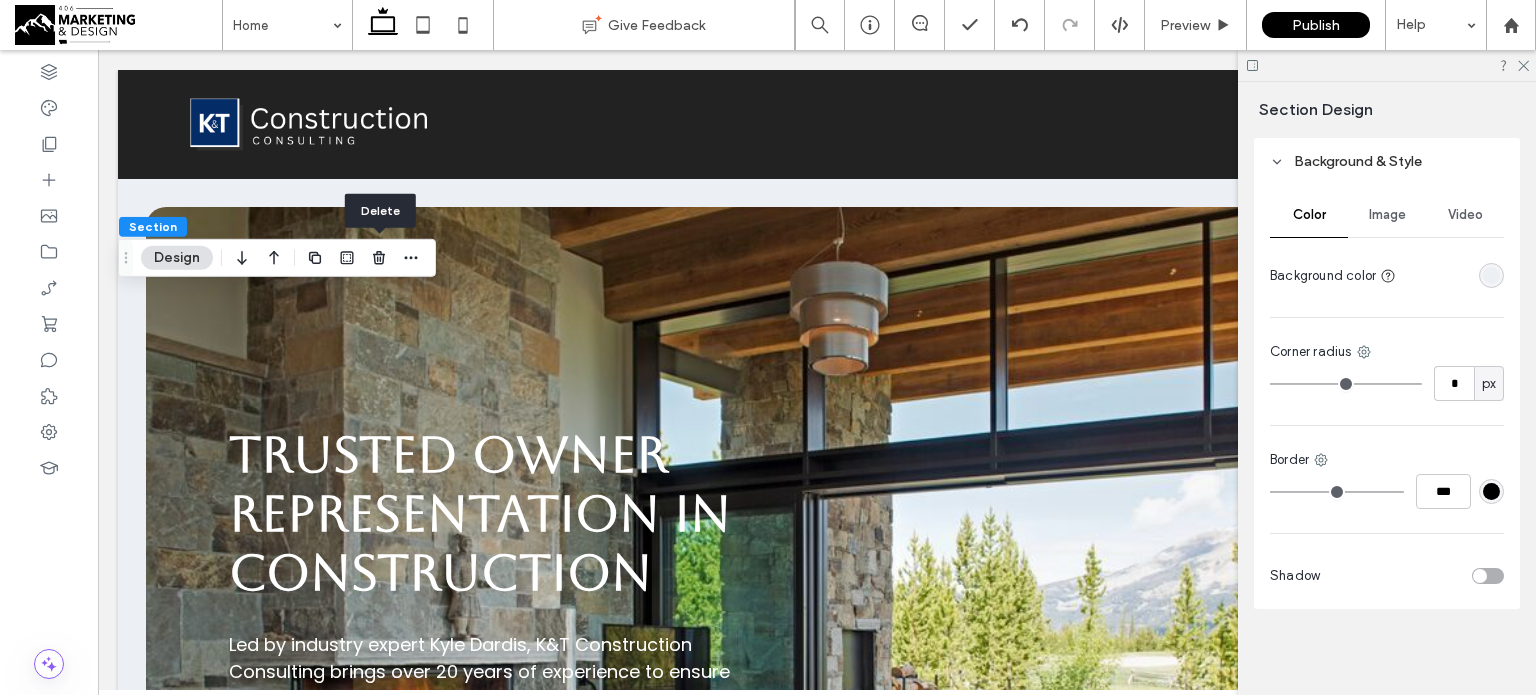 scroll, scrollTop: 893, scrollLeft: 0, axis: vertical 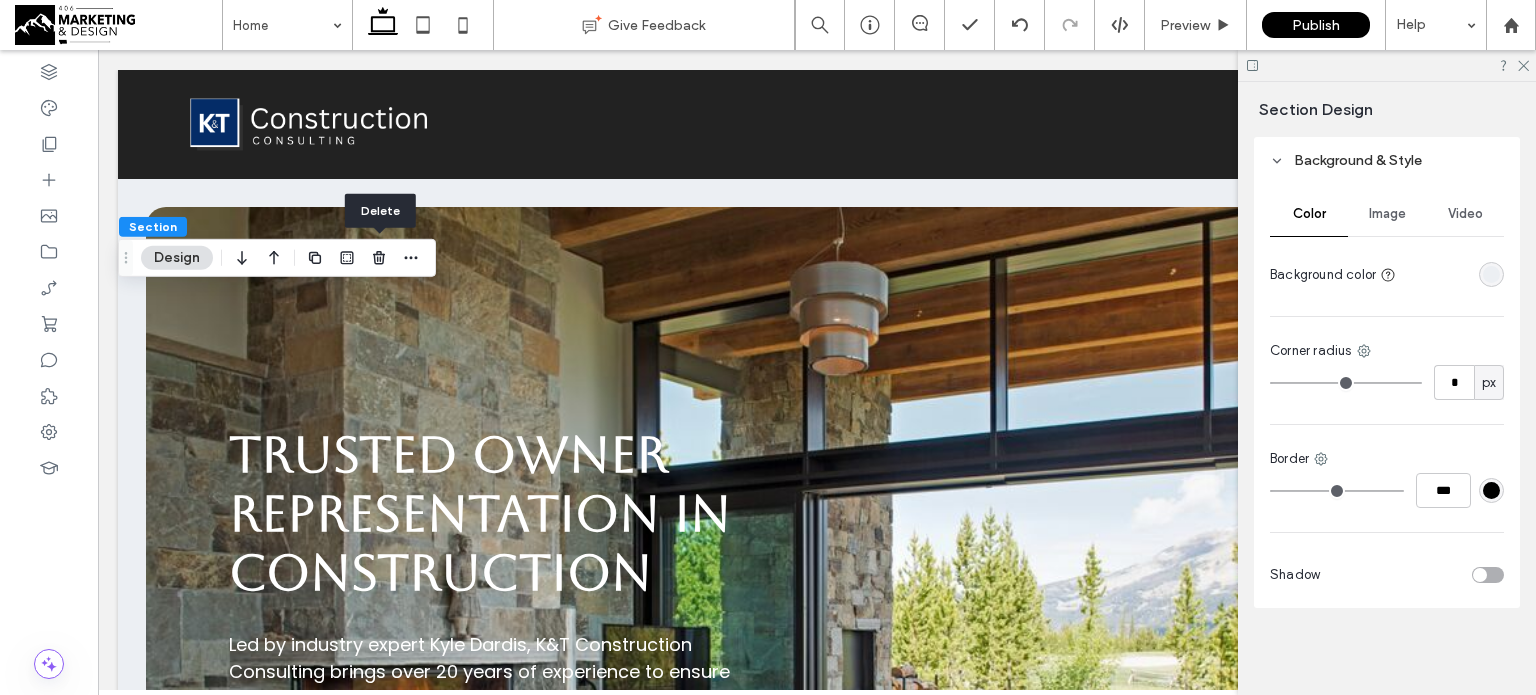 click at bounding box center [1491, 274] 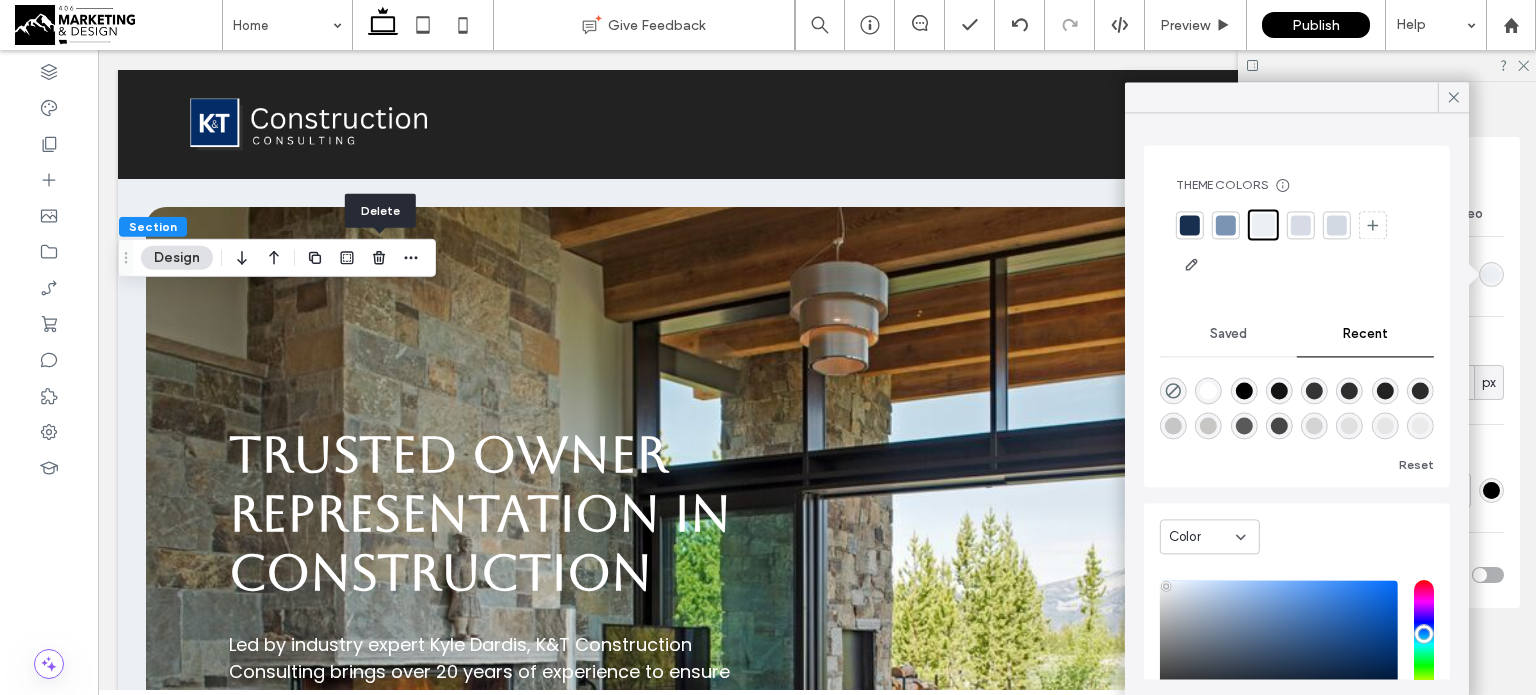 click at bounding box center [1279, 644] 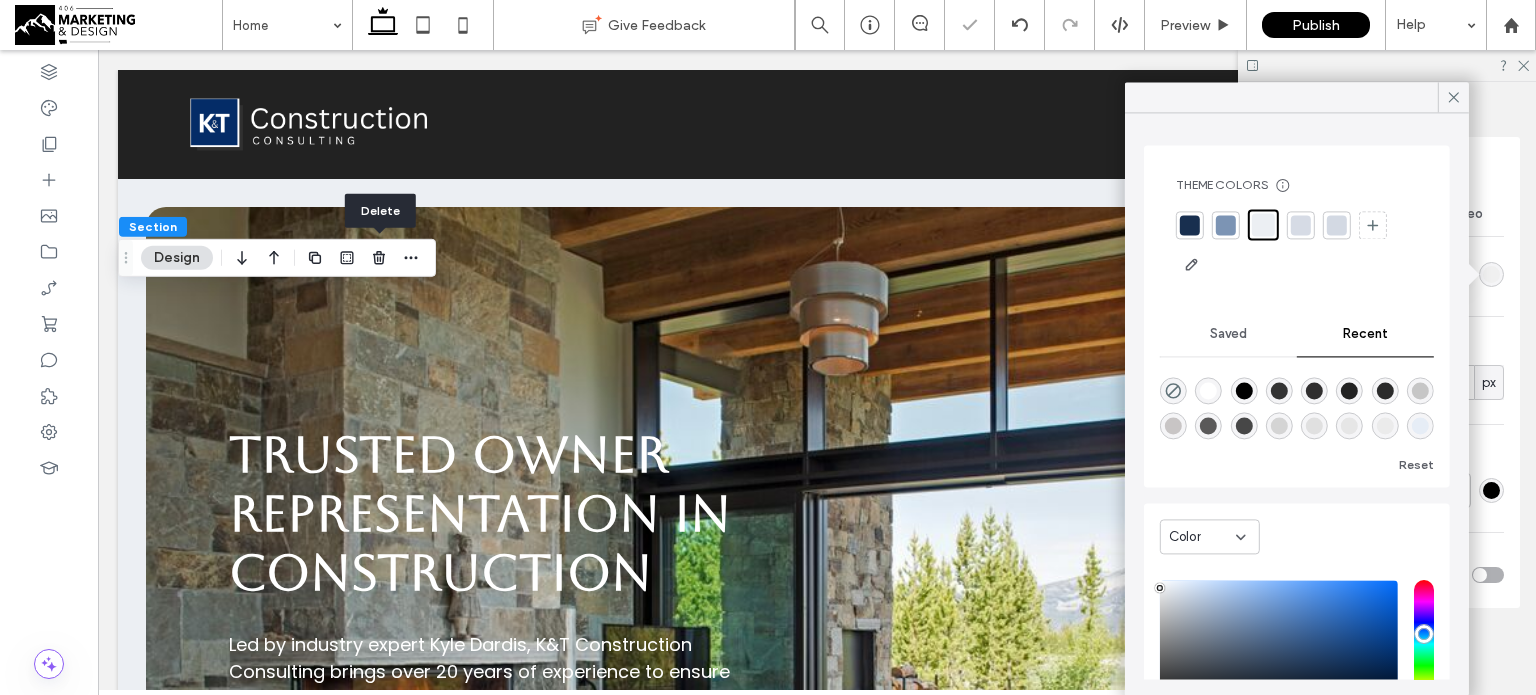 drag, startPoint x: 1174, startPoint y: 585, endPoint x: 1156, endPoint y: 587, distance: 18.110771 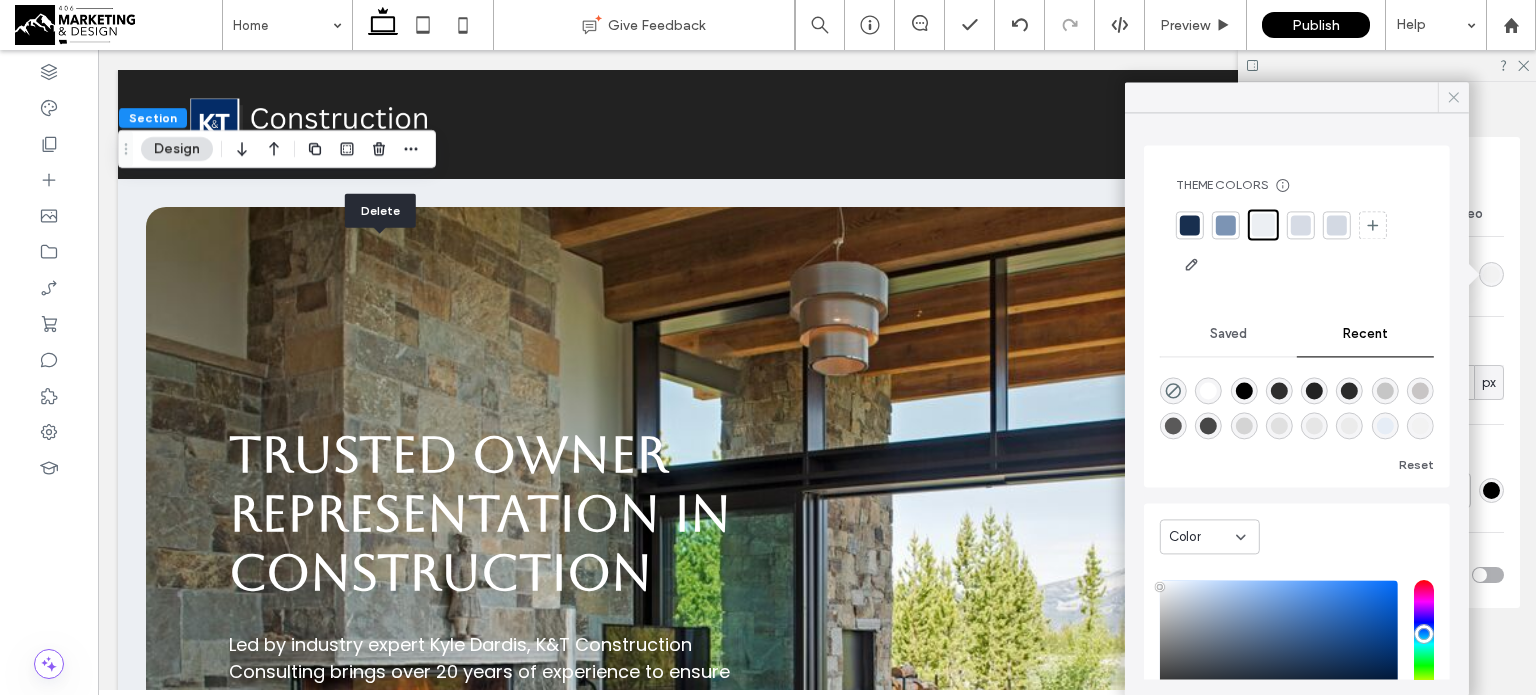 click 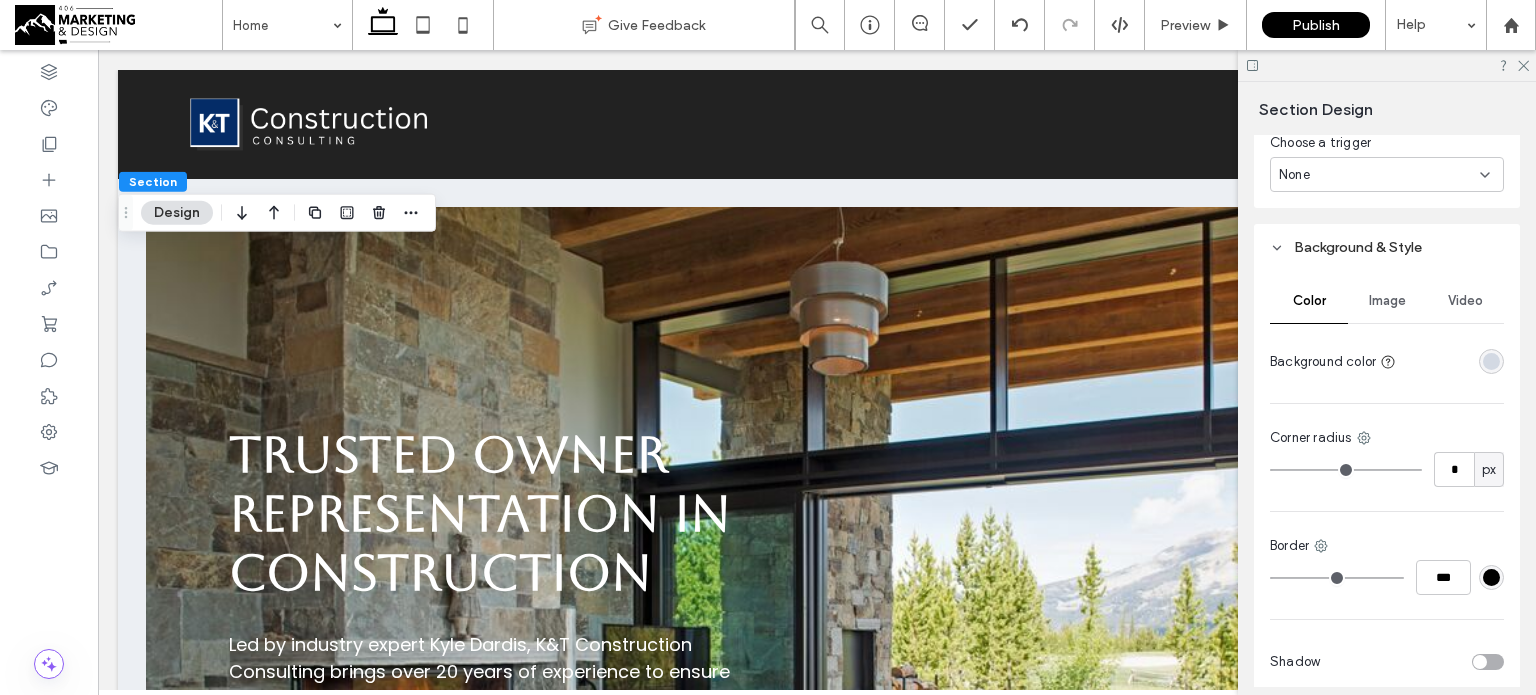 scroll, scrollTop: 808, scrollLeft: 0, axis: vertical 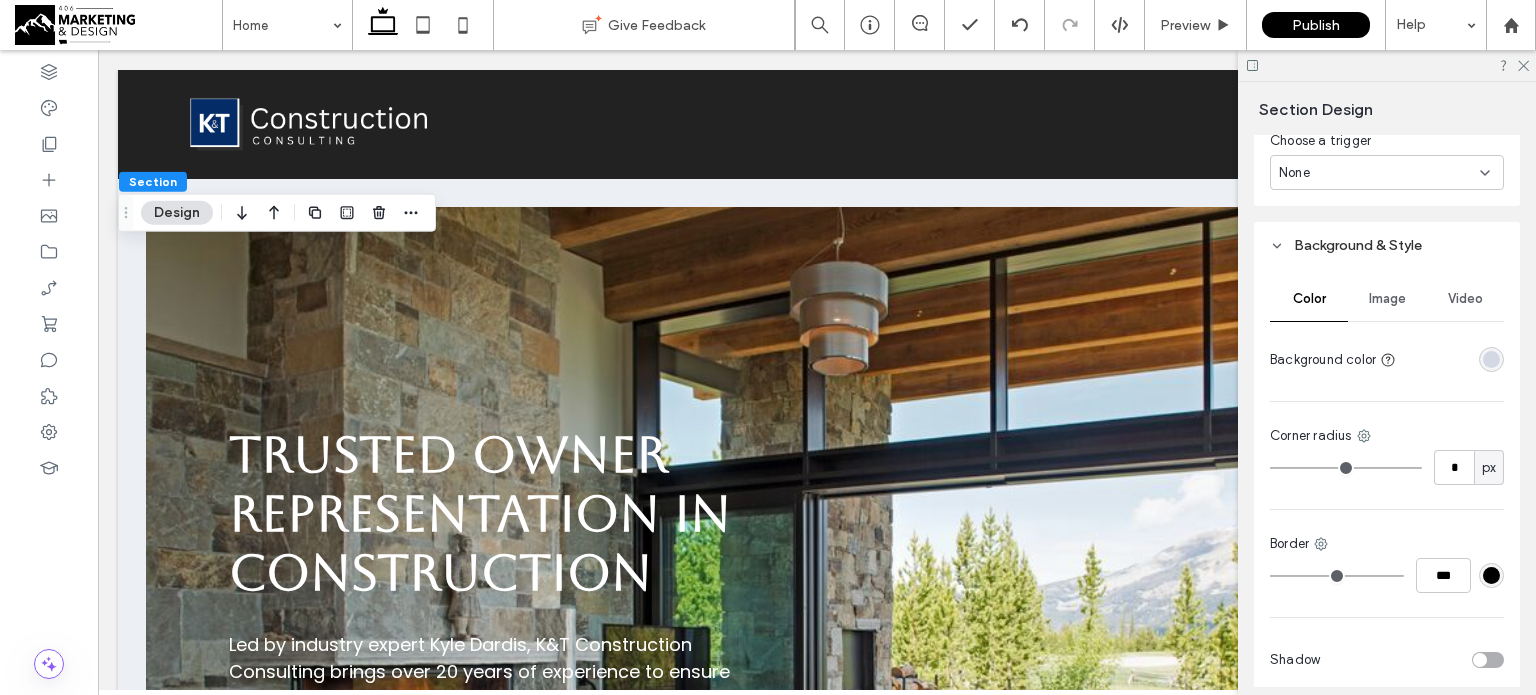 click at bounding box center (1491, 359) 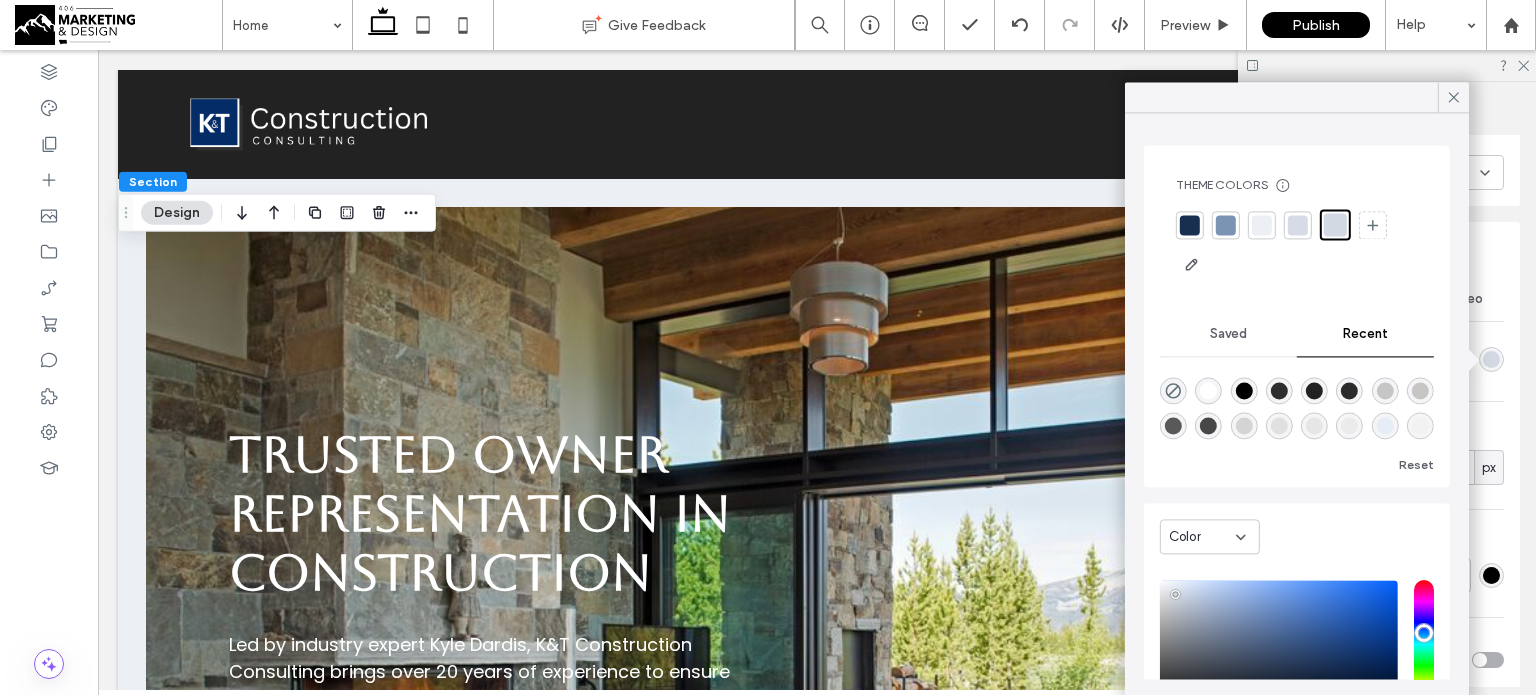 click at bounding box center [1491, 359] 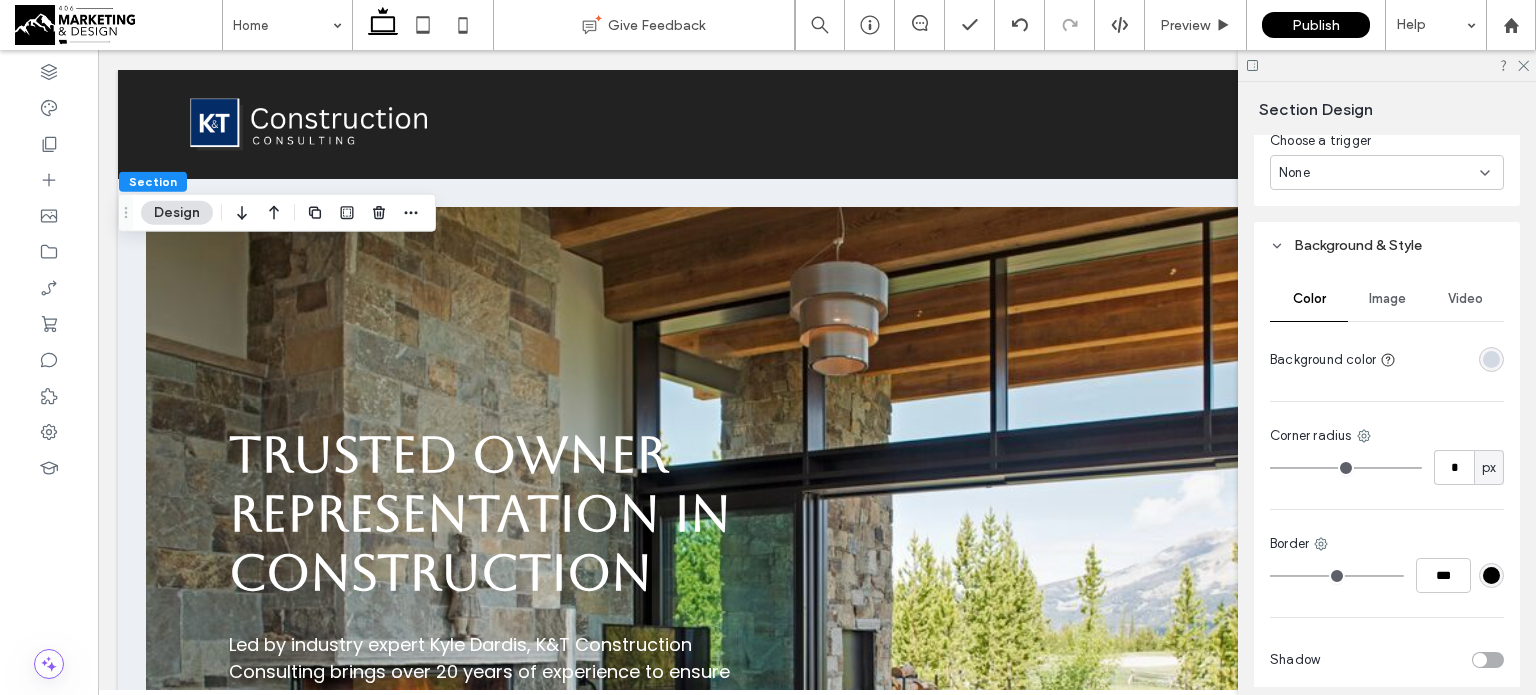 click at bounding box center (1491, 359) 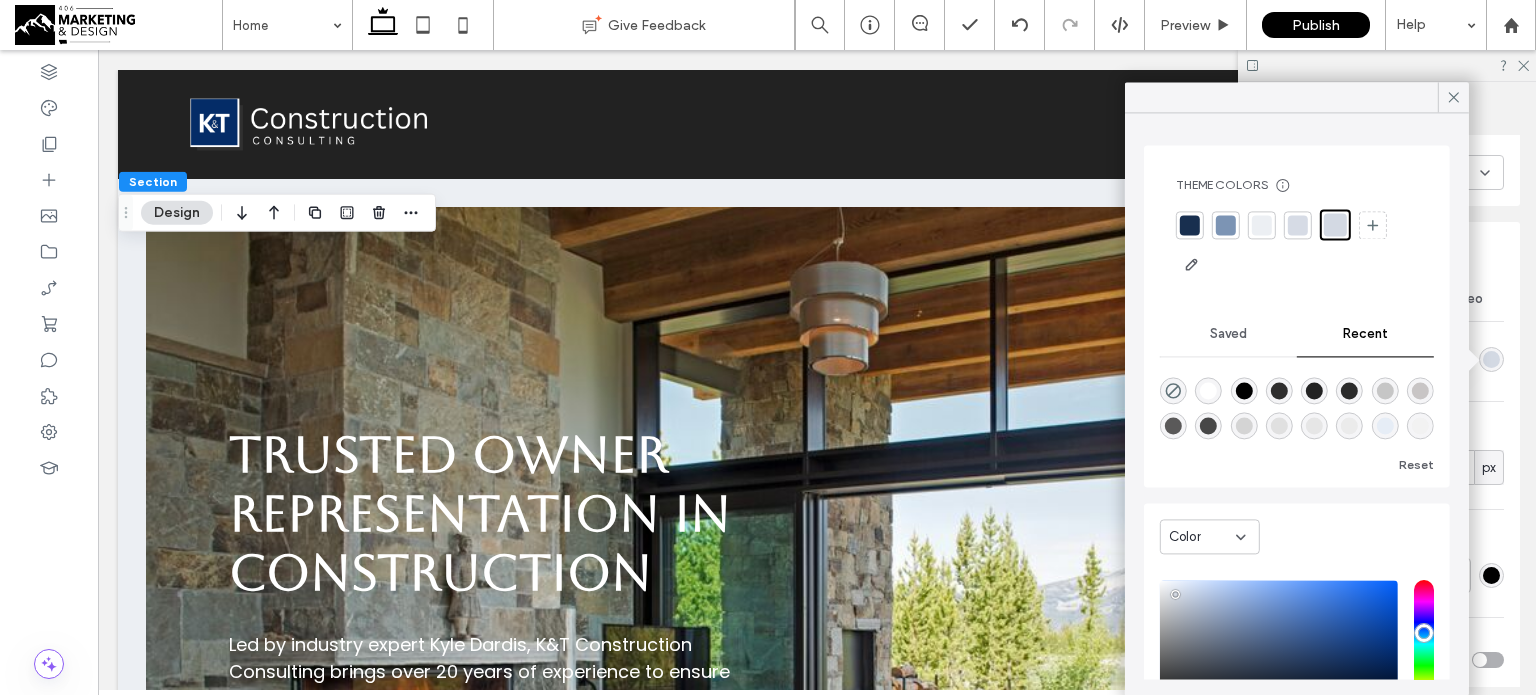 click on "Theme Colors Save time with Theme Colors Create a color palette to instantly add or change colors of connected site elements.    Learn more Saved Recent Reset Color HEX ******* Opacity ****" at bounding box center (1297, 404) 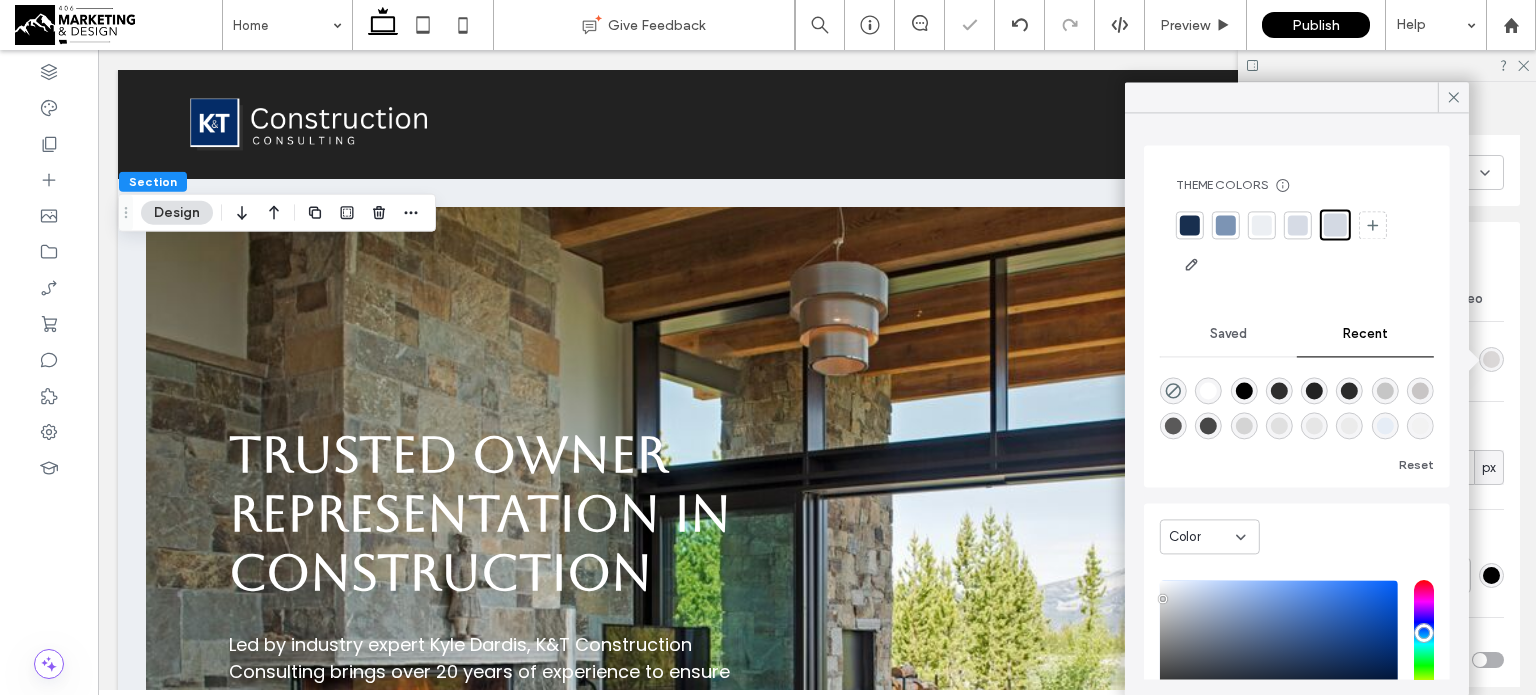 drag, startPoint x: 1176, startPoint y: 599, endPoint x: 1164, endPoint y: 599, distance: 12 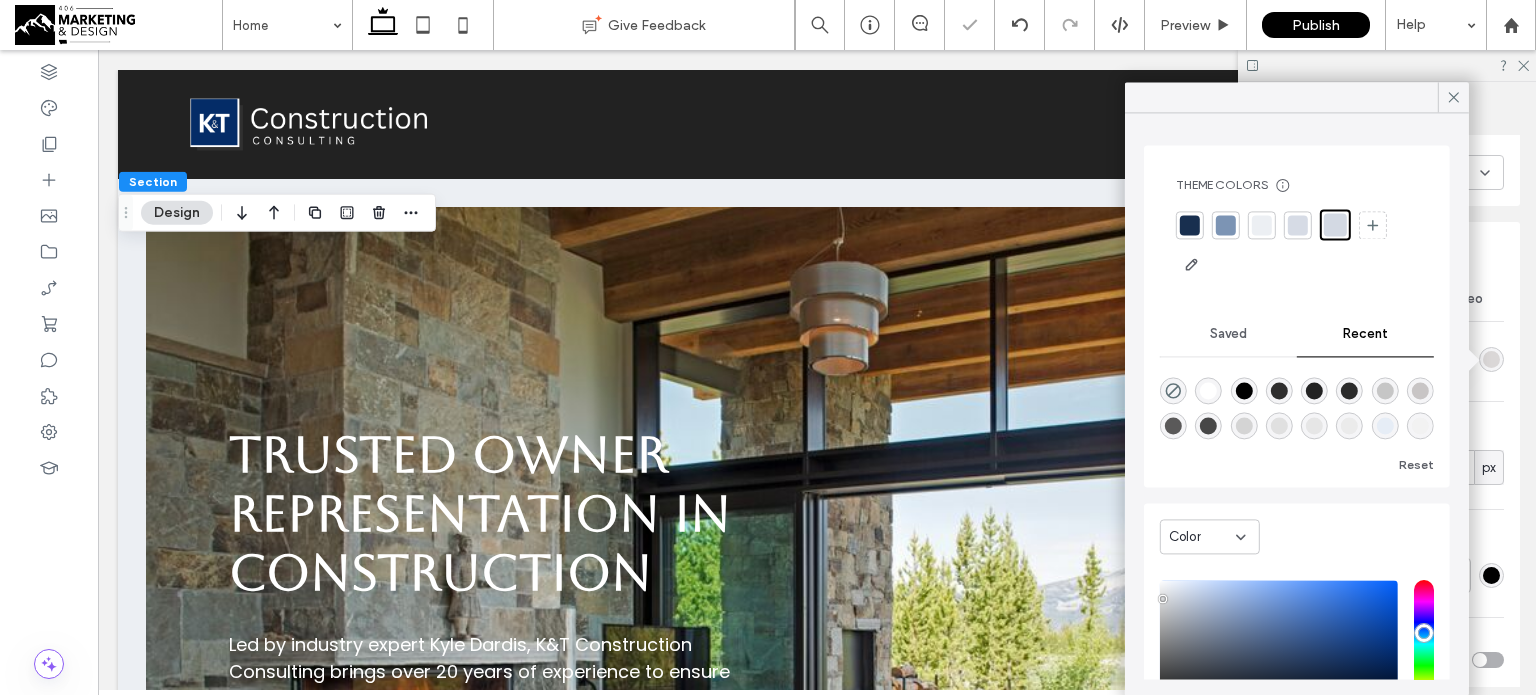 click at bounding box center [1279, 644] 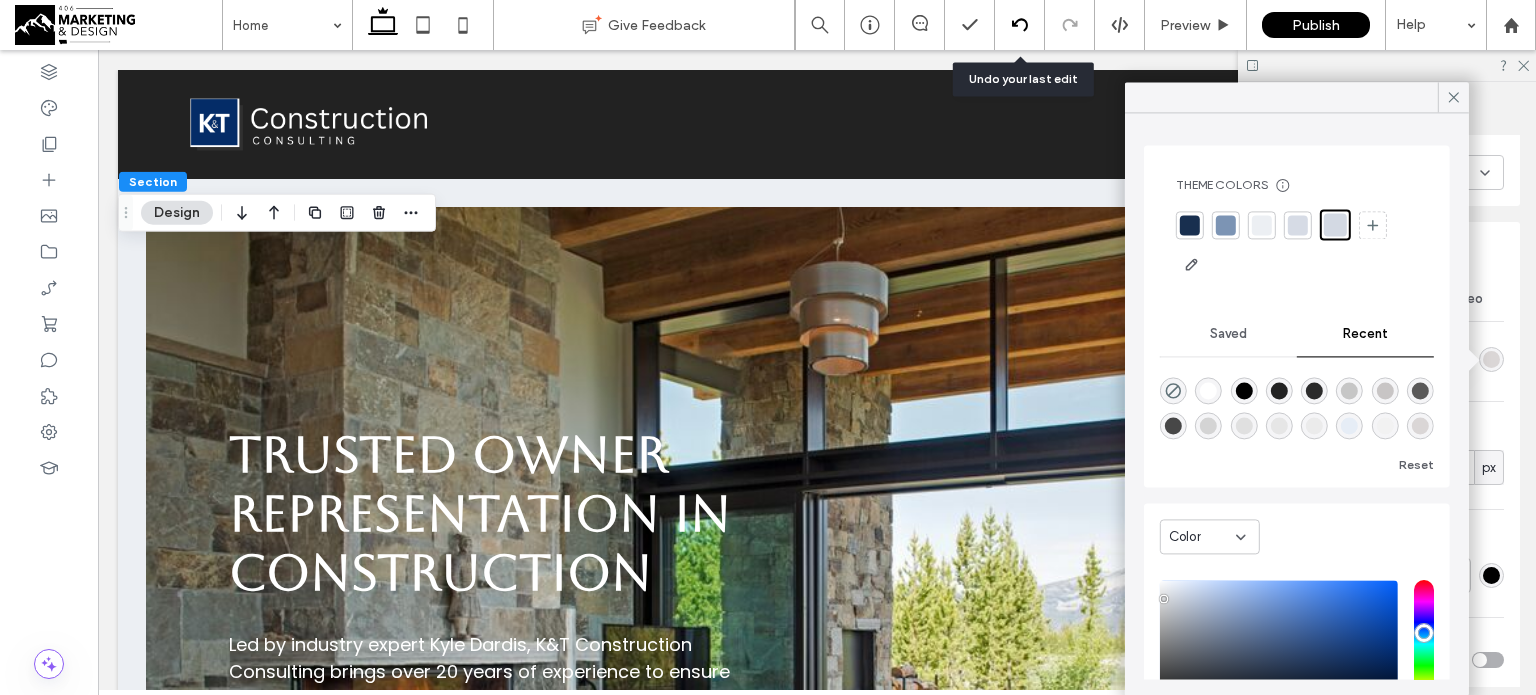 click at bounding box center (1020, 25) 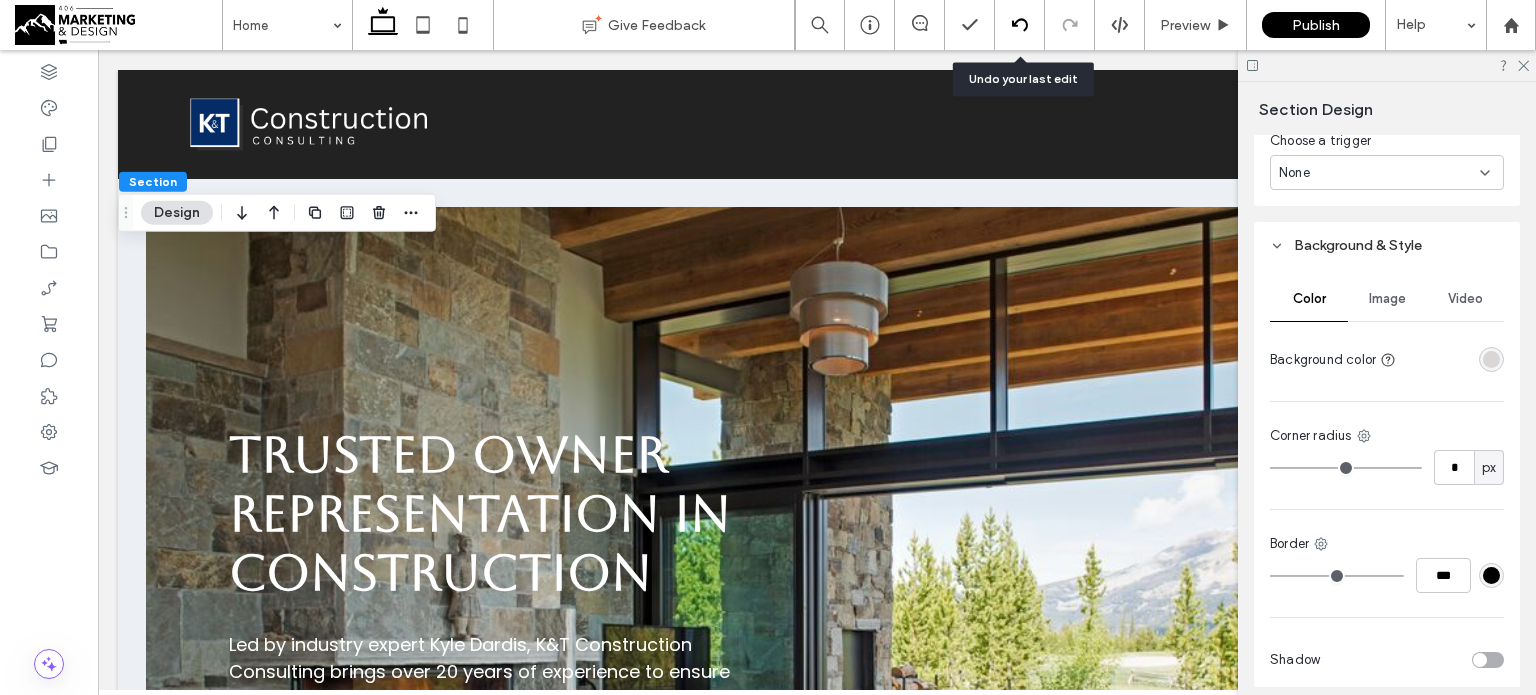 click at bounding box center [1020, 25] 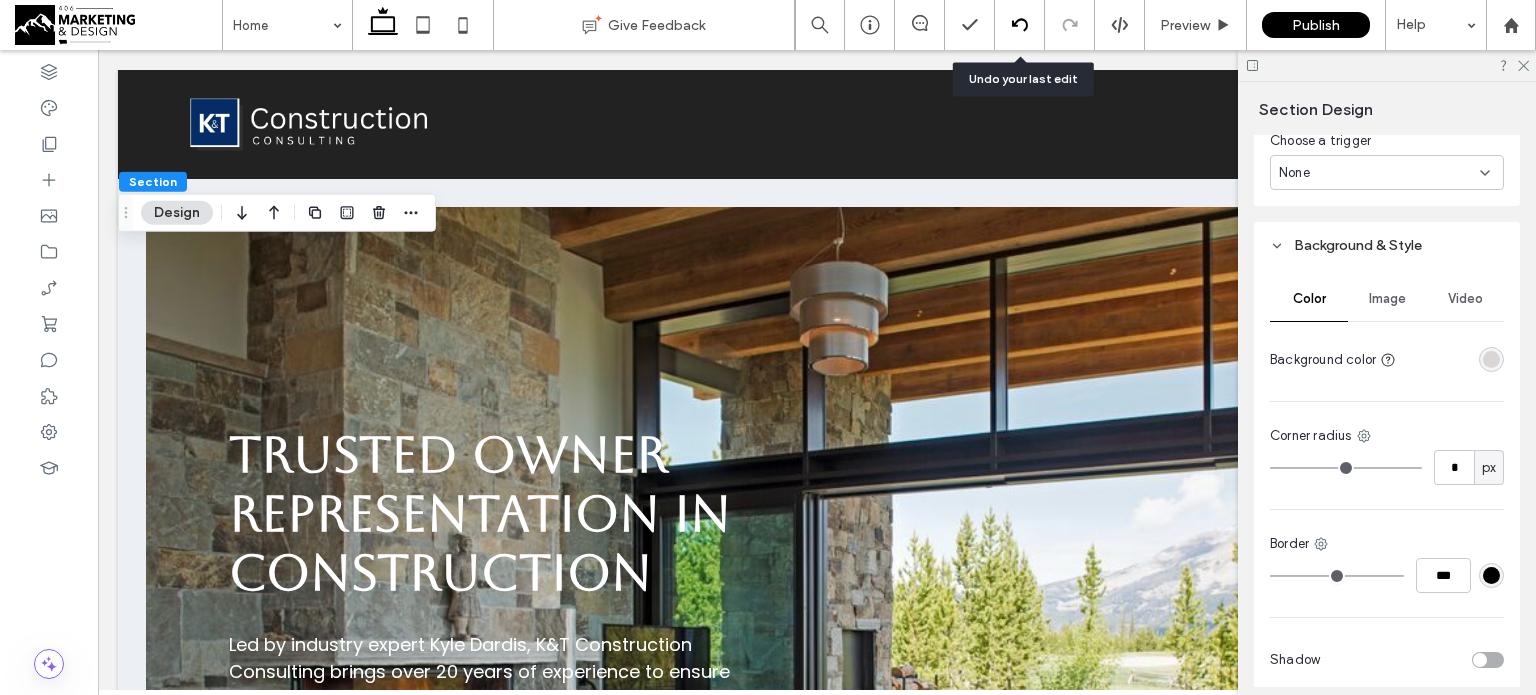 click 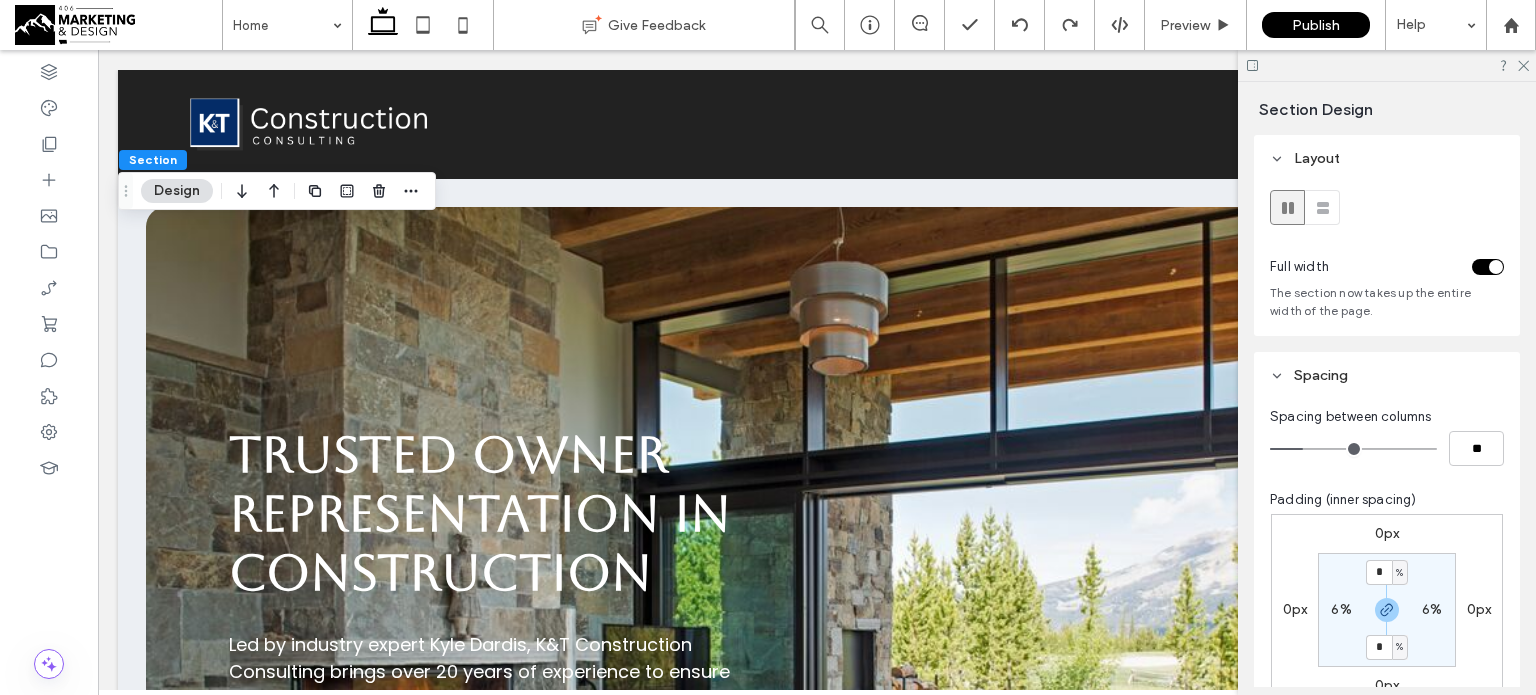 click on "Design" at bounding box center [177, 191] 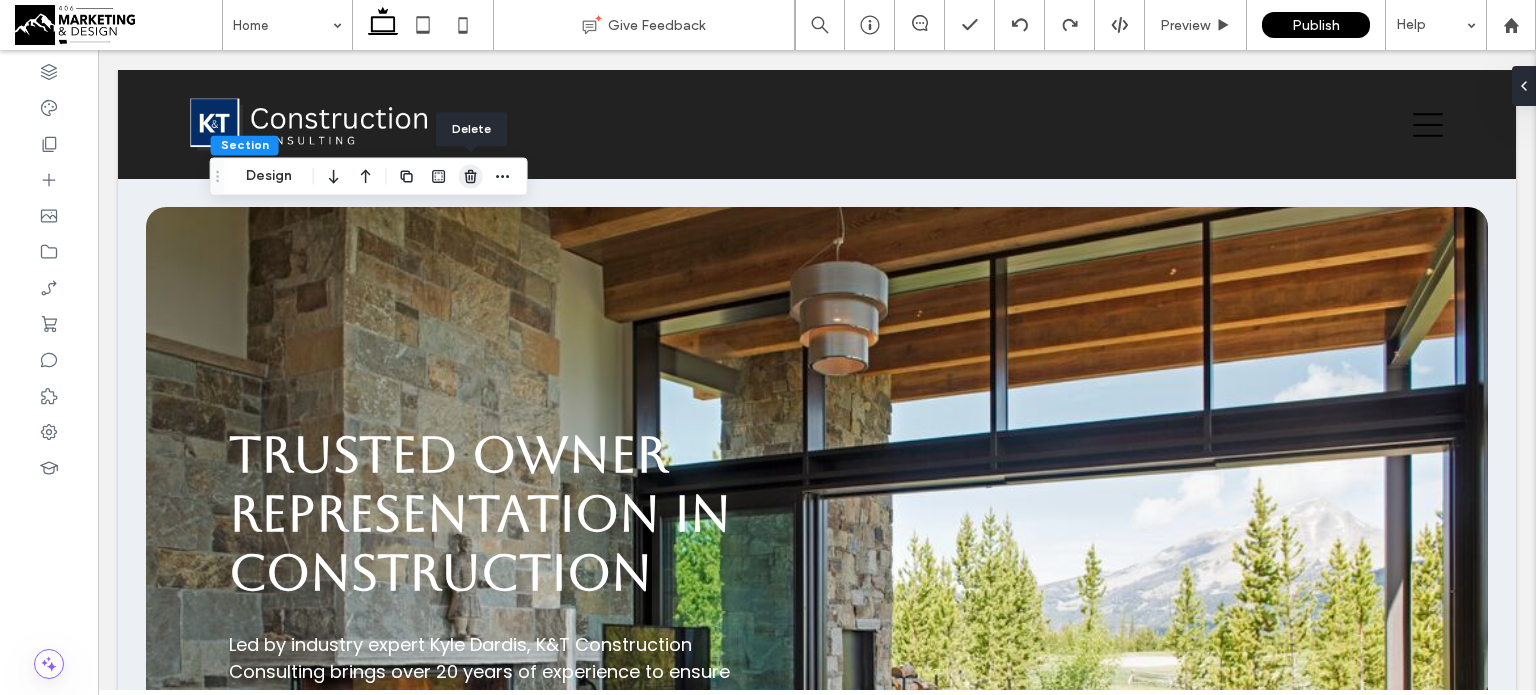 click 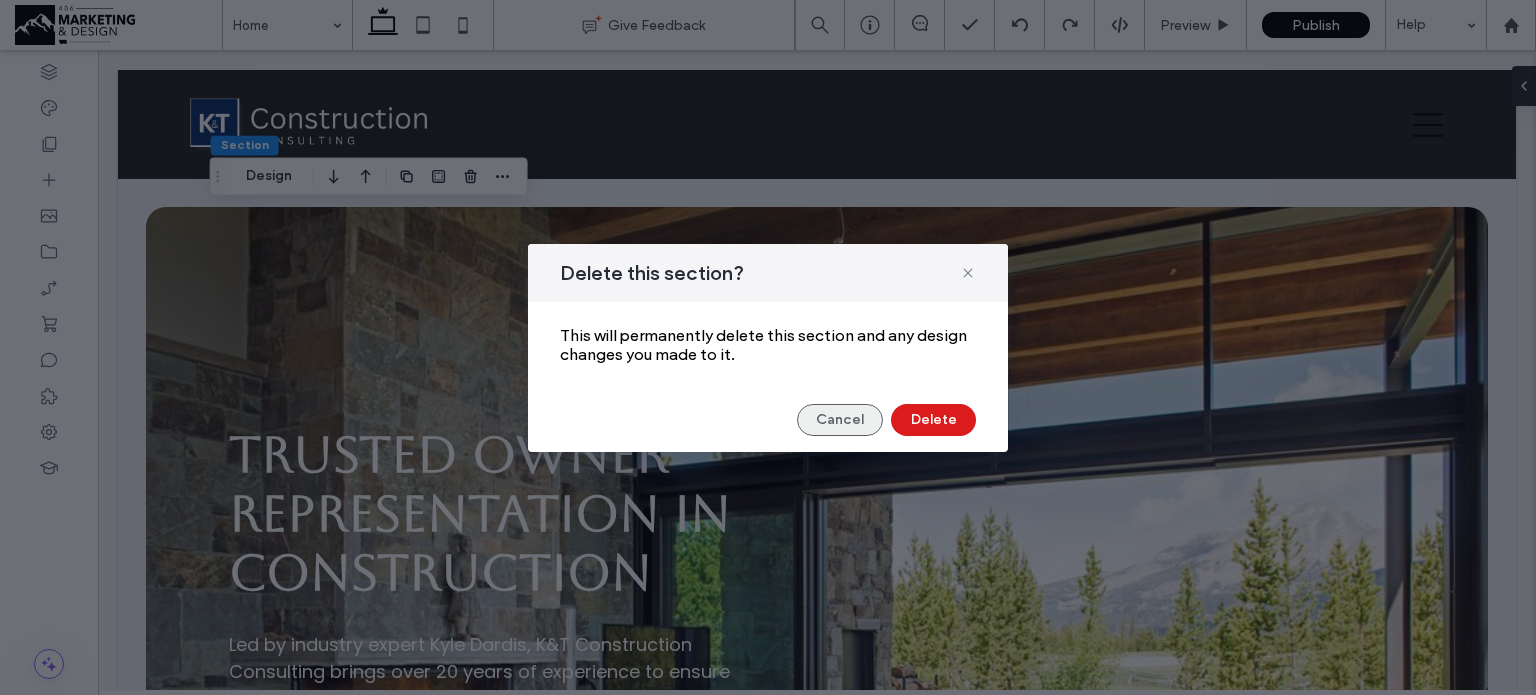 click on "Cancel" at bounding box center (840, 420) 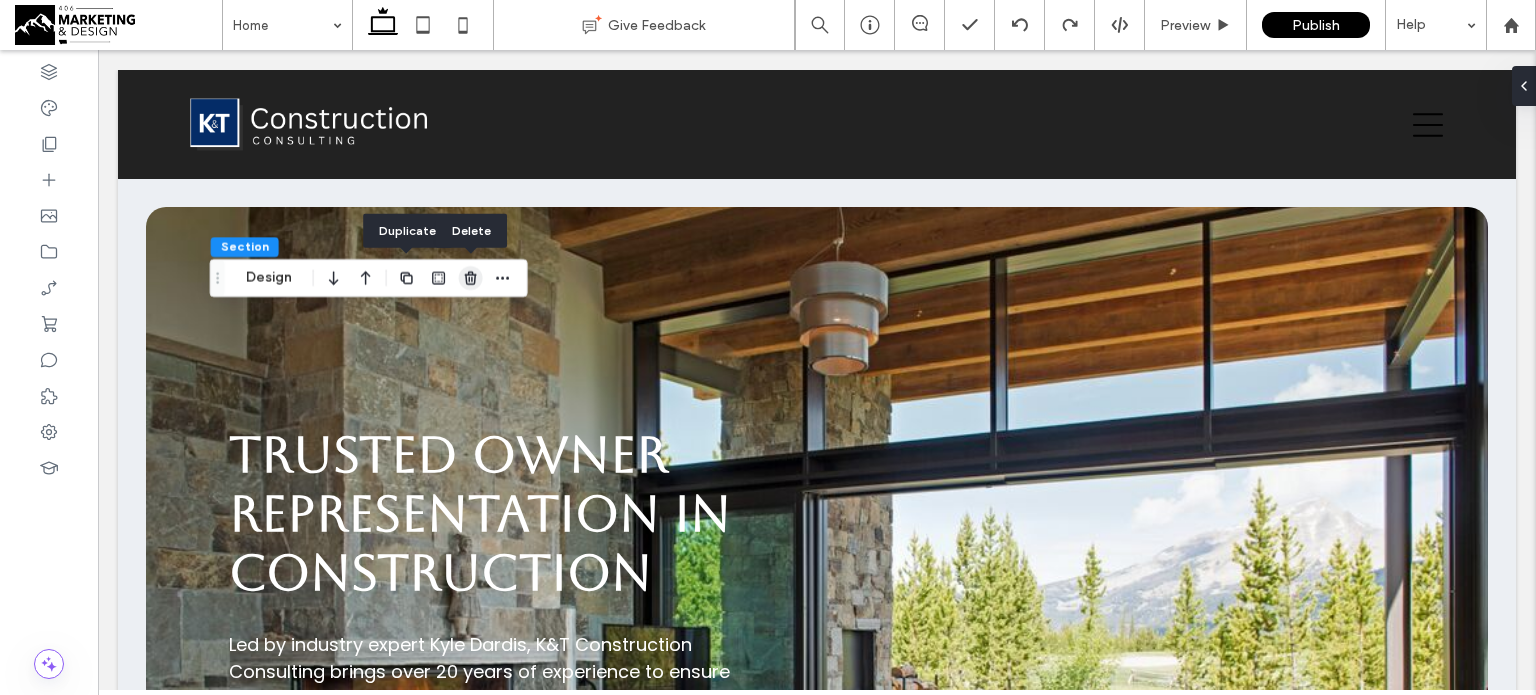 click 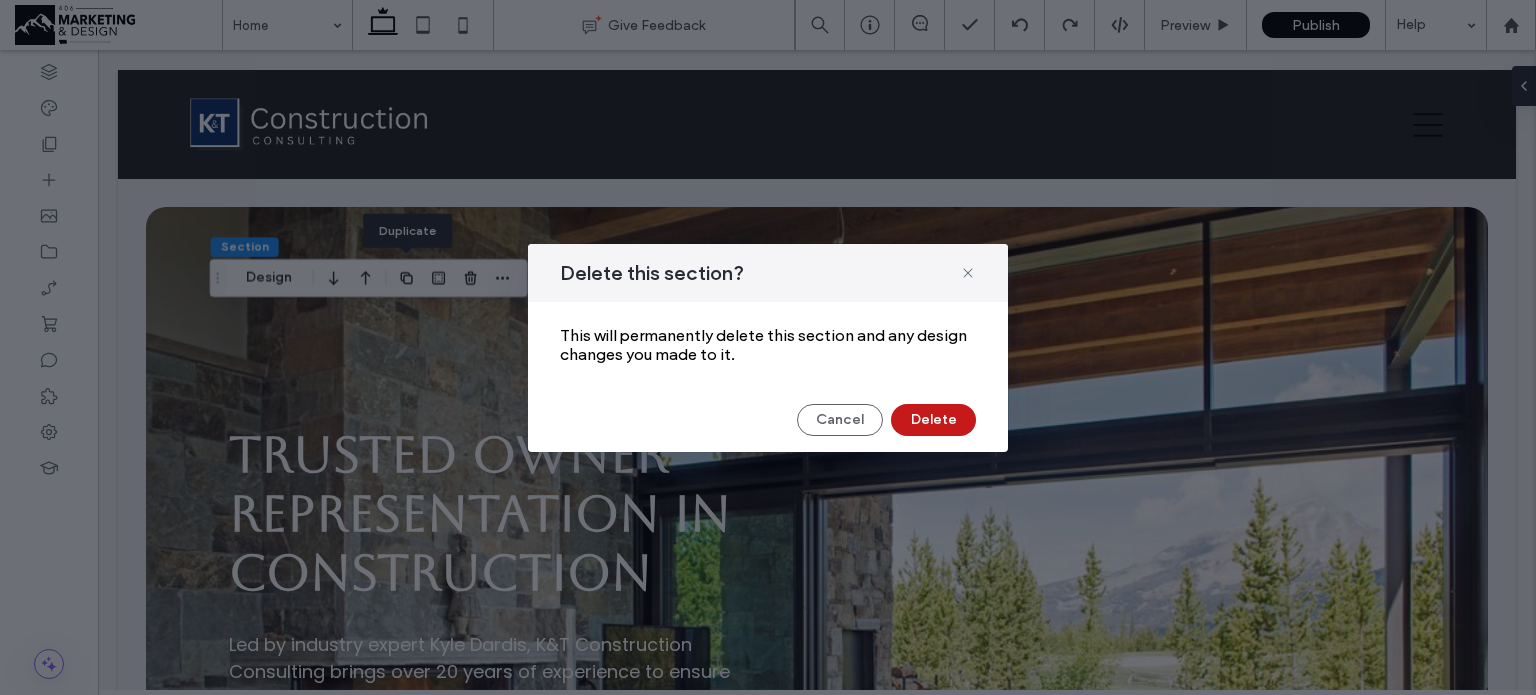 click on "Delete" at bounding box center [933, 420] 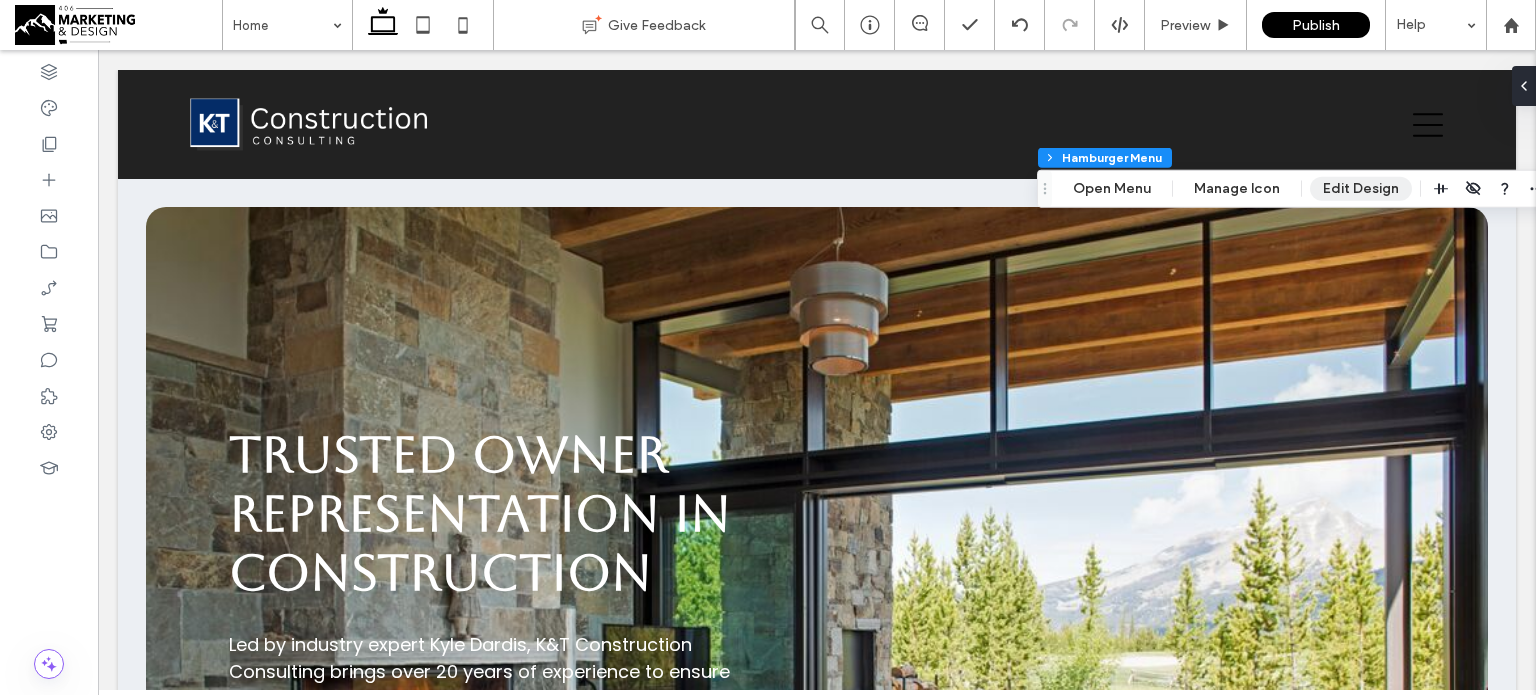 click on "Edit Design" at bounding box center [1361, 189] 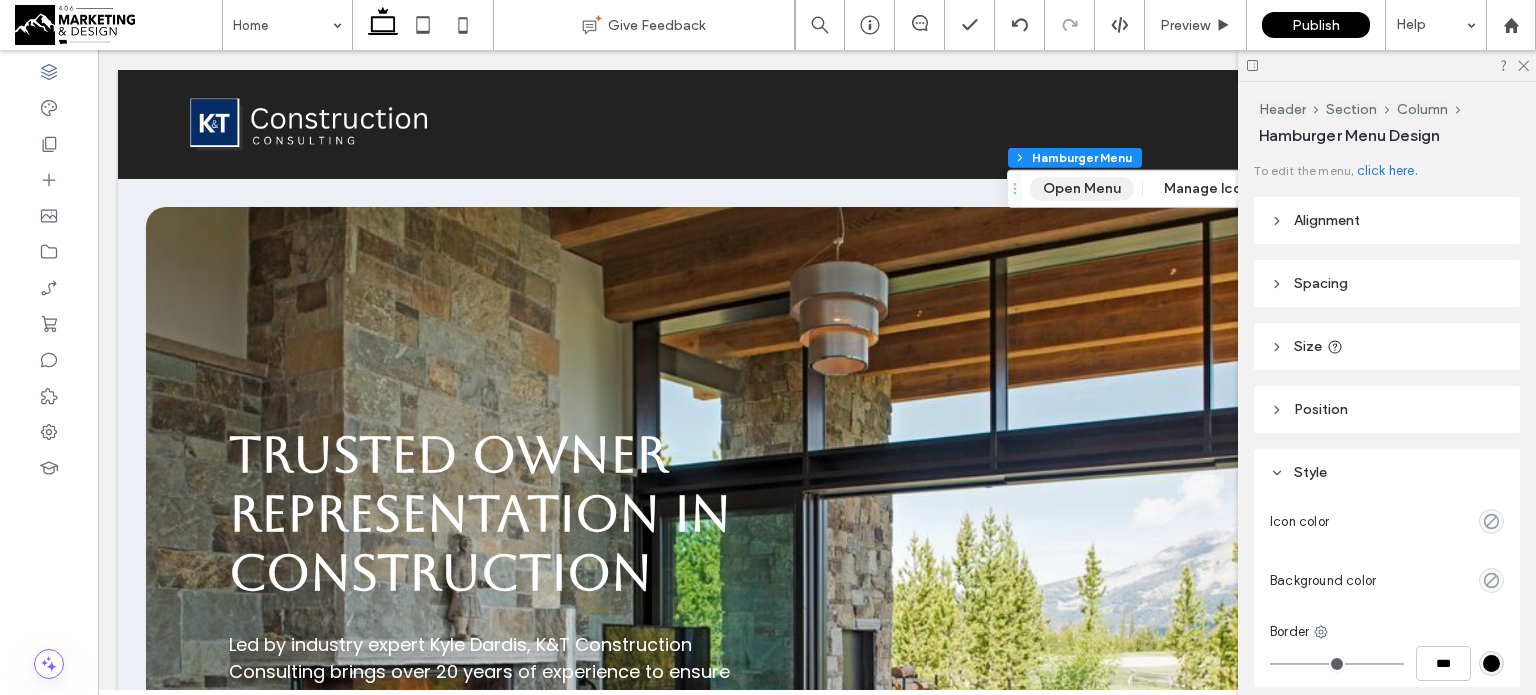 click on "Open Menu" at bounding box center [1082, 189] 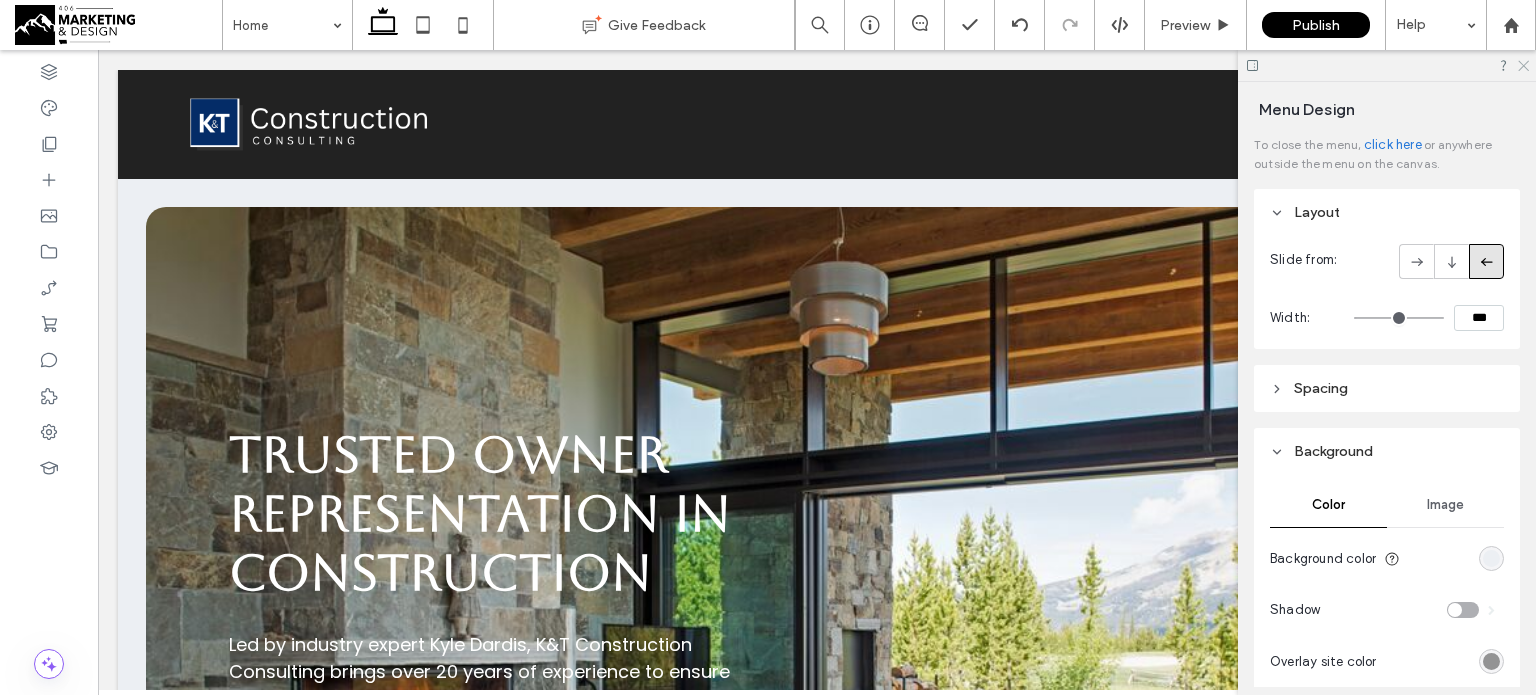click 